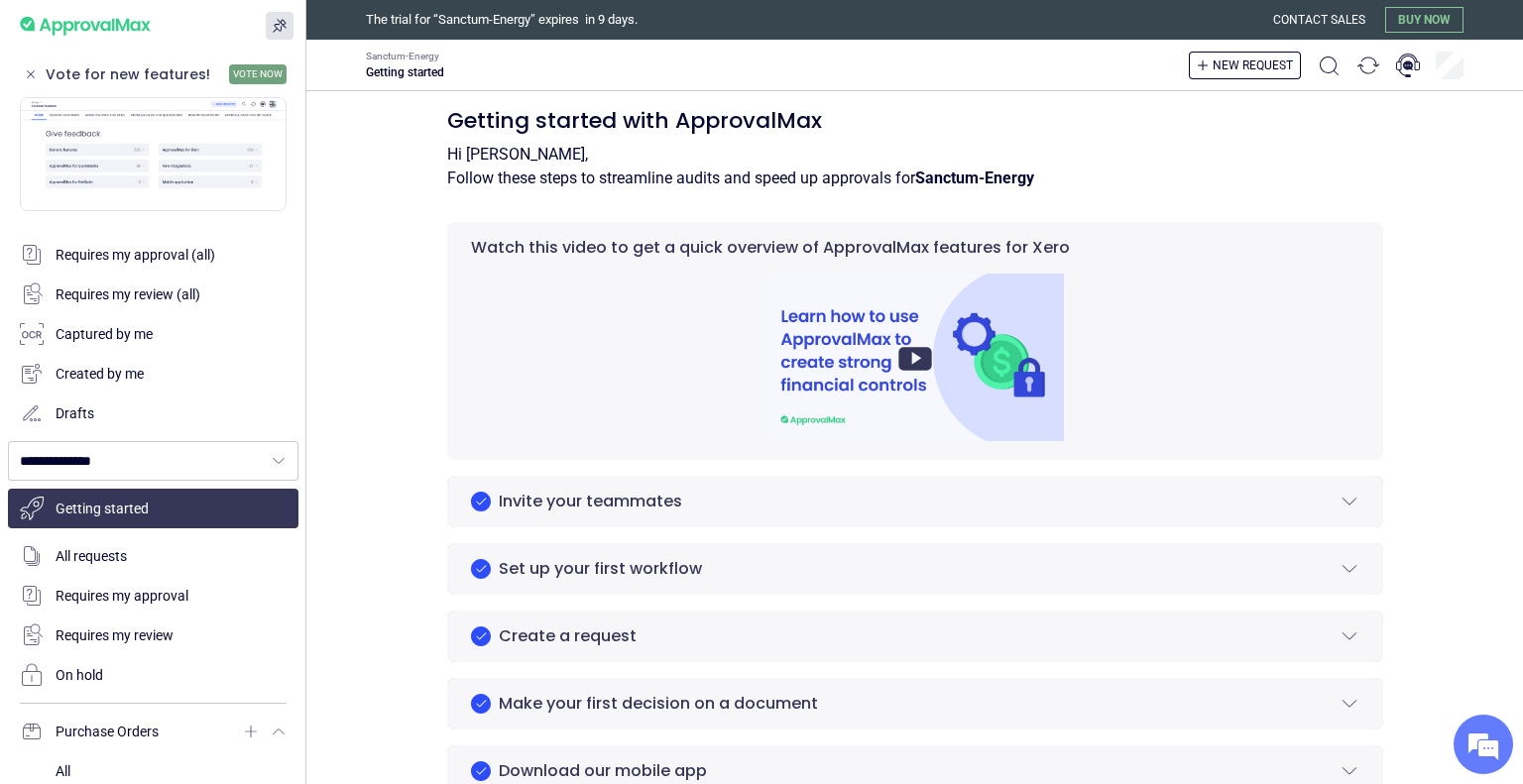 scroll, scrollTop: 0, scrollLeft: 0, axis: both 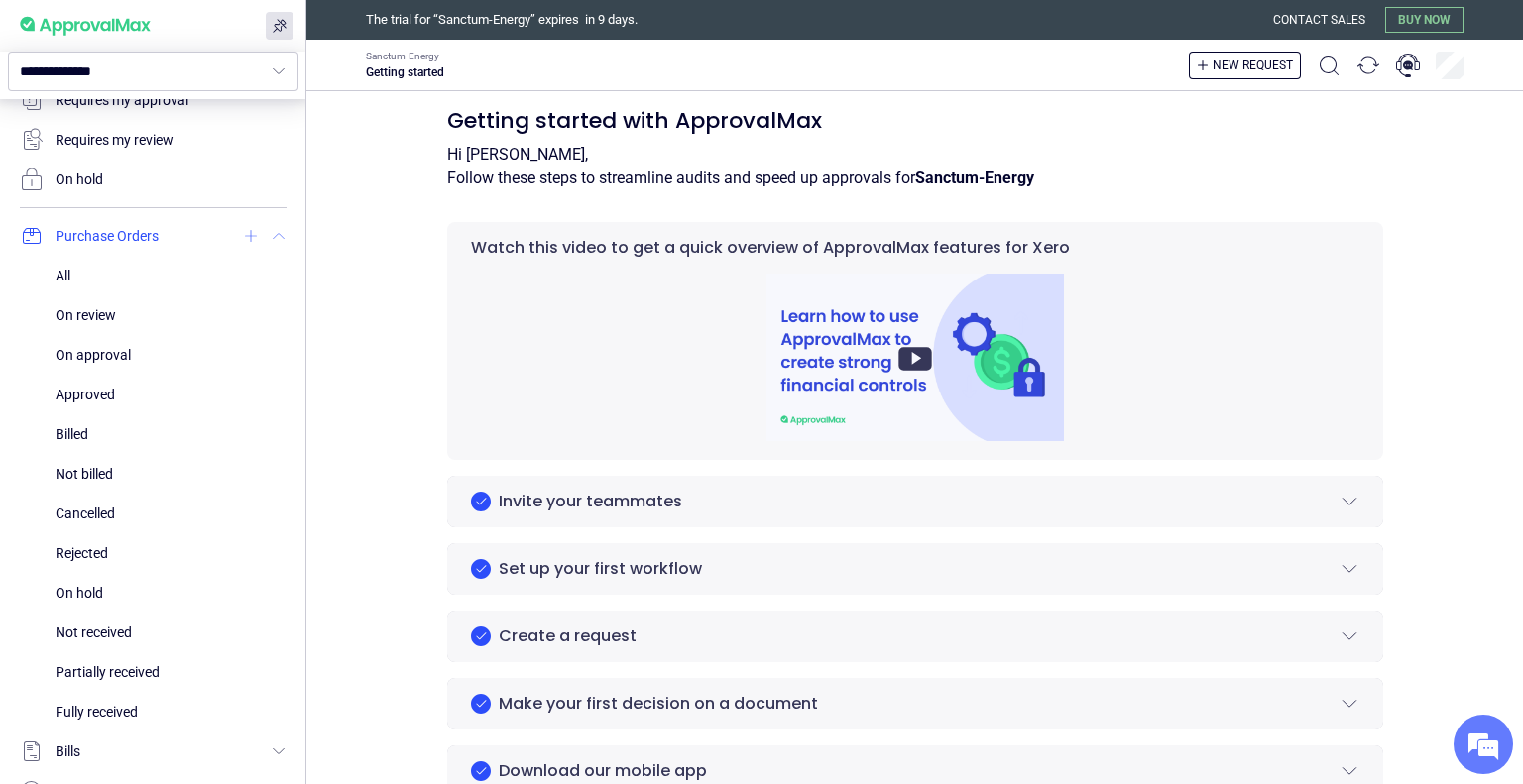 click at bounding box center (251, 236) 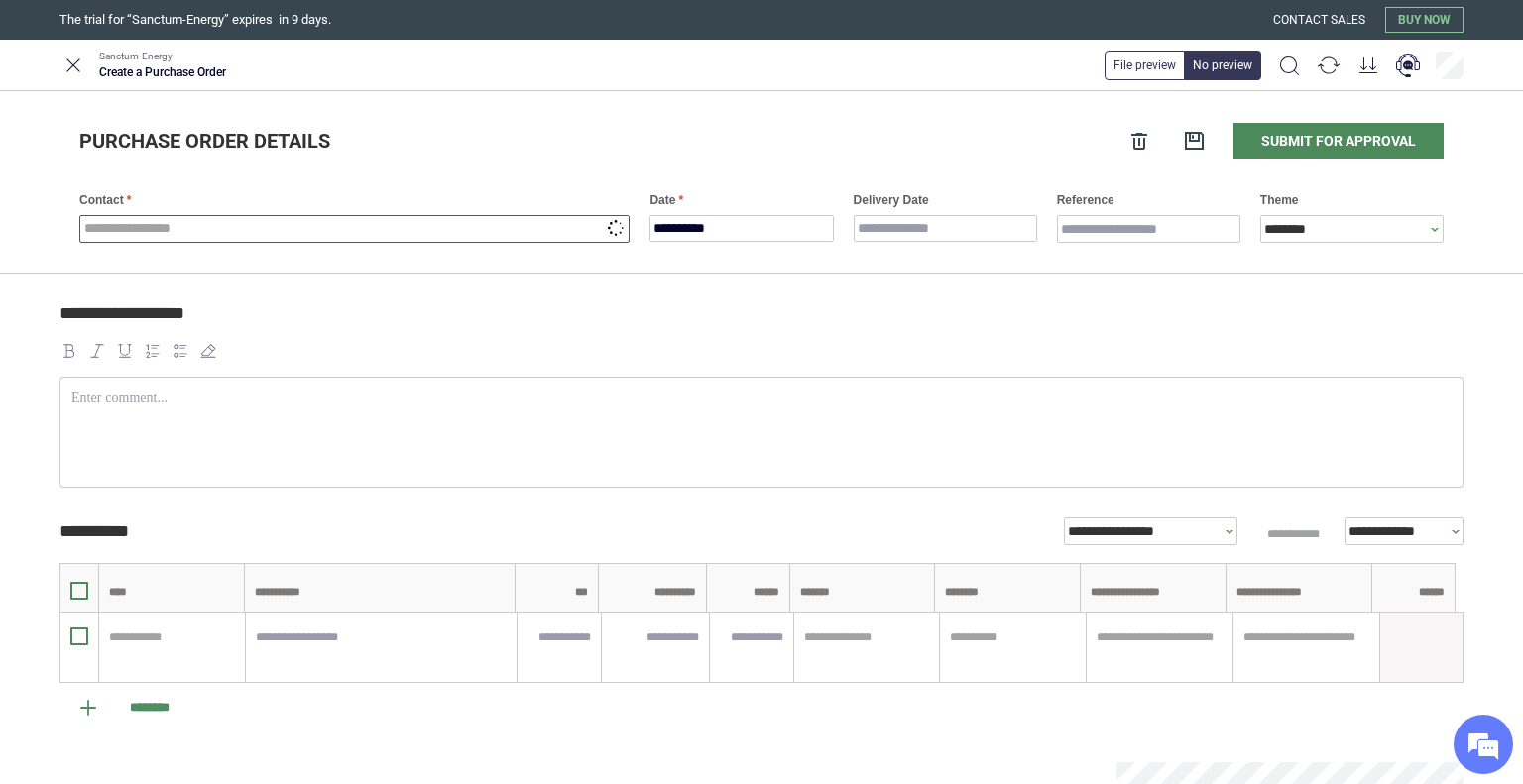 click at bounding box center (354, 229) 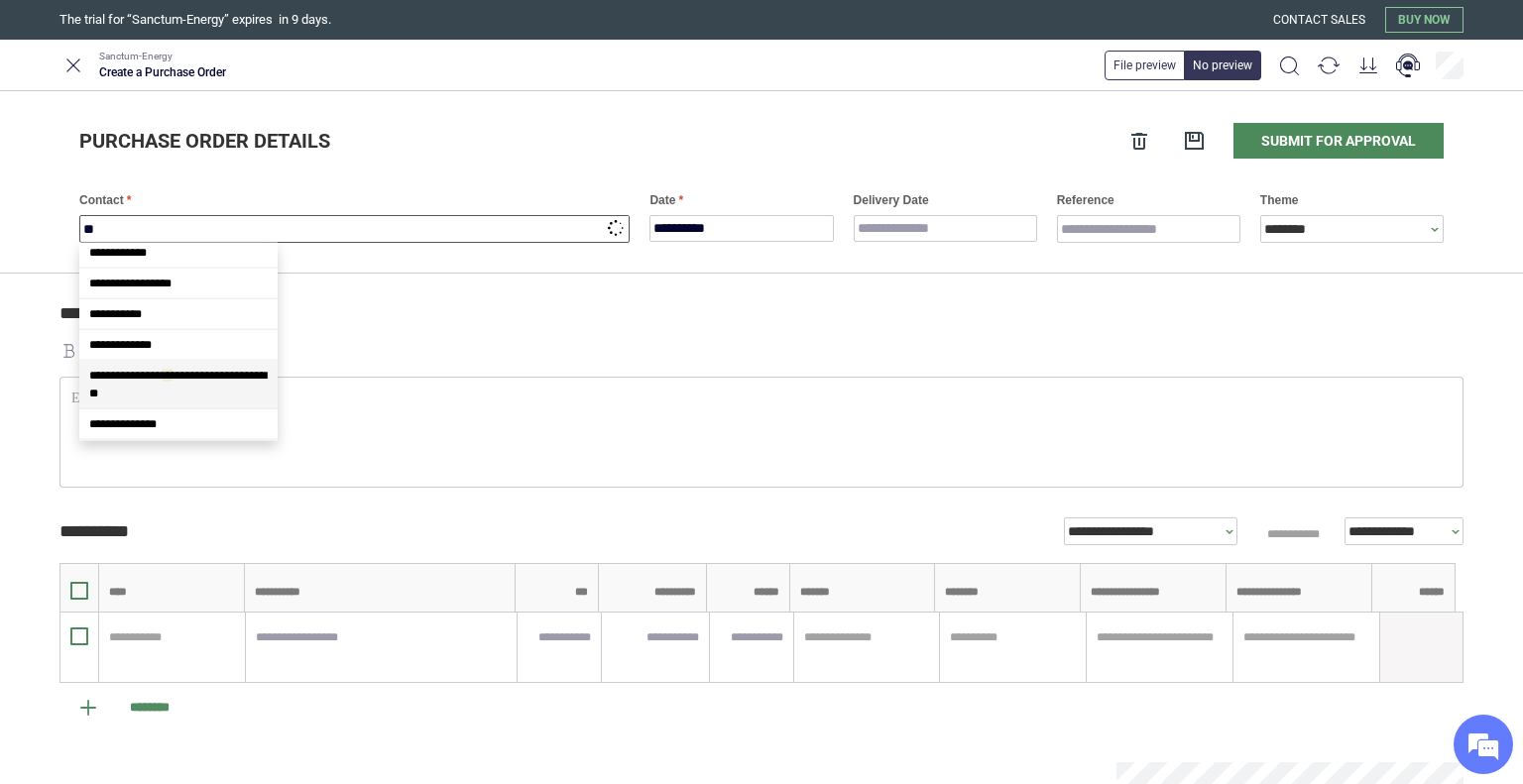 scroll, scrollTop: 0, scrollLeft: 0, axis: both 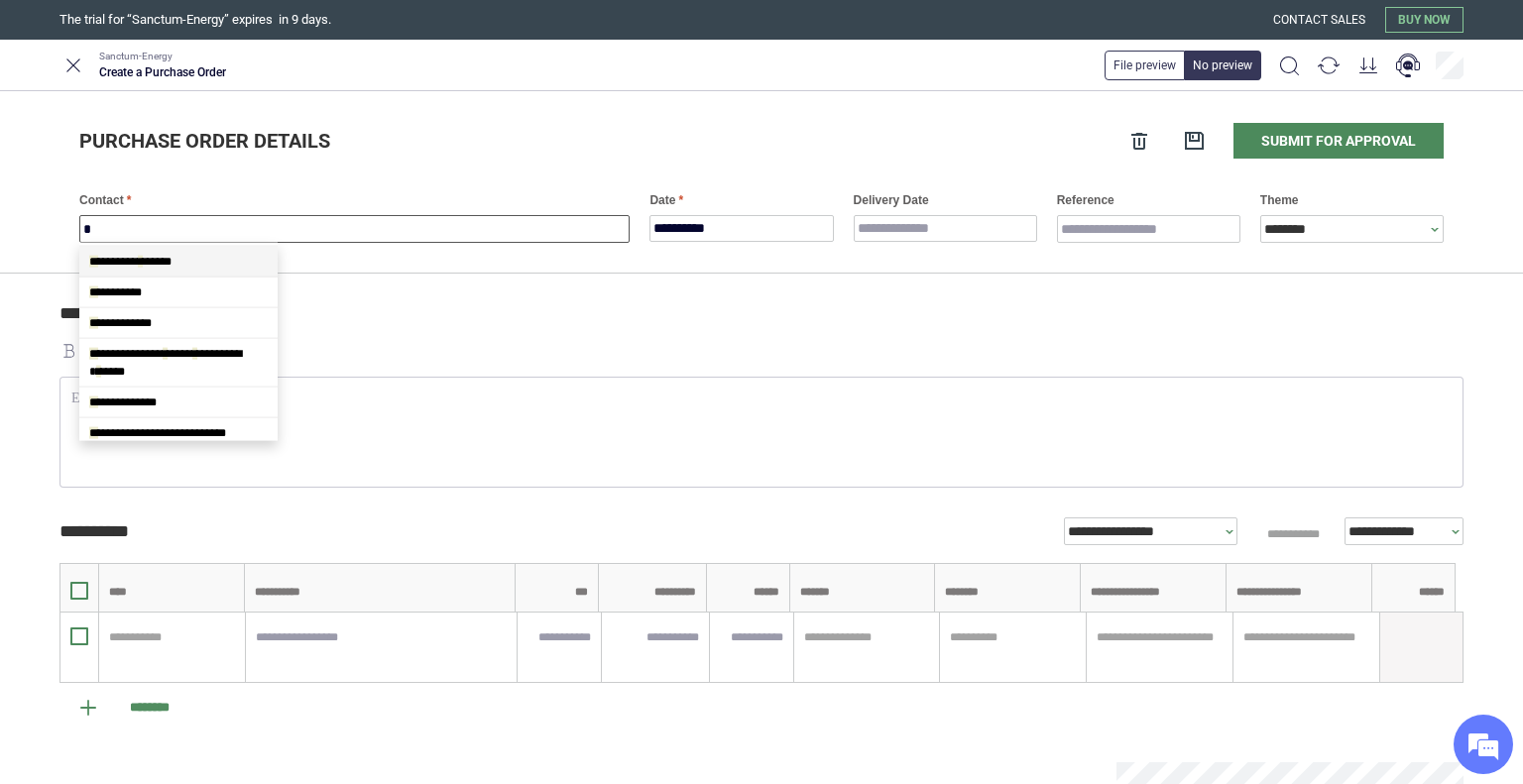 click on "* ********* * ******" at bounding box center (130, 262) 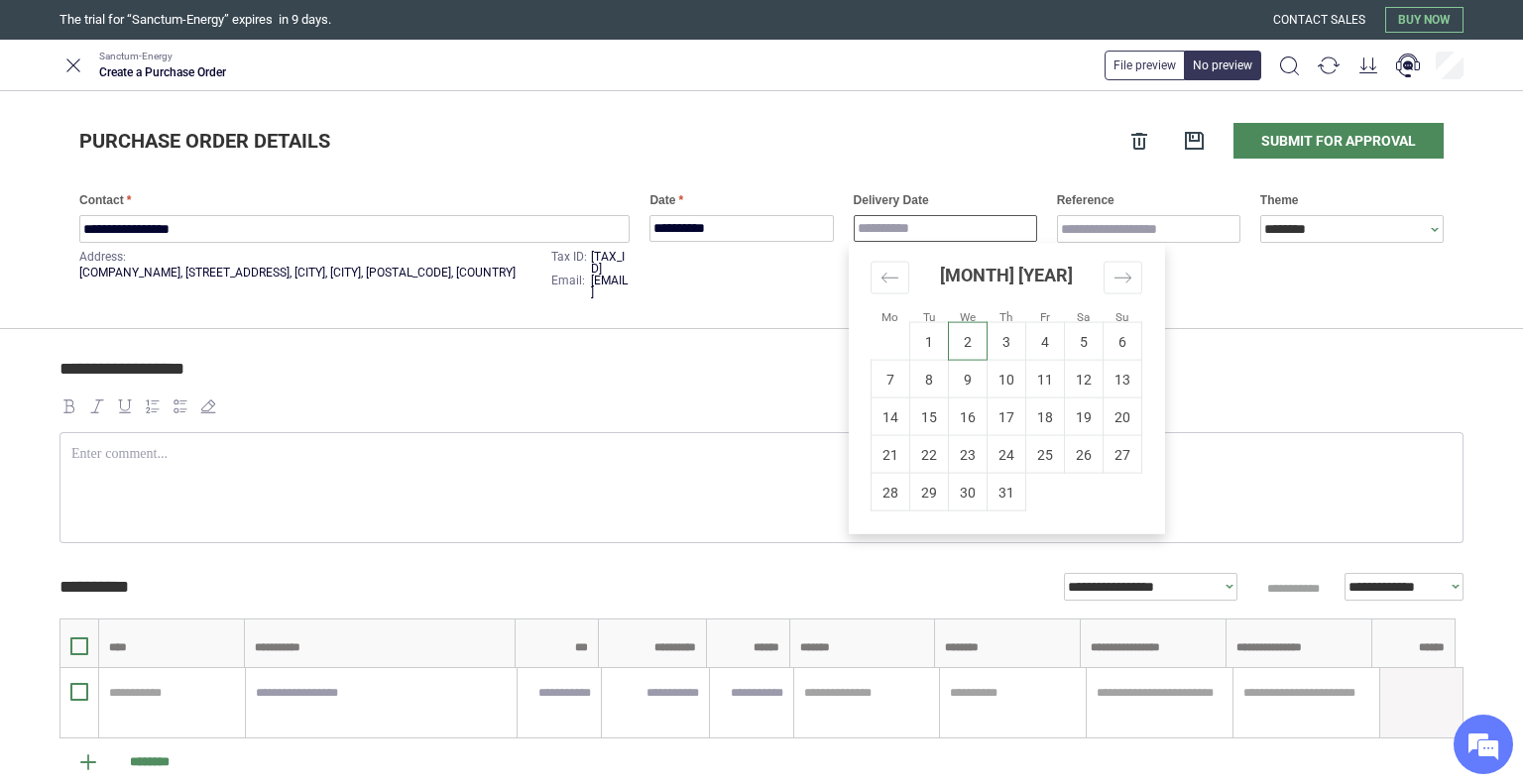 click on "Delivery Date" at bounding box center (945, 228) 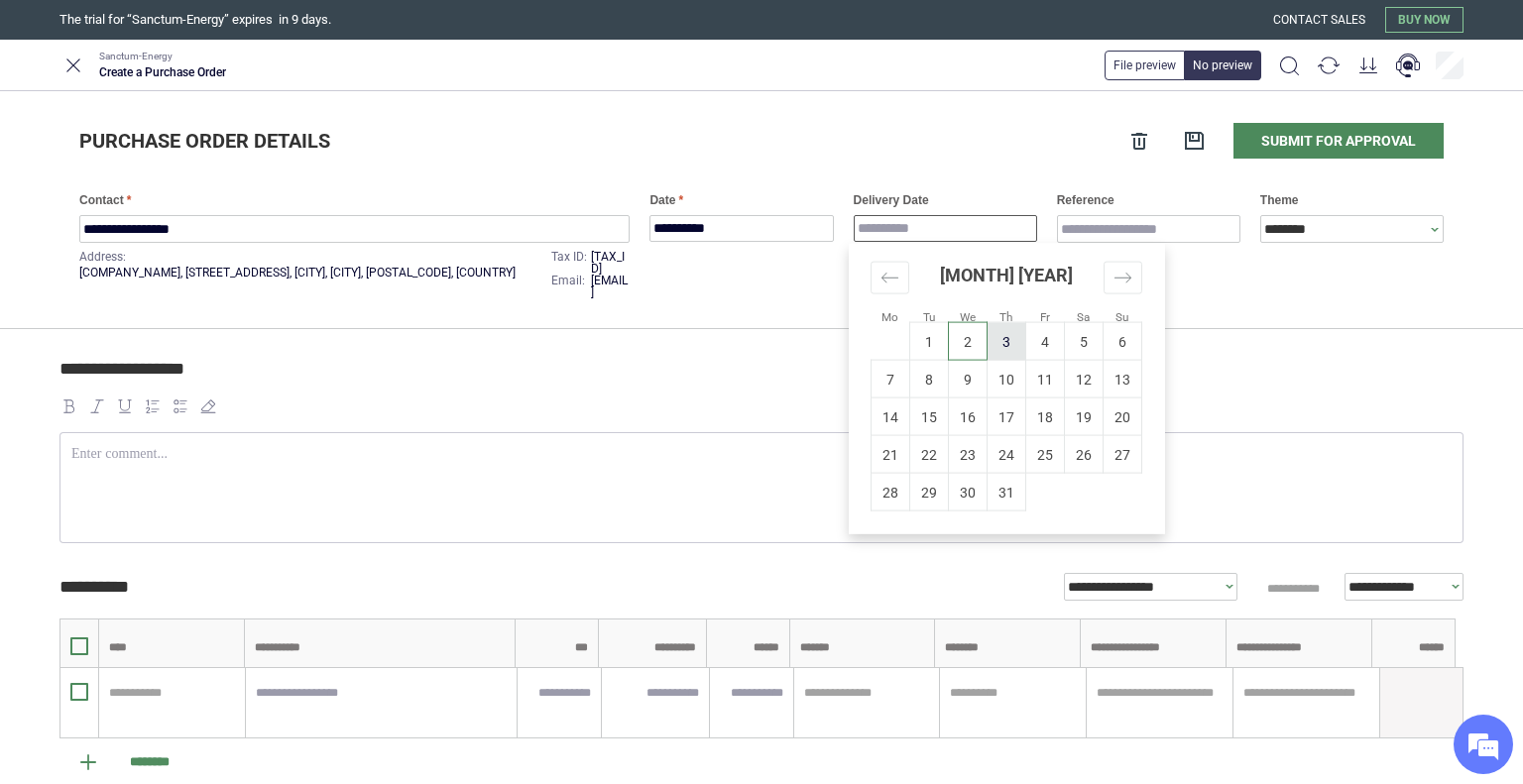 click on "3" at bounding box center (1006, 341) 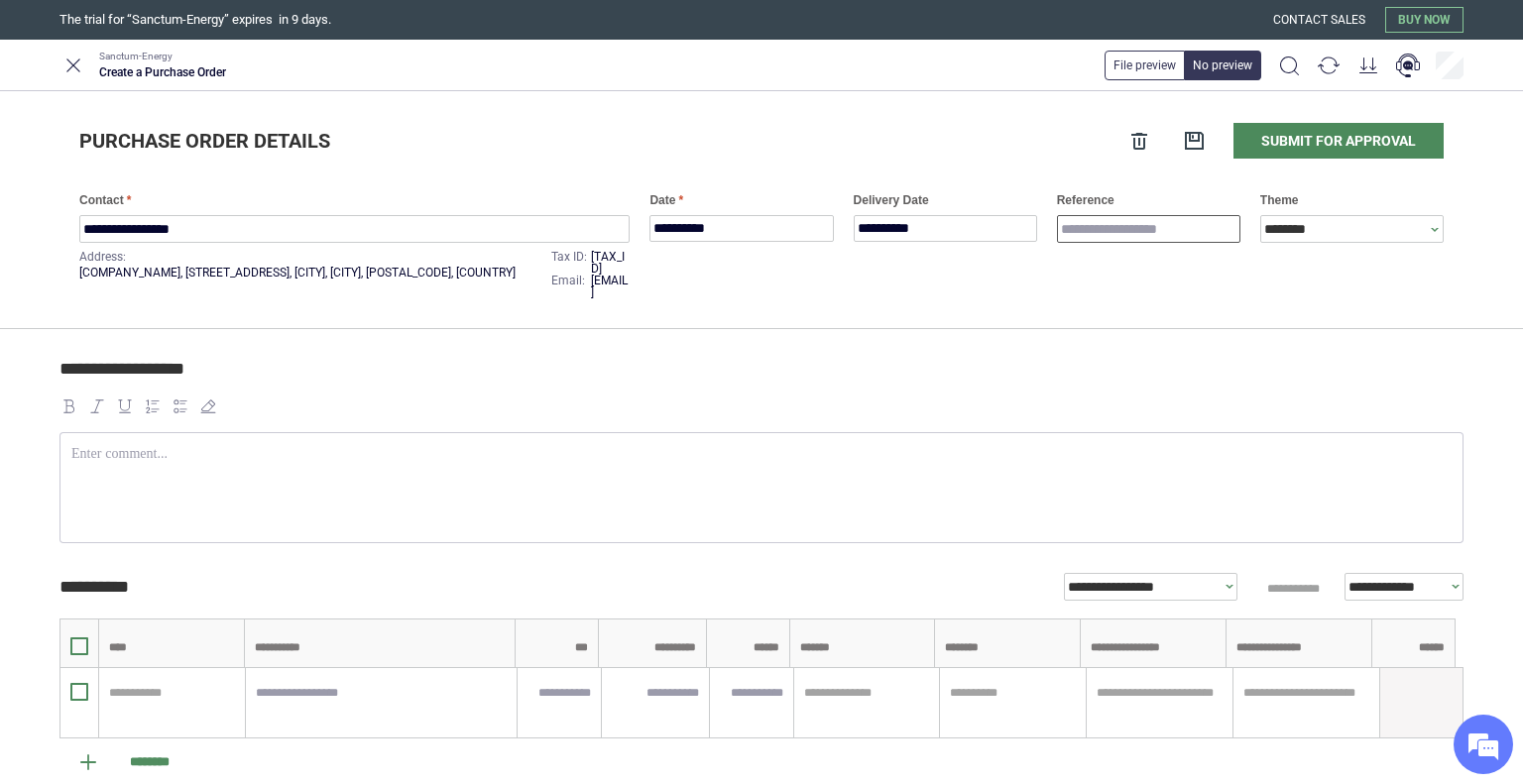 click on "Reference" at bounding box center [1148, 229] 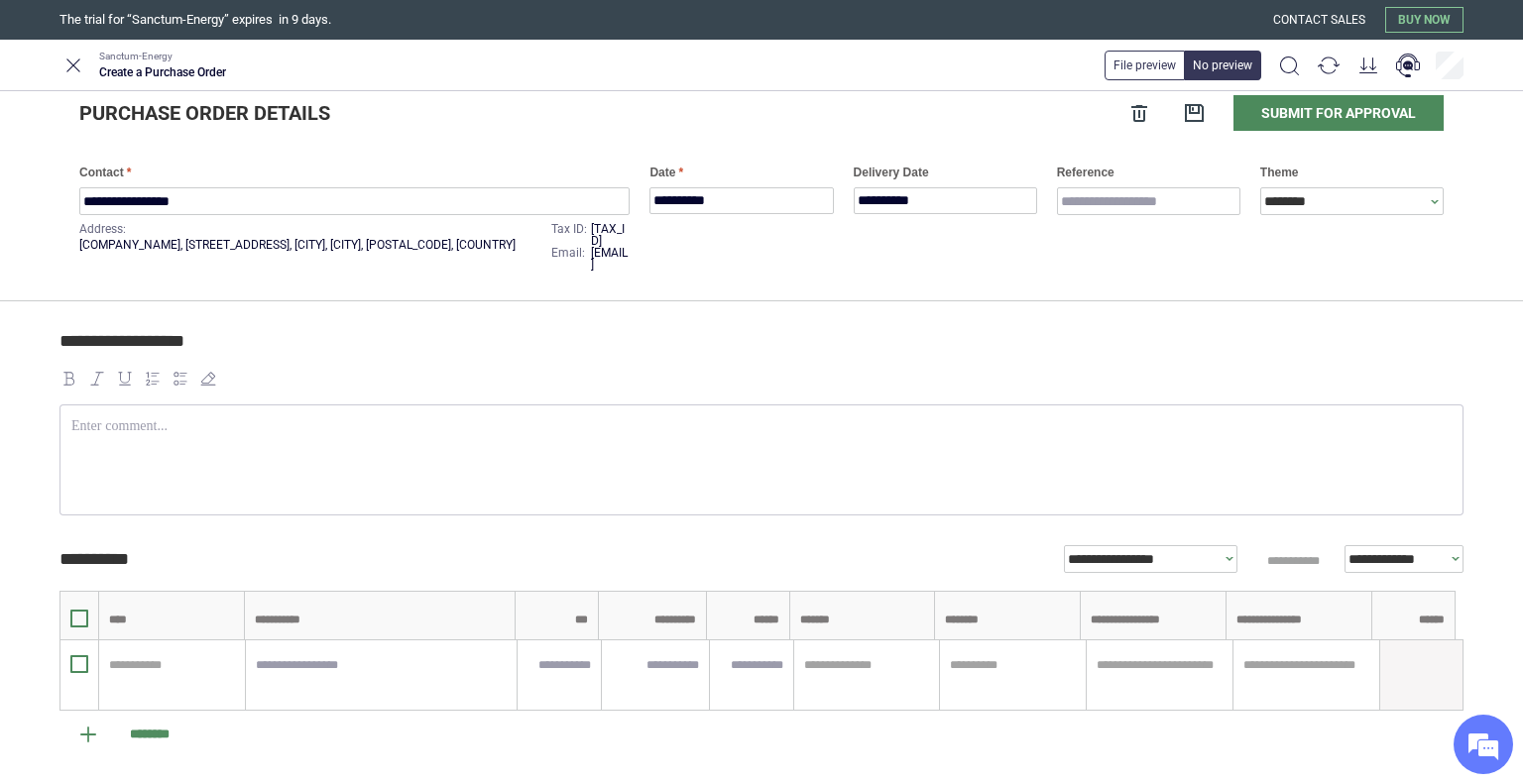 scroll, scrollTop: 0, scrollLeft: 0, axis: both 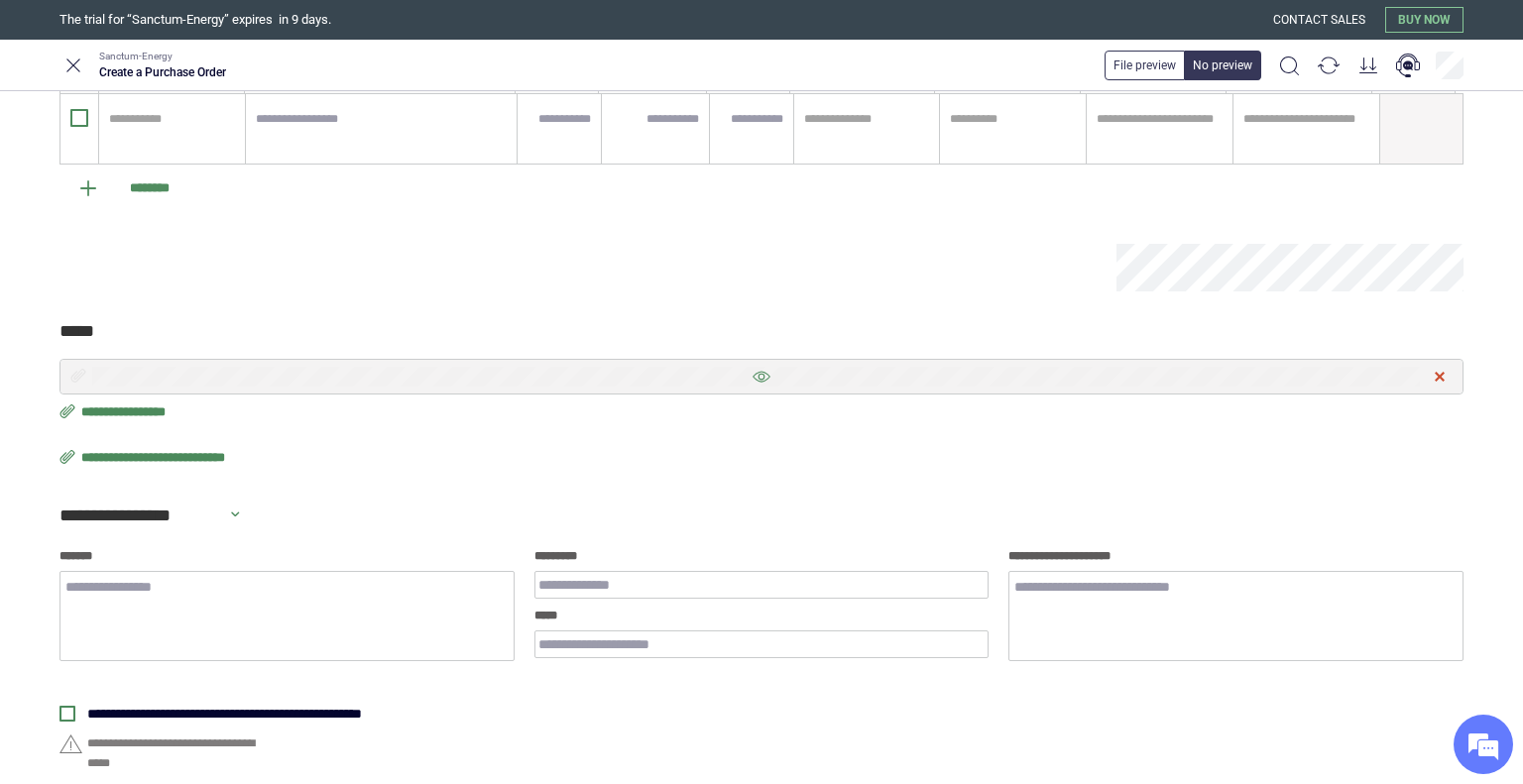 click at bounding box center [1440, 377] 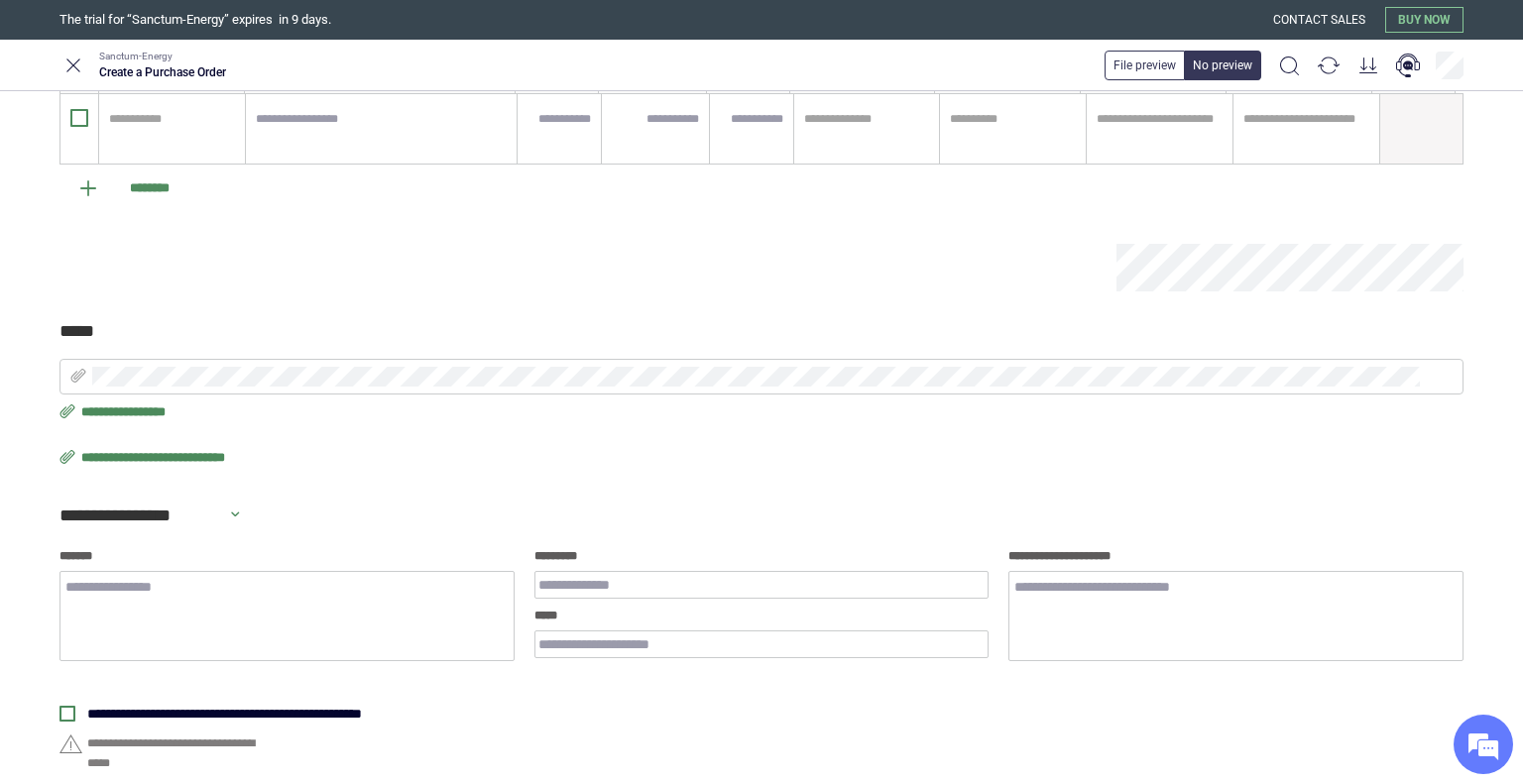 scroll, scrollTop: 538, scrollLeft: 0, axis: vertical 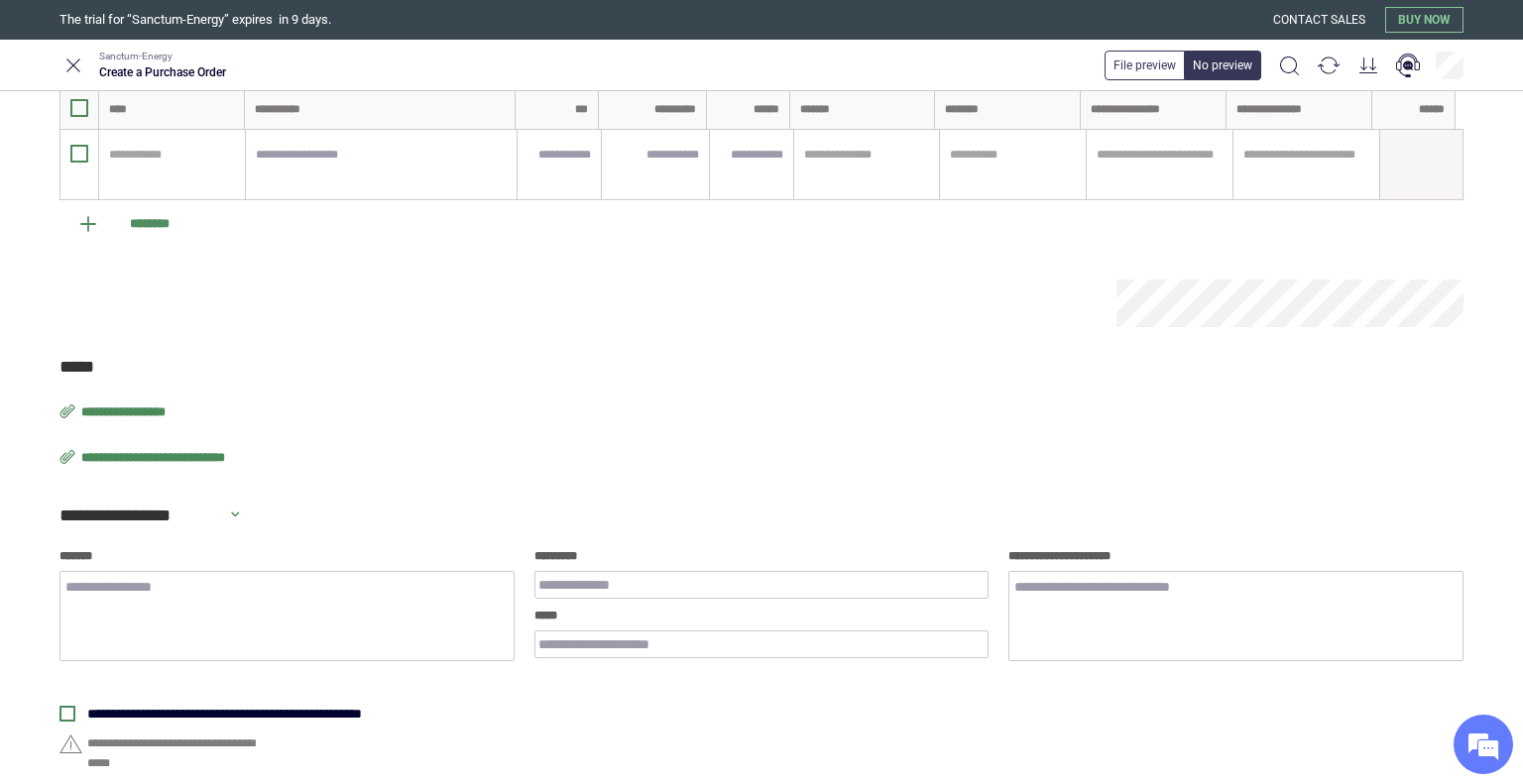 click on "**********" at bounding box center (162, 458) 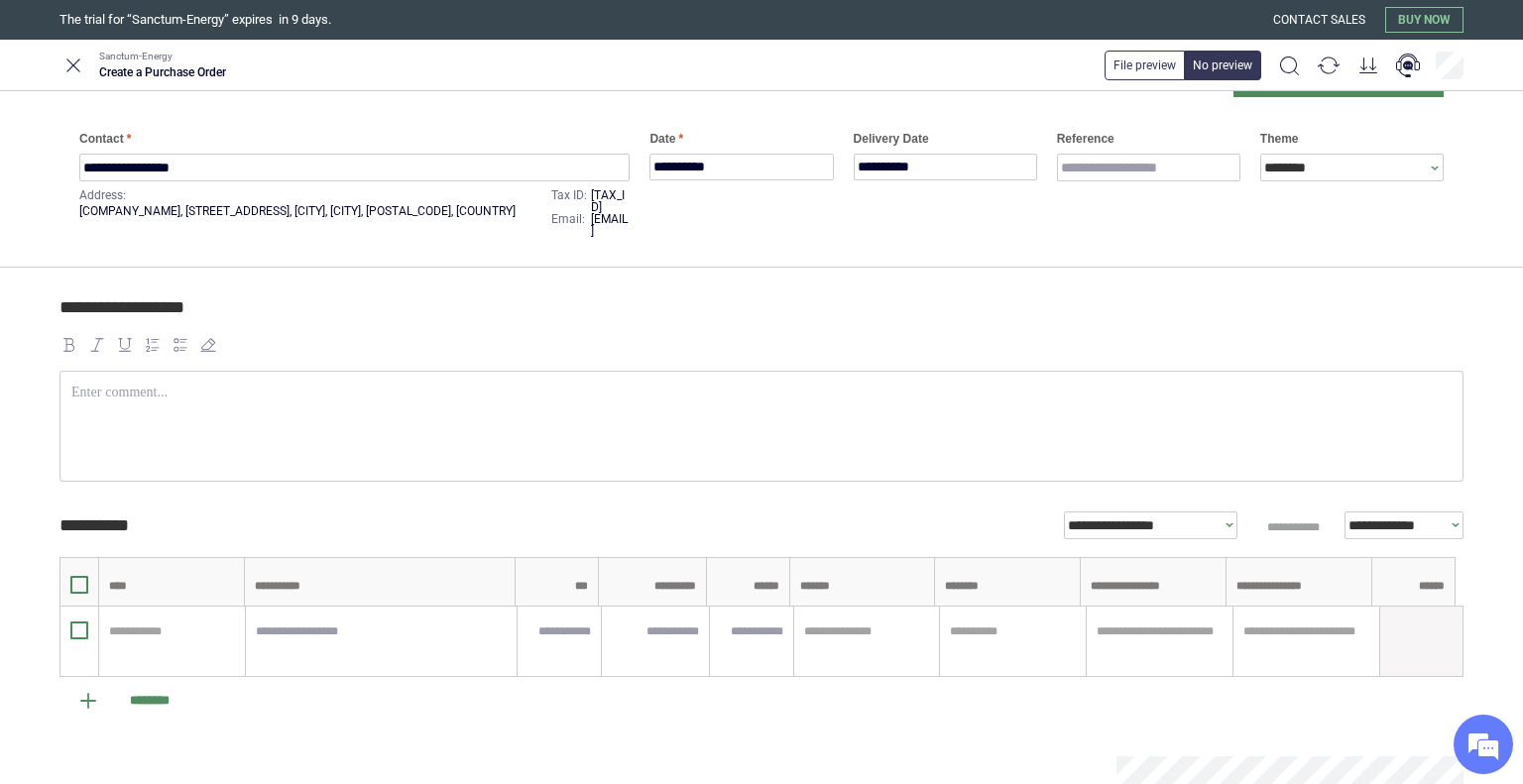 scroll, scrollTop: 0, scrollLeft: 0, axis: both 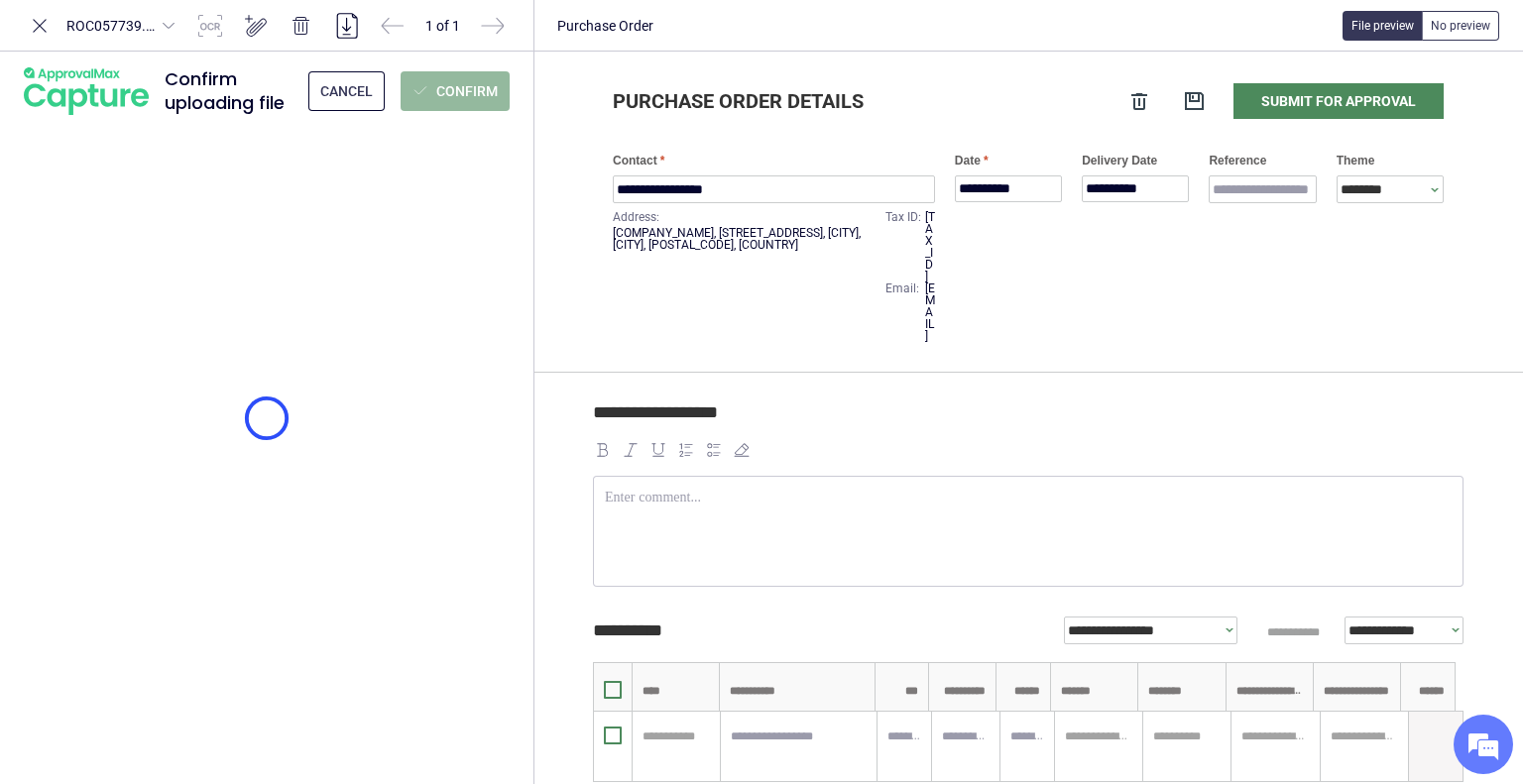 click on "Confirm" at bounding box center (455, 91) 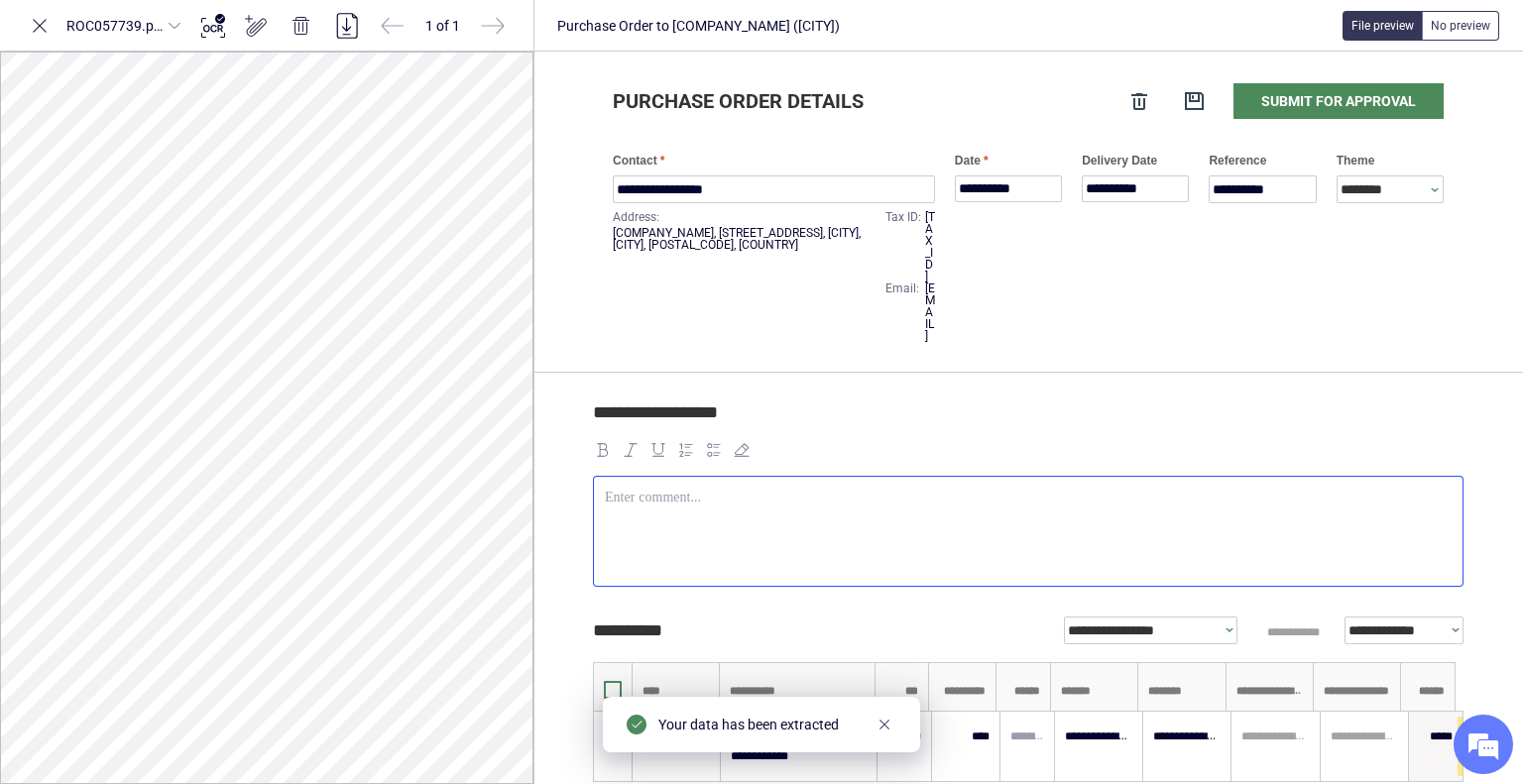 click at bounding box center (1028, 531) 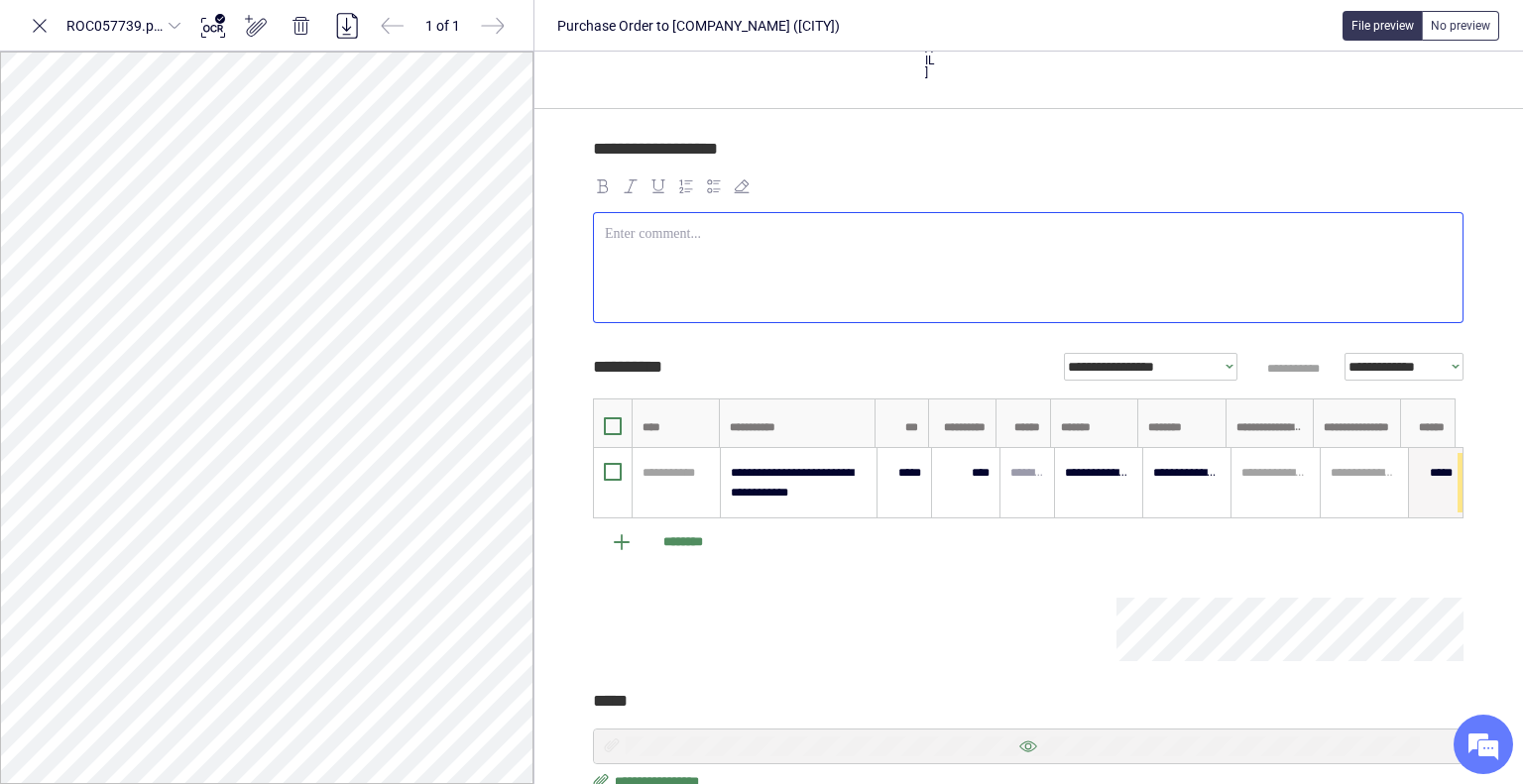 scroll, scrollTop: 297, scrollLeft: 0, axis: vertical 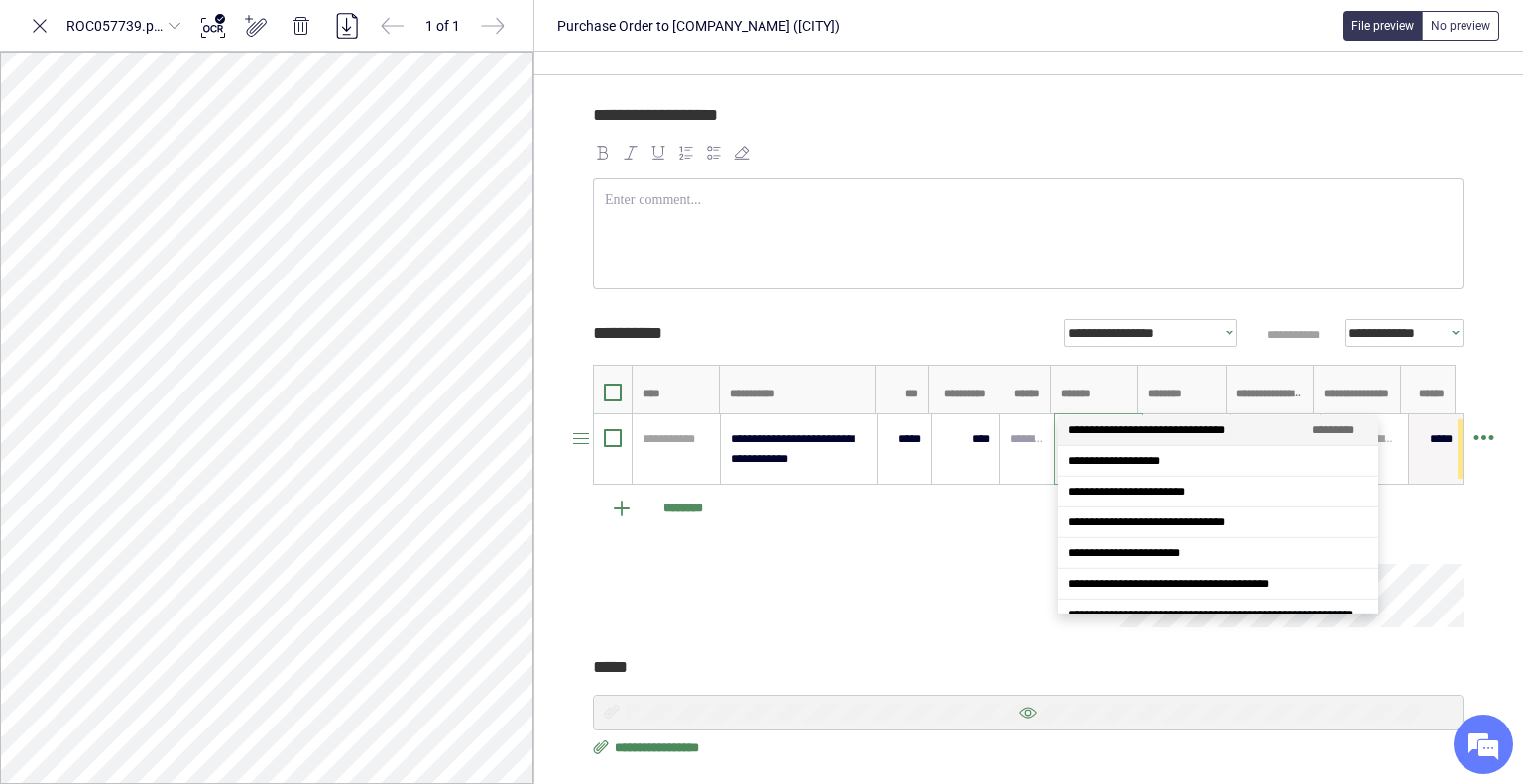 click on "**********" at bounding box center (1099, 439) 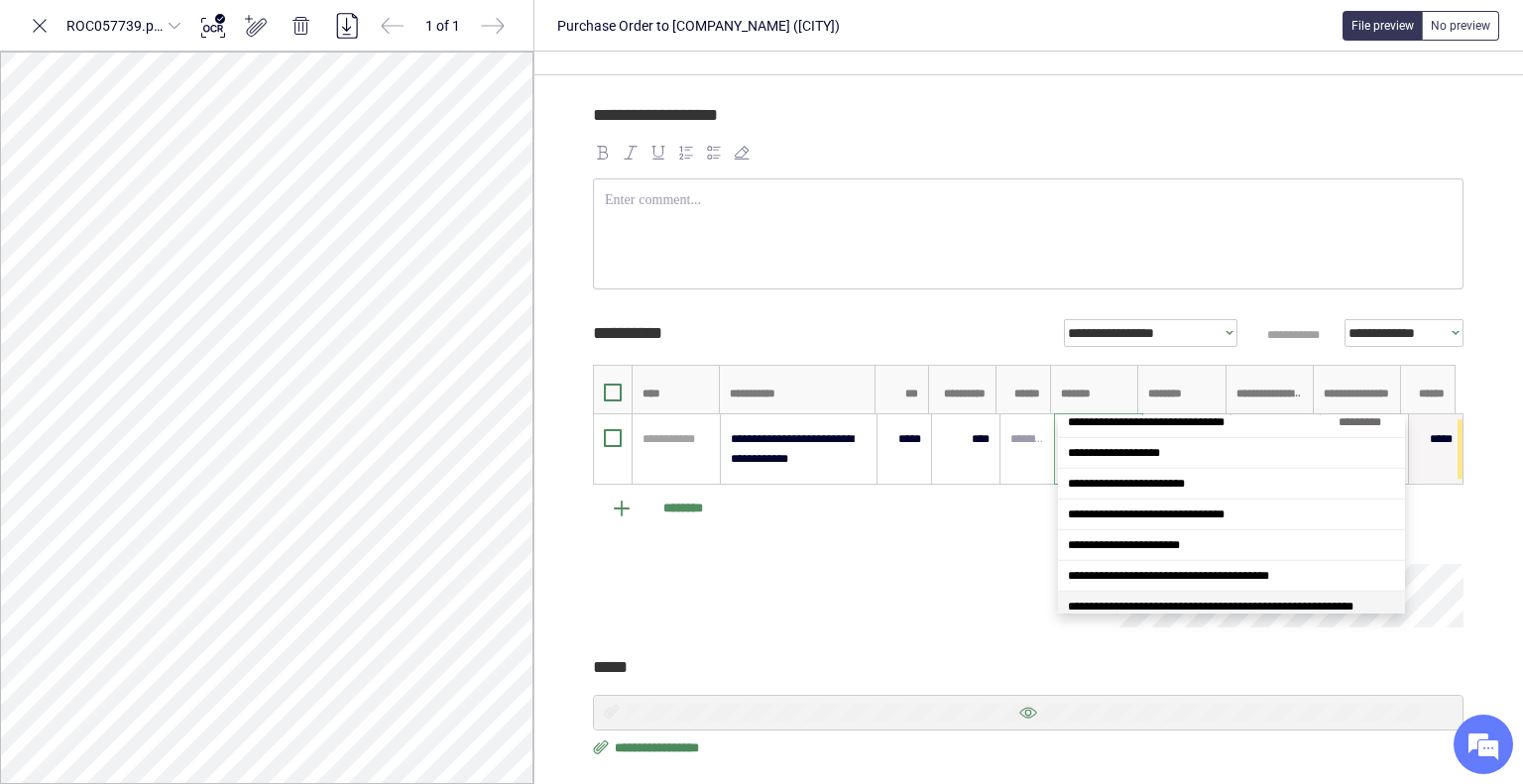 scroll, scrollTop: 0, scrollLeft: 0, axis: both 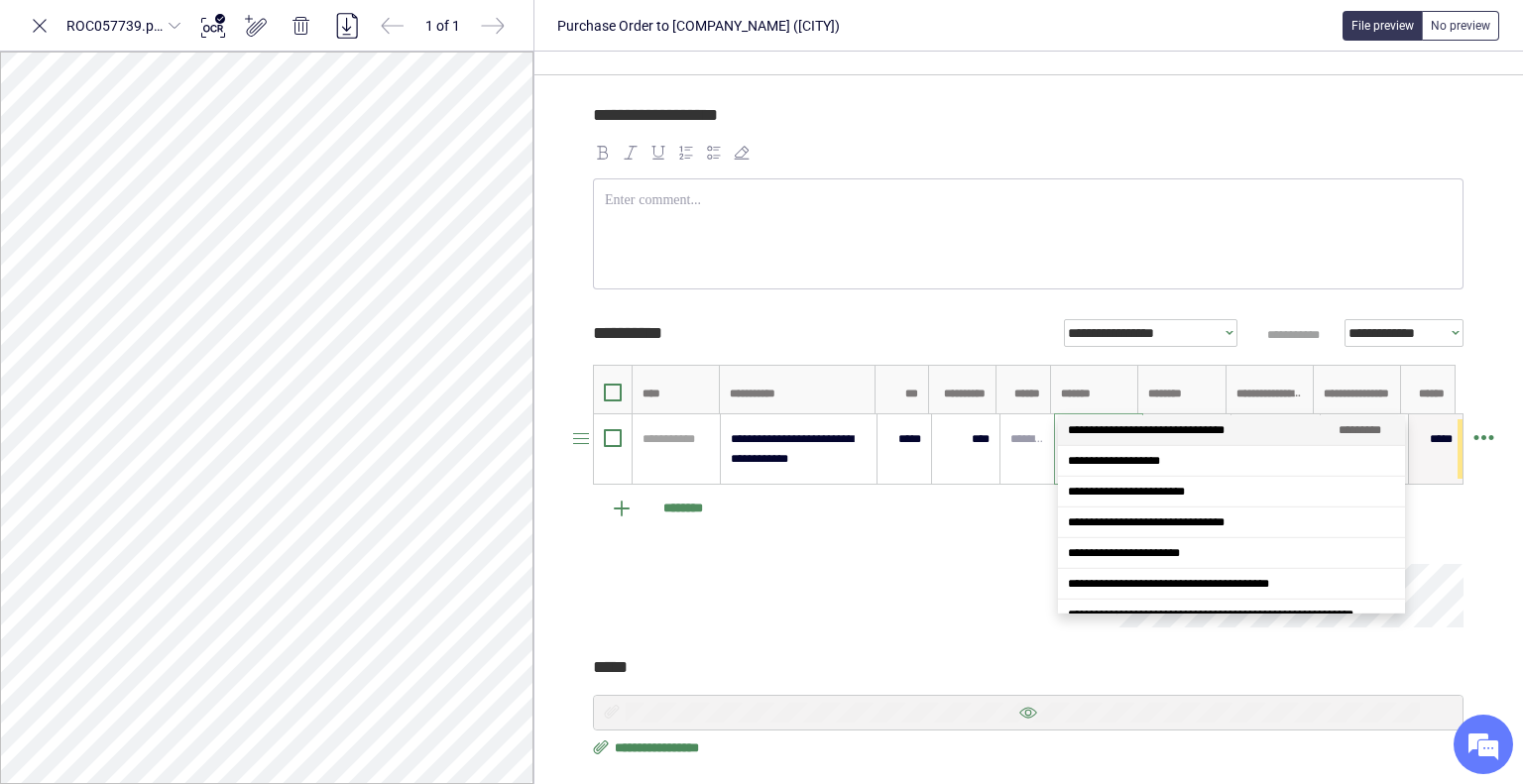 type on "*" 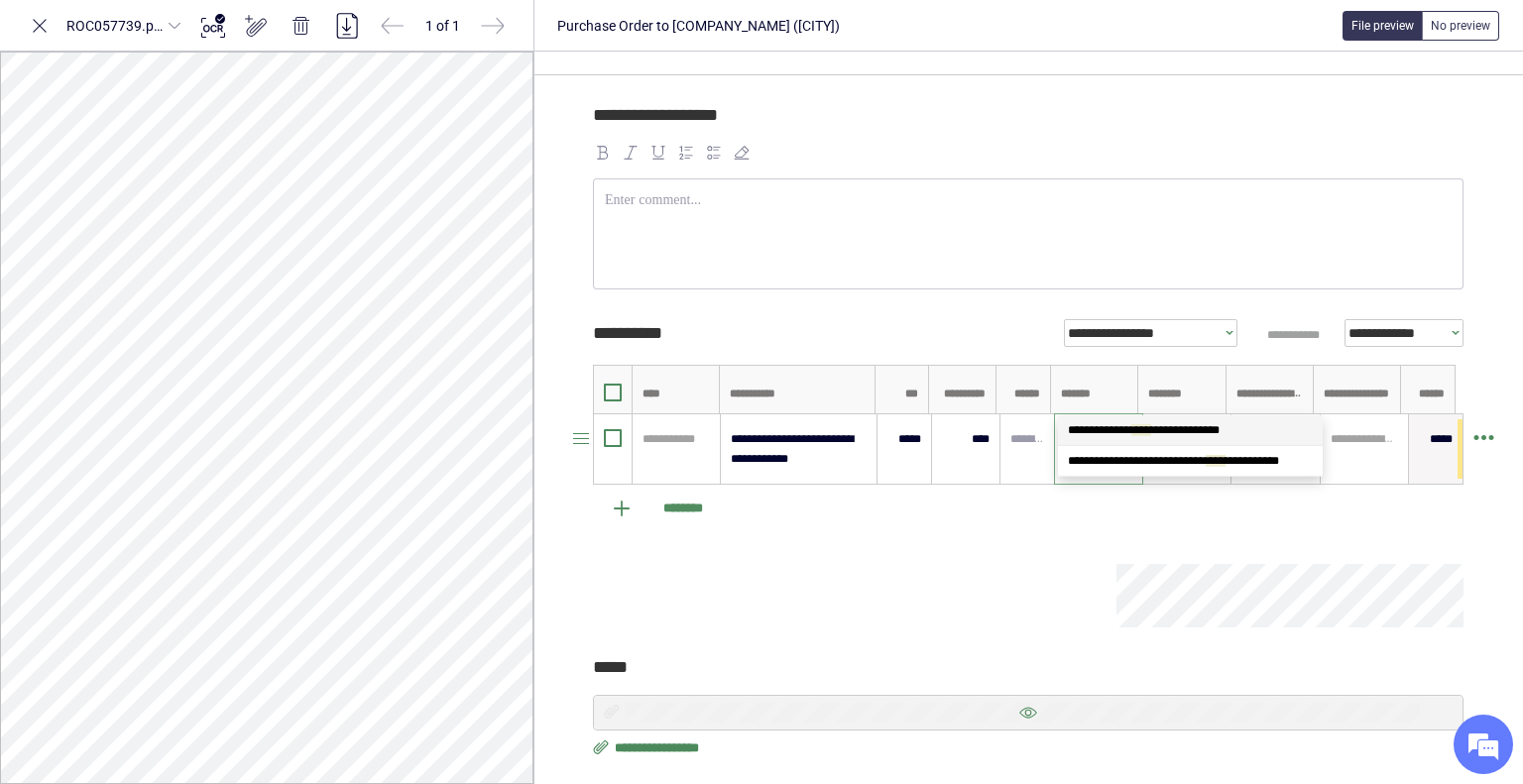 scroll, scrollTop: 0, scrollLeft: 0, axis: both 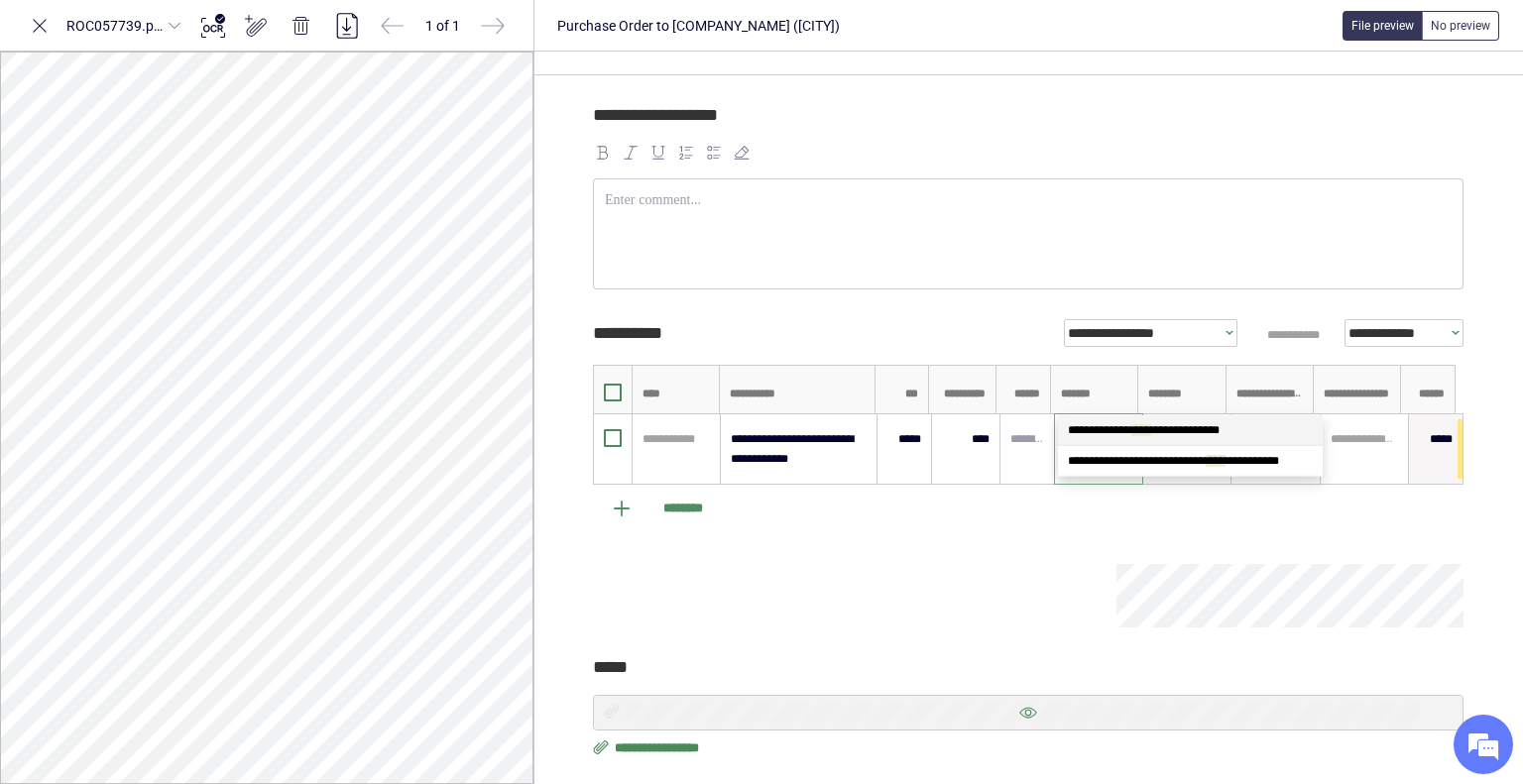 click on "**********" at bounding box center [1190, 430] 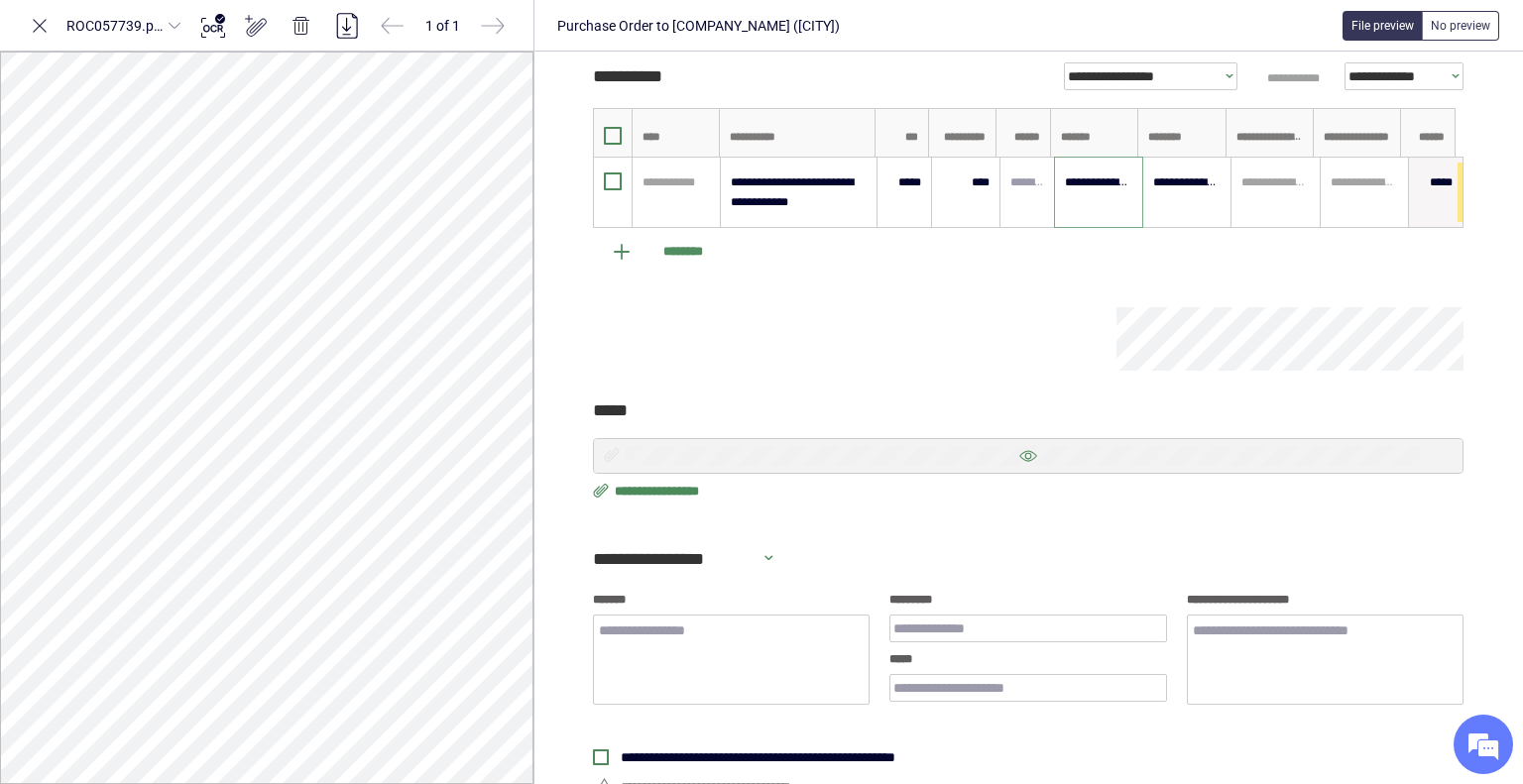 scroll, scrollTop: 570, scrollLeft: 0, axis: vertical 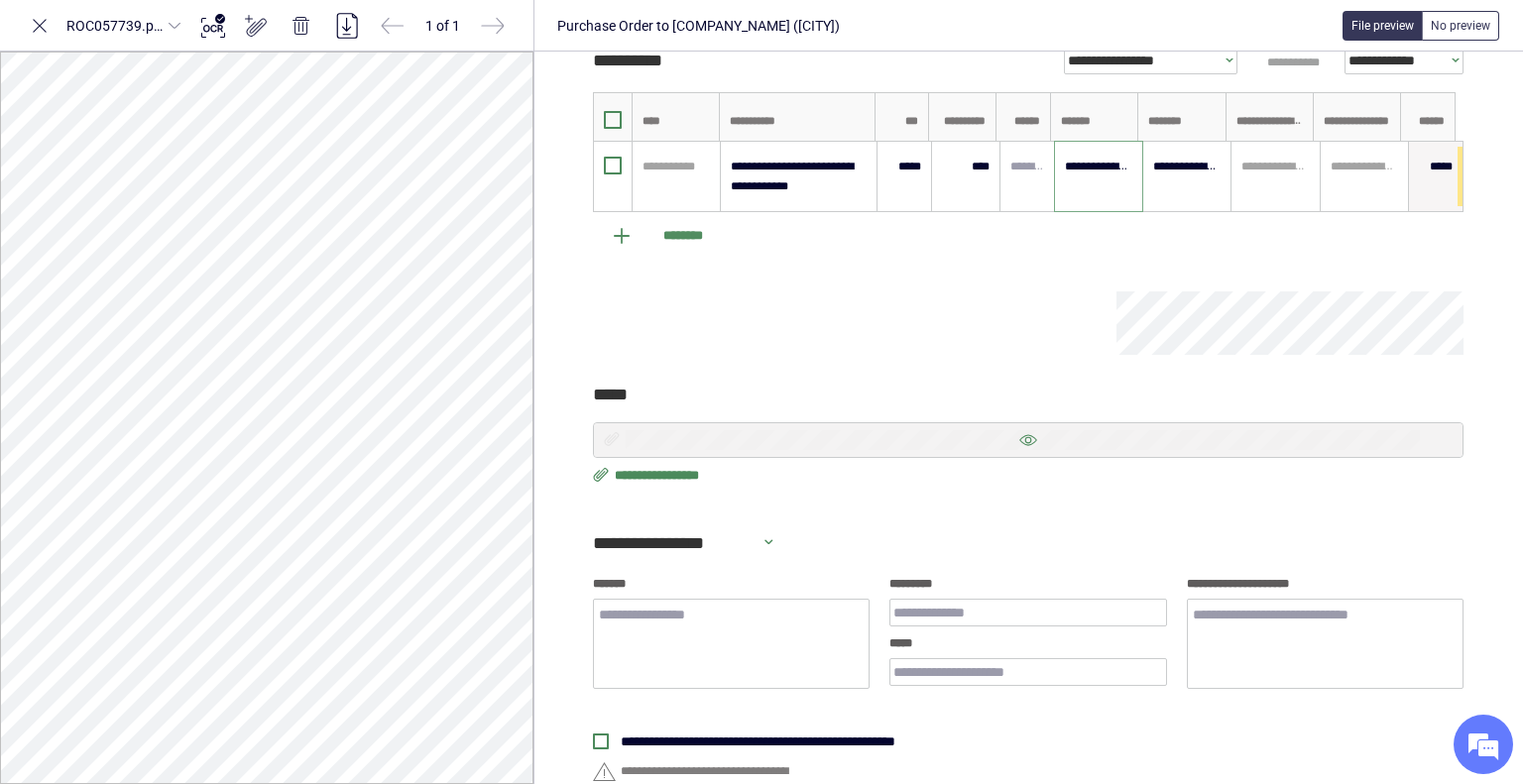 type 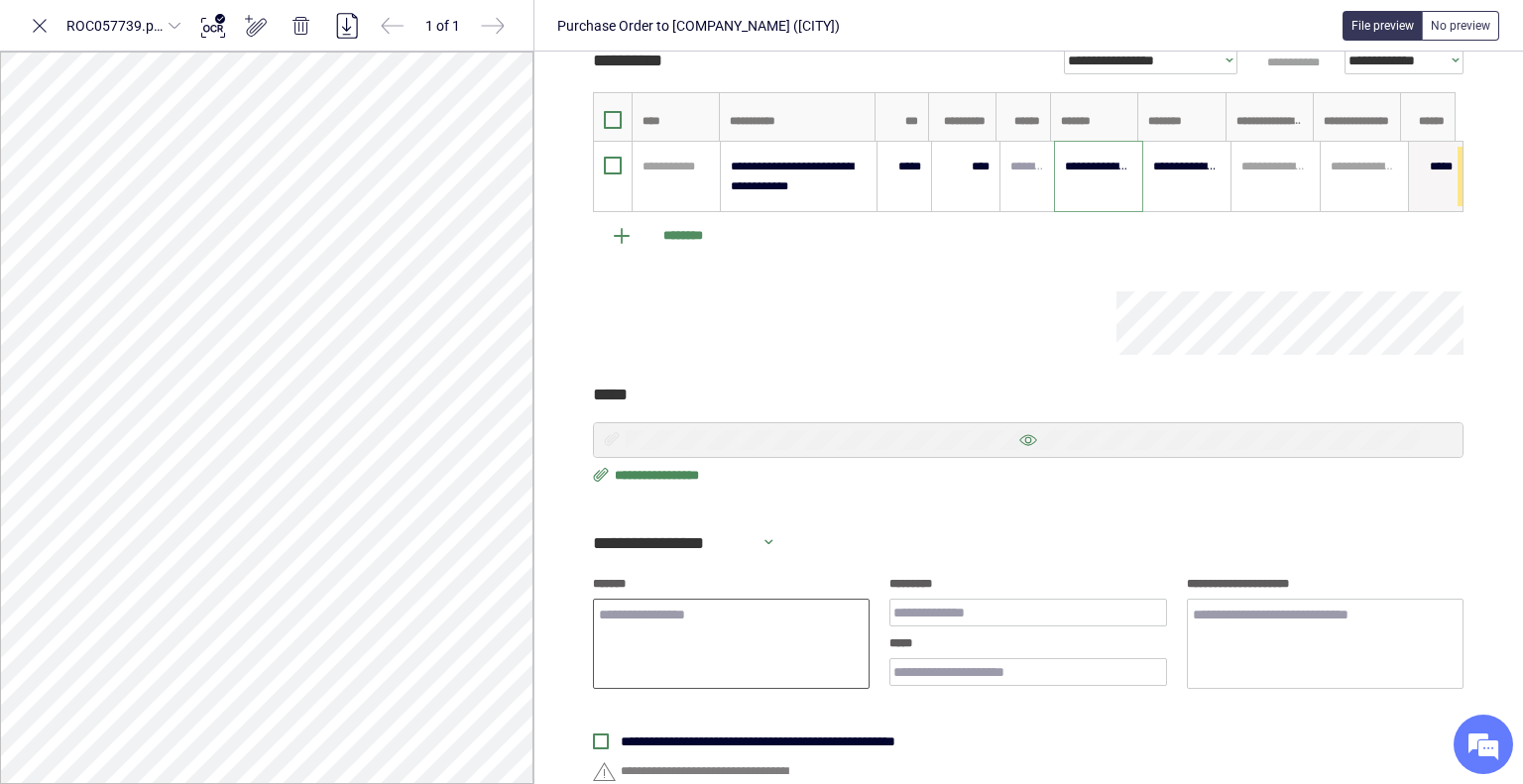 click on "*******" at bounding box center [731, 644] 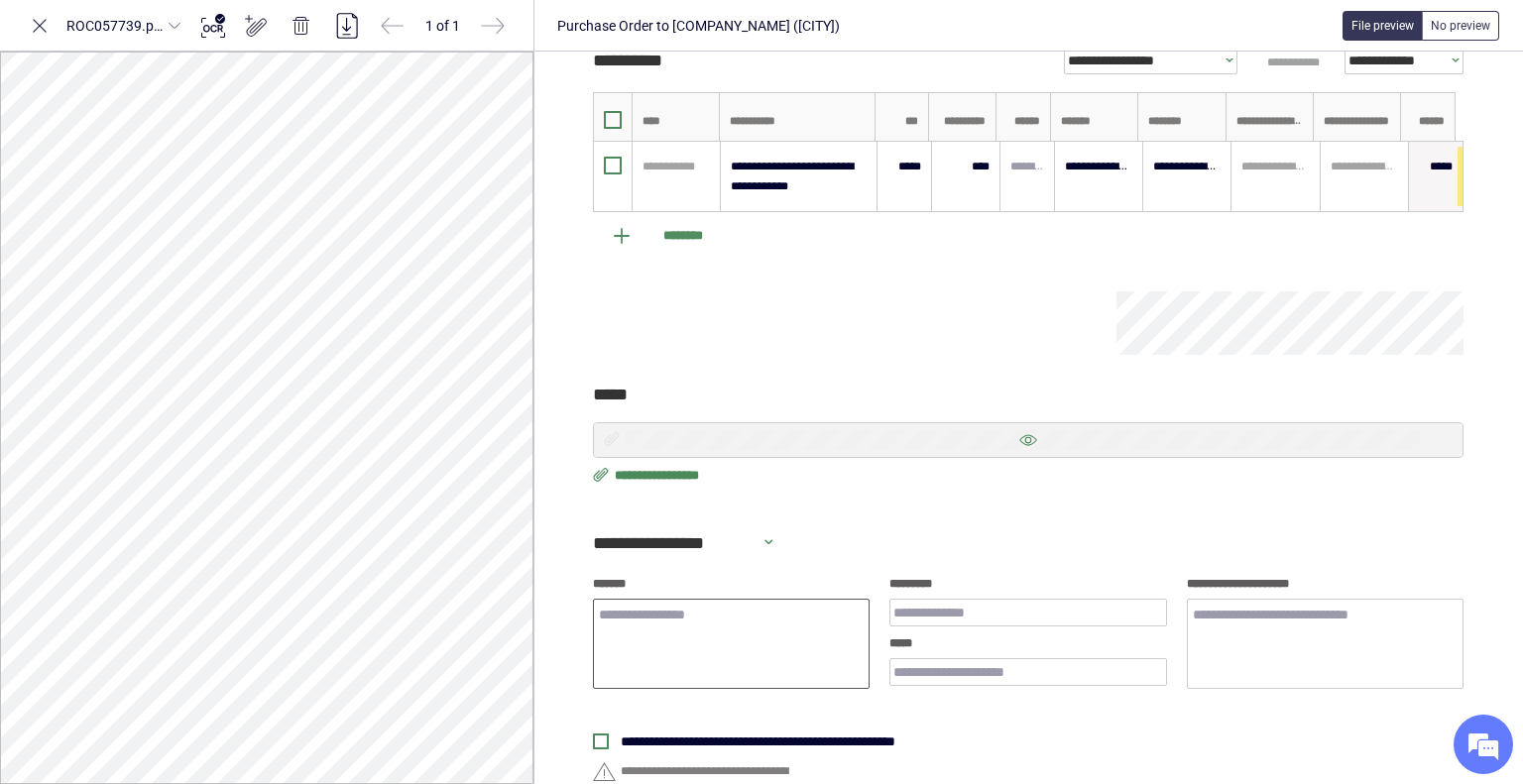 click on "*******" at bounding box center (731, 644) 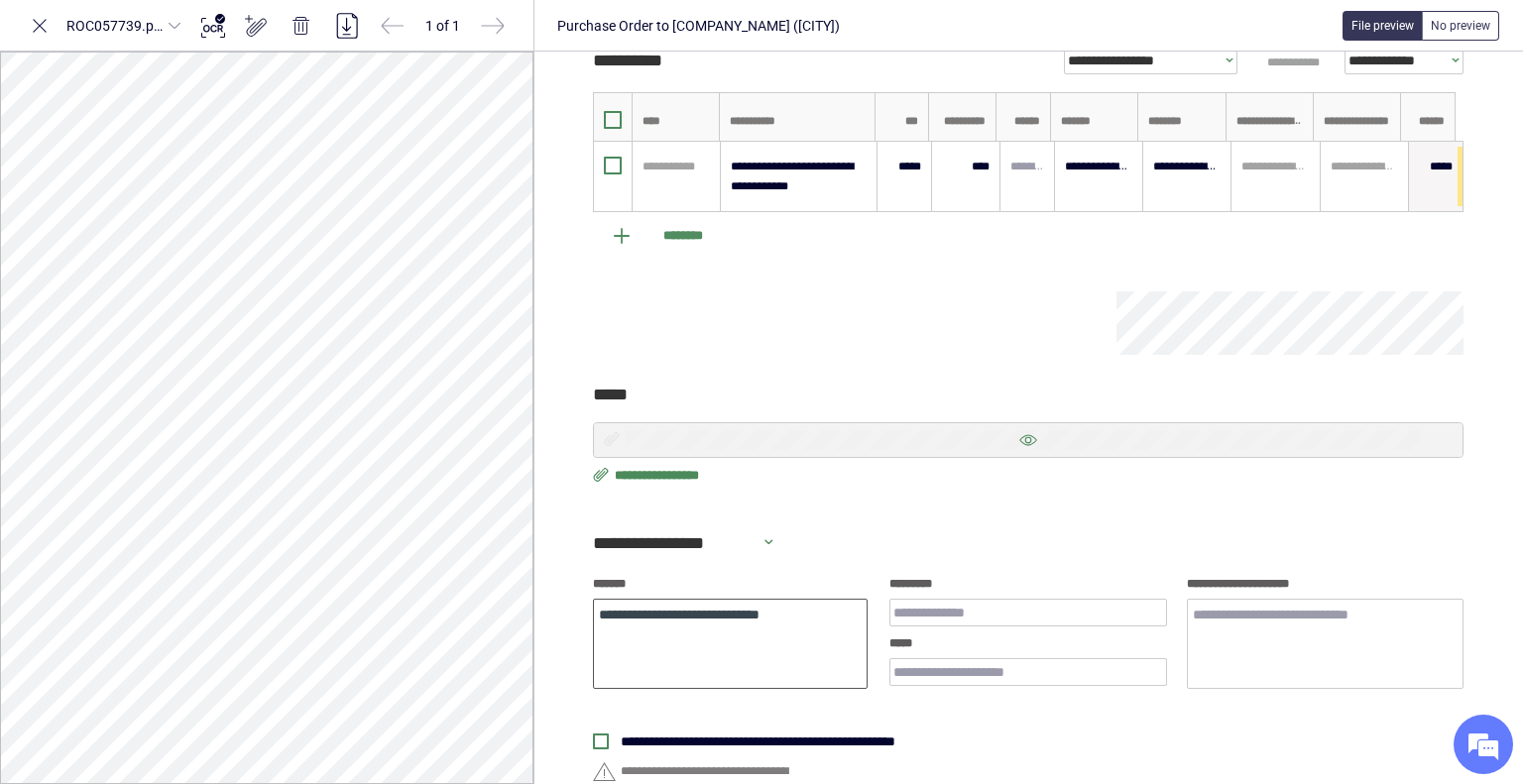 click on "**********" at bounding box center [730, 644] 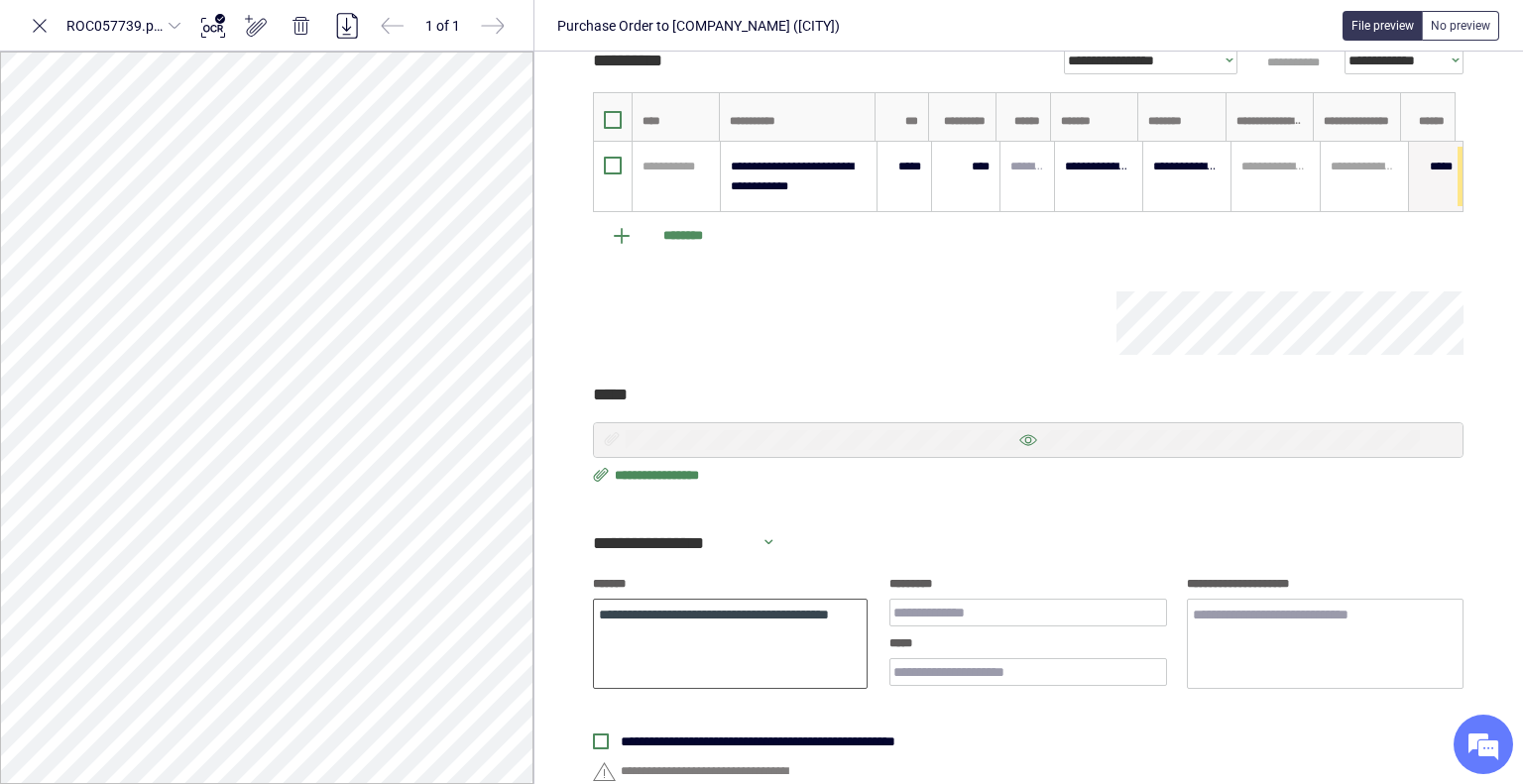 type on "**********" 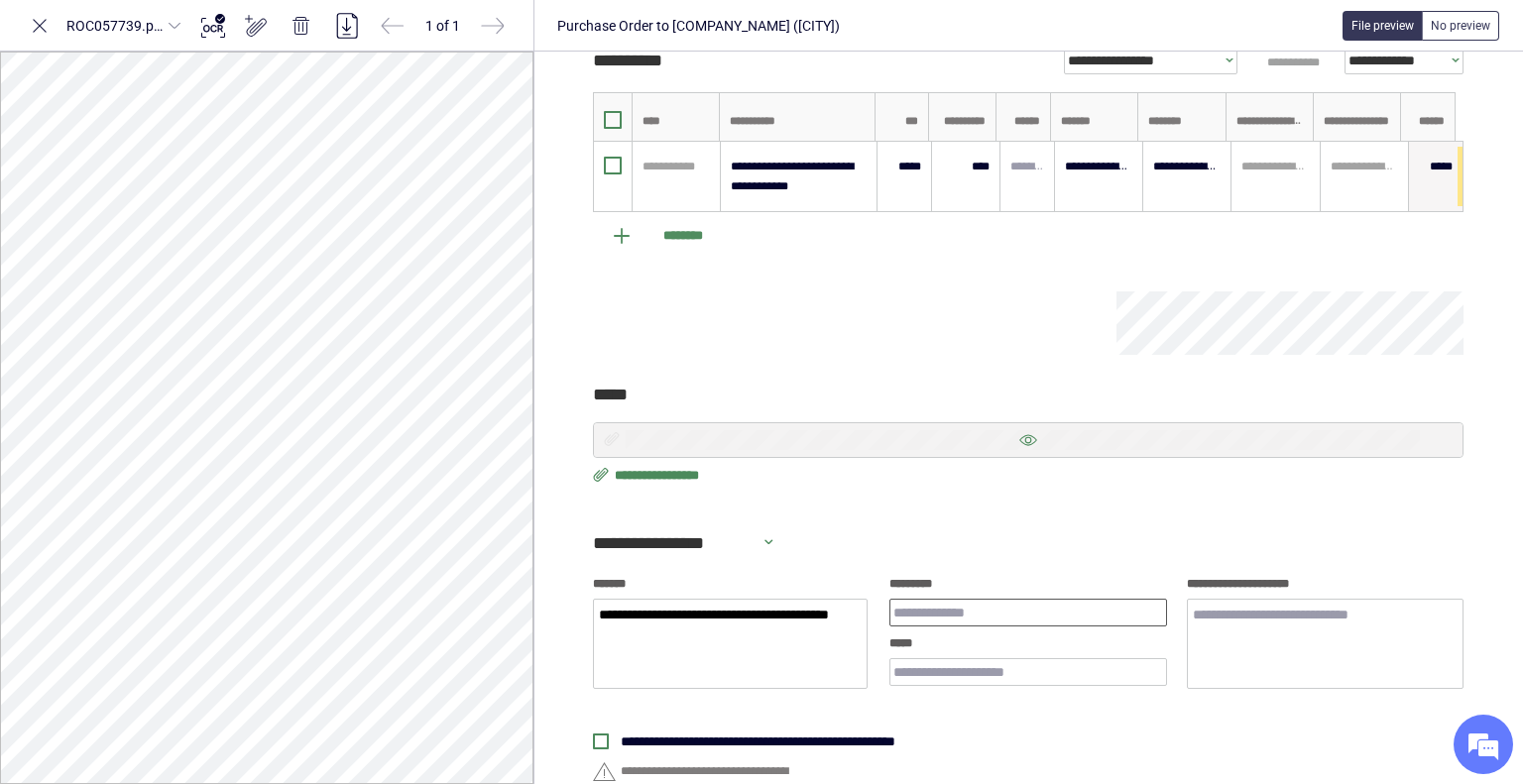 click on "*********" at bounding box center [1027, 613] 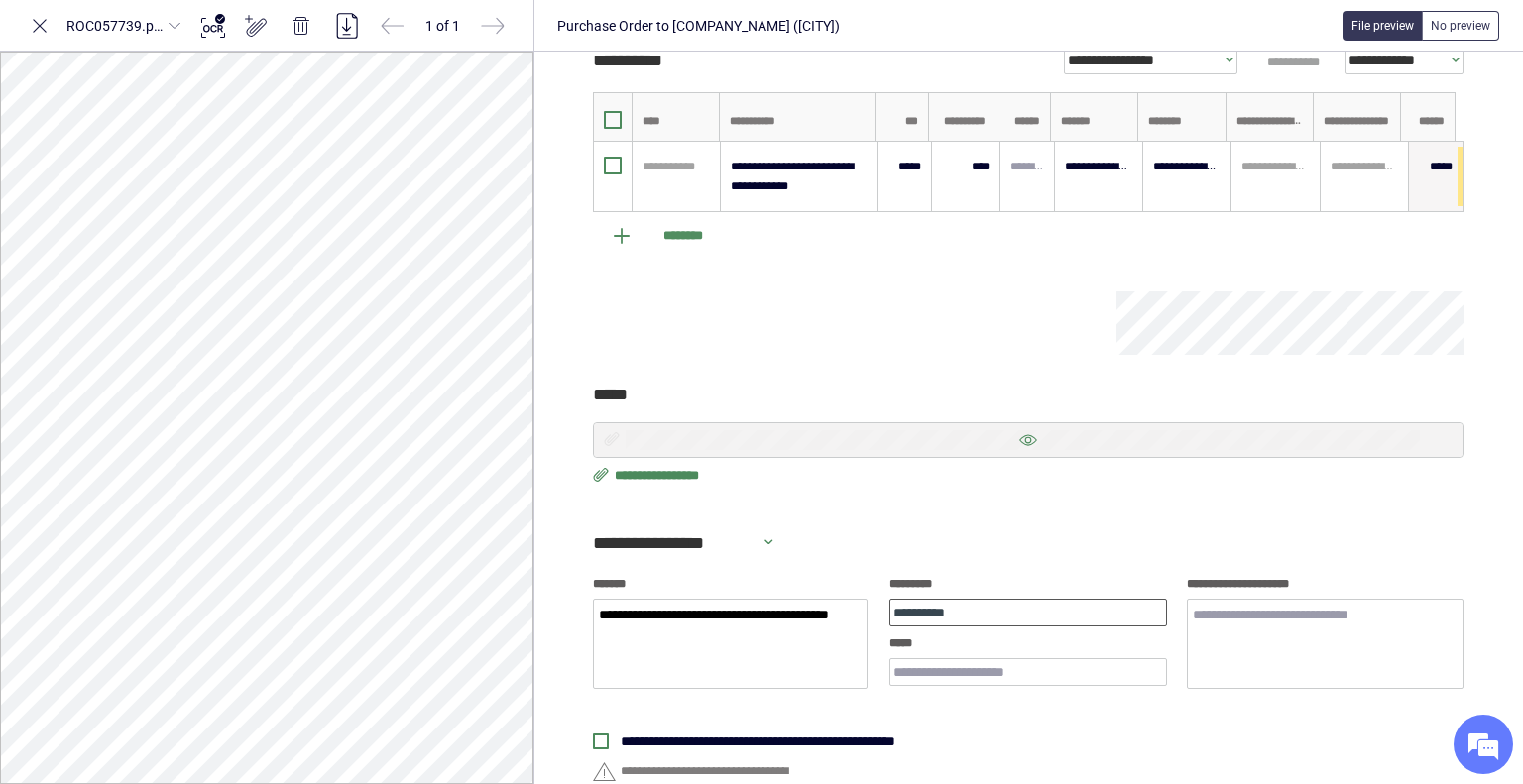 type on "**********" 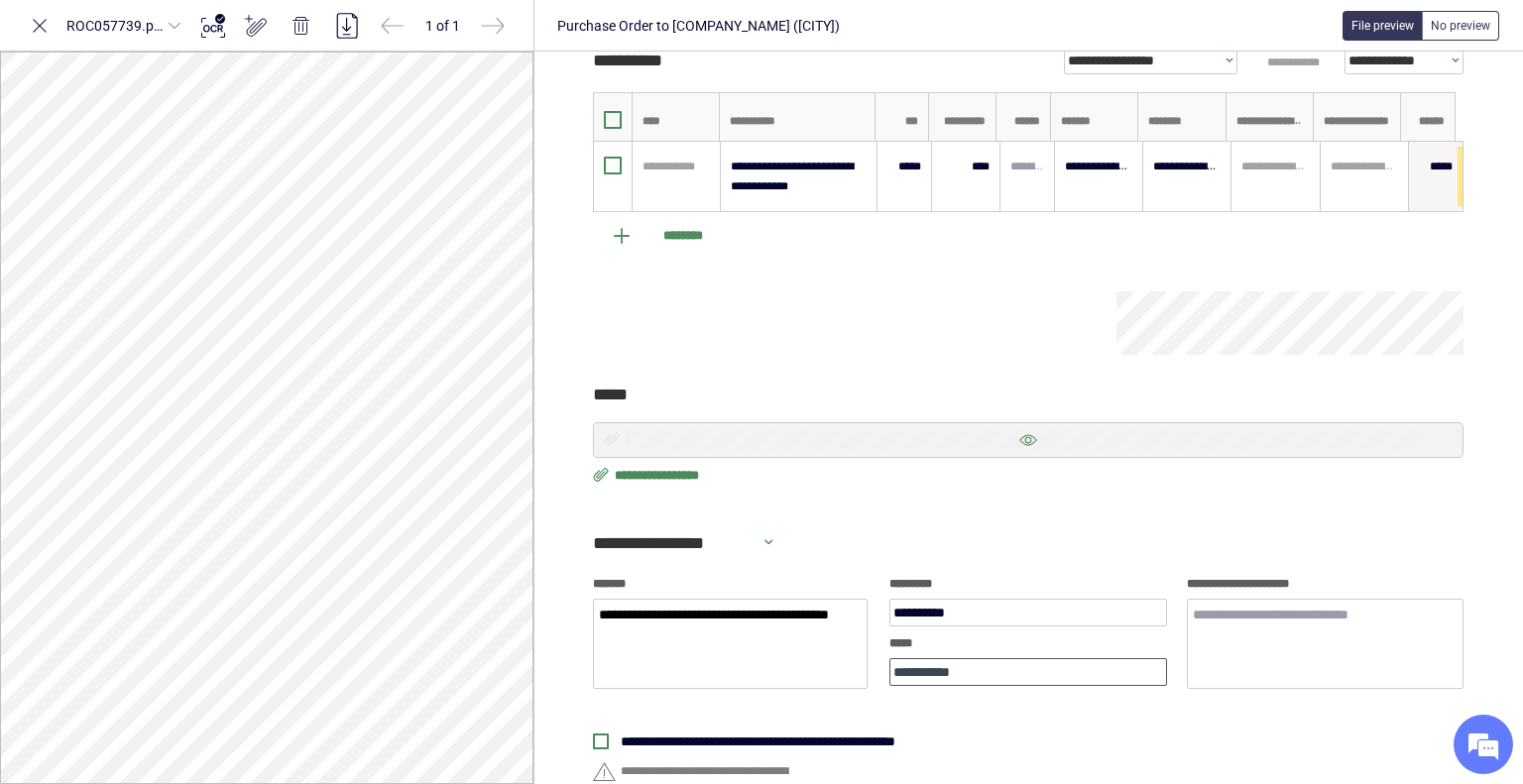 type on "**********" 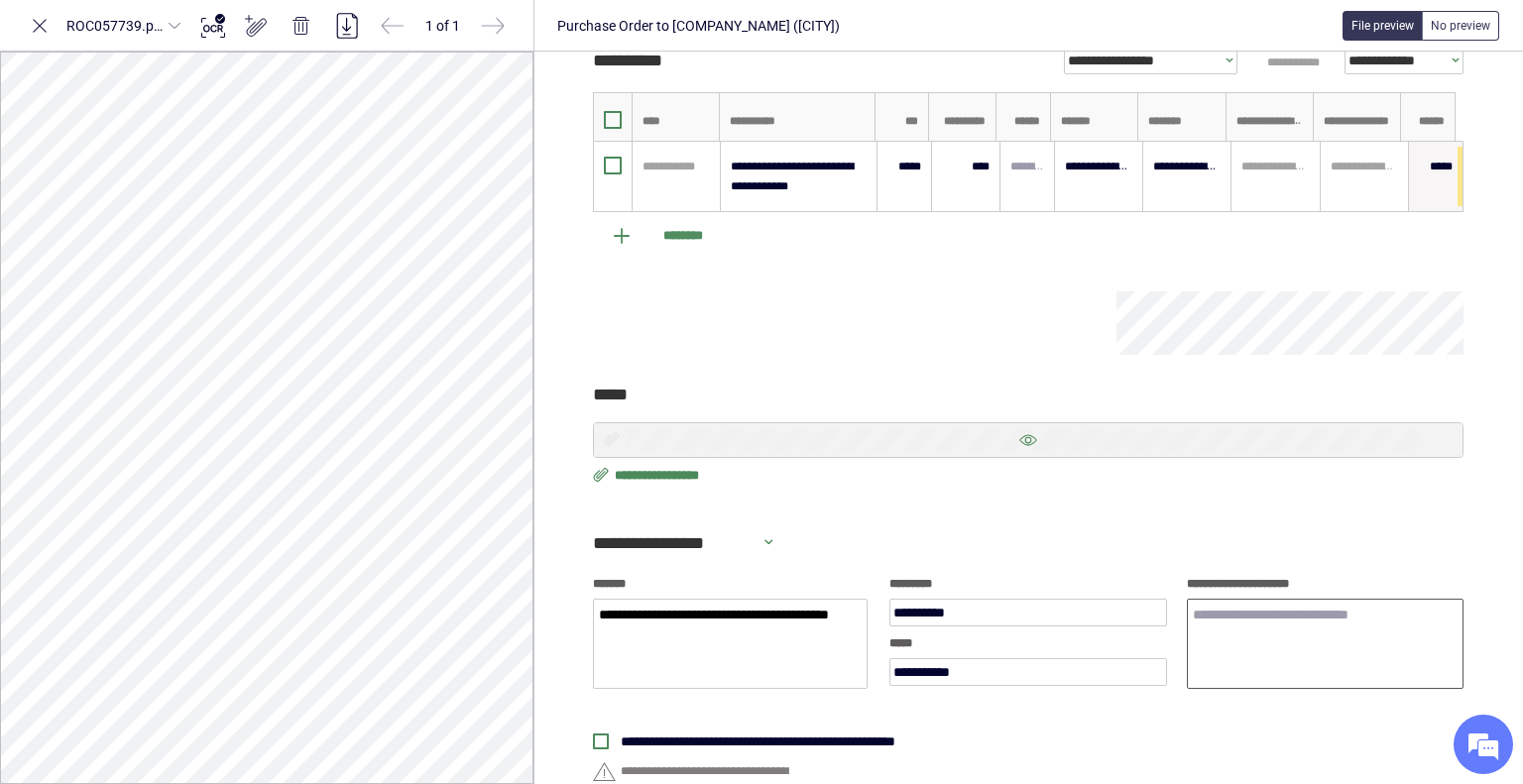 click on "**********" at bounding box center [1325, 644] 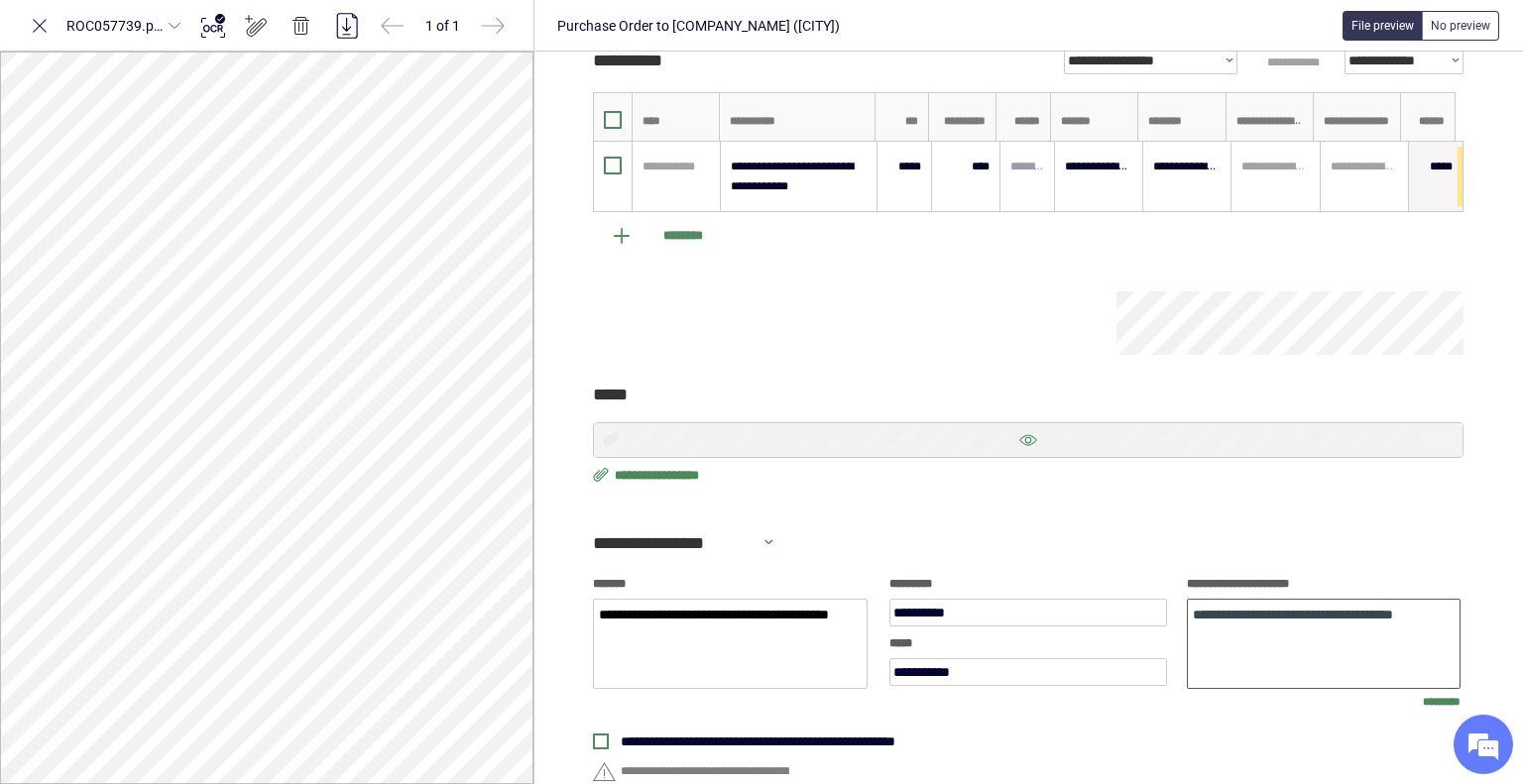 type on "**********" 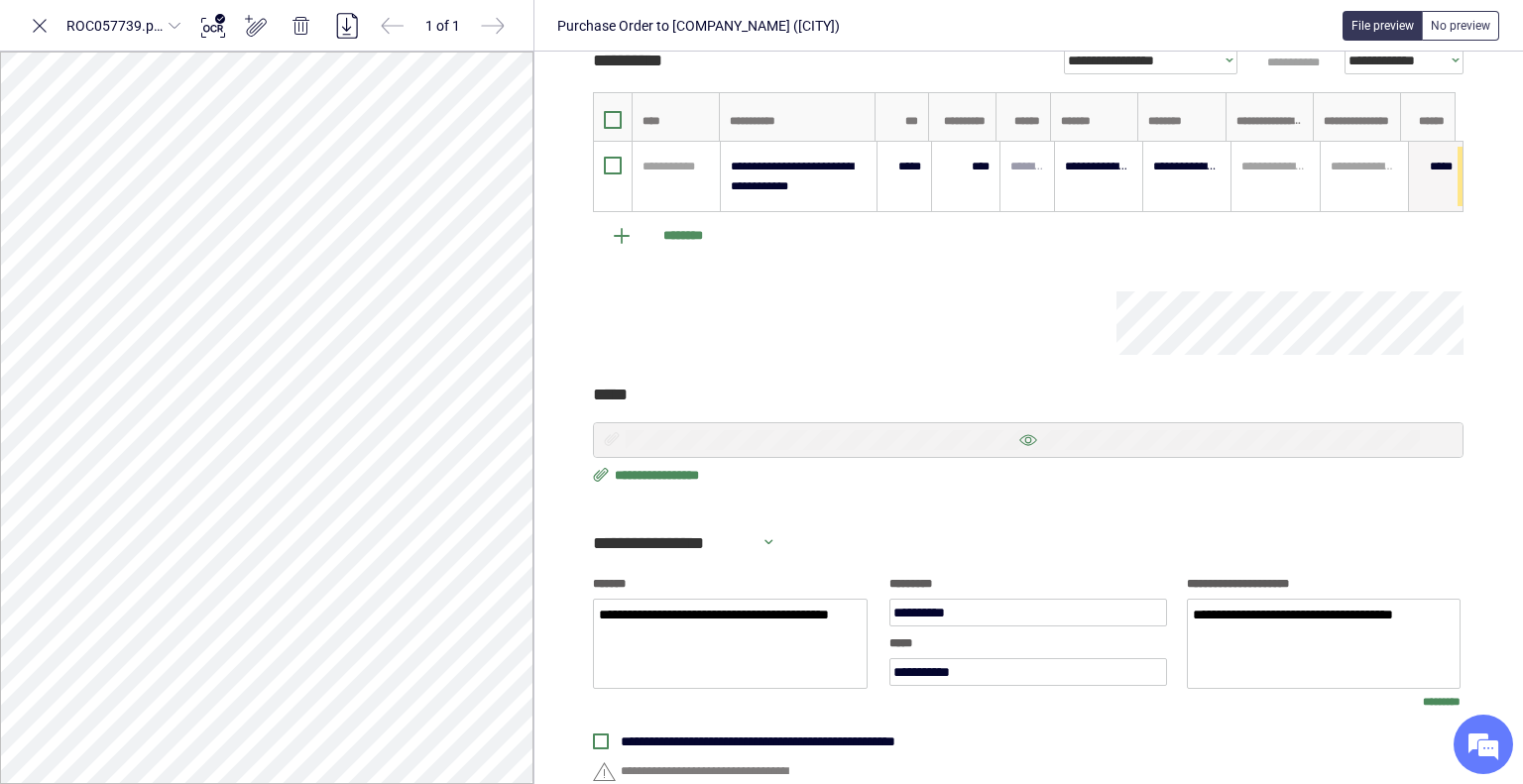 click on "**********" at bounding box center [795, 741] 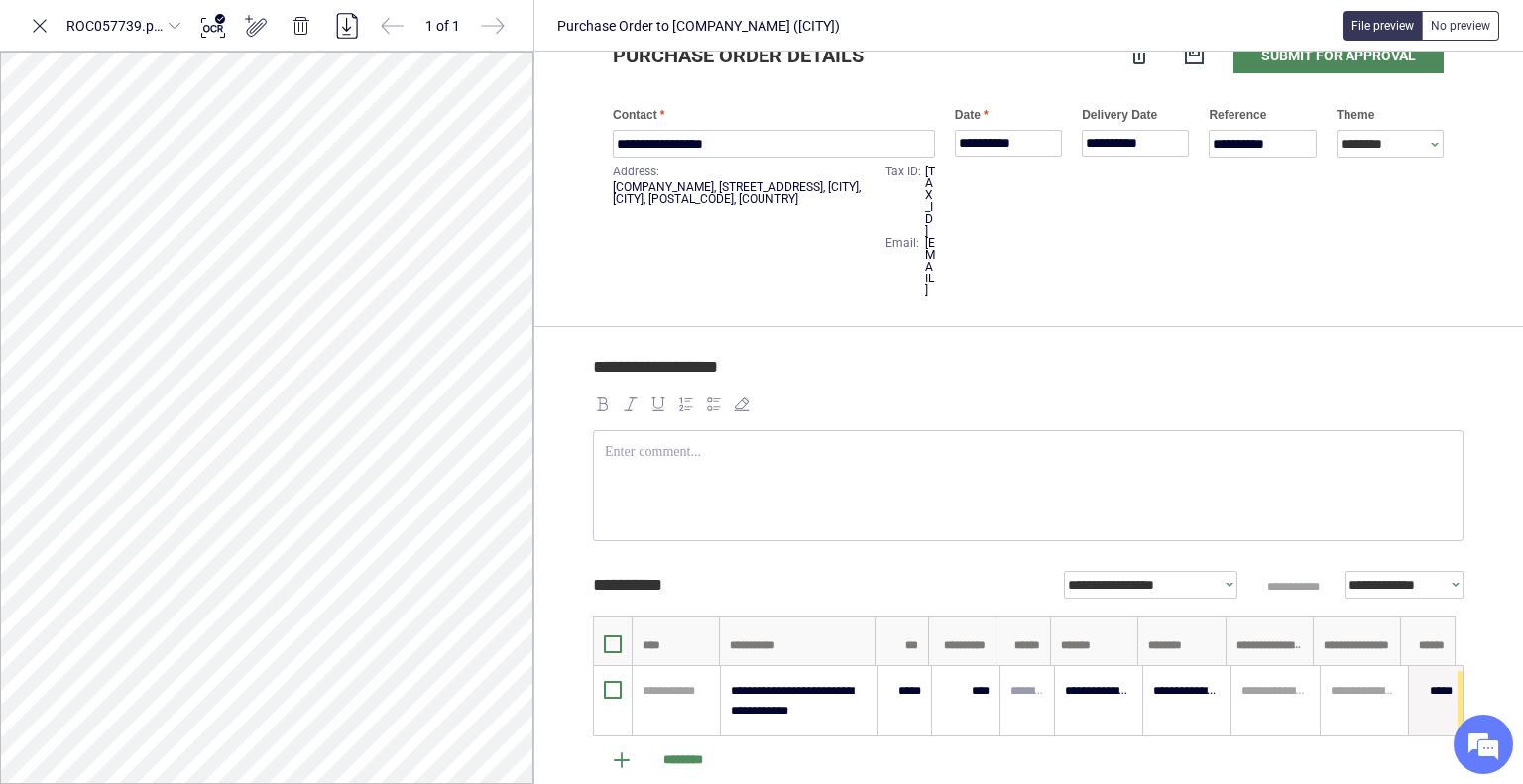 scroll, scrollTop: 0, scrollLeft: 0, axis: both 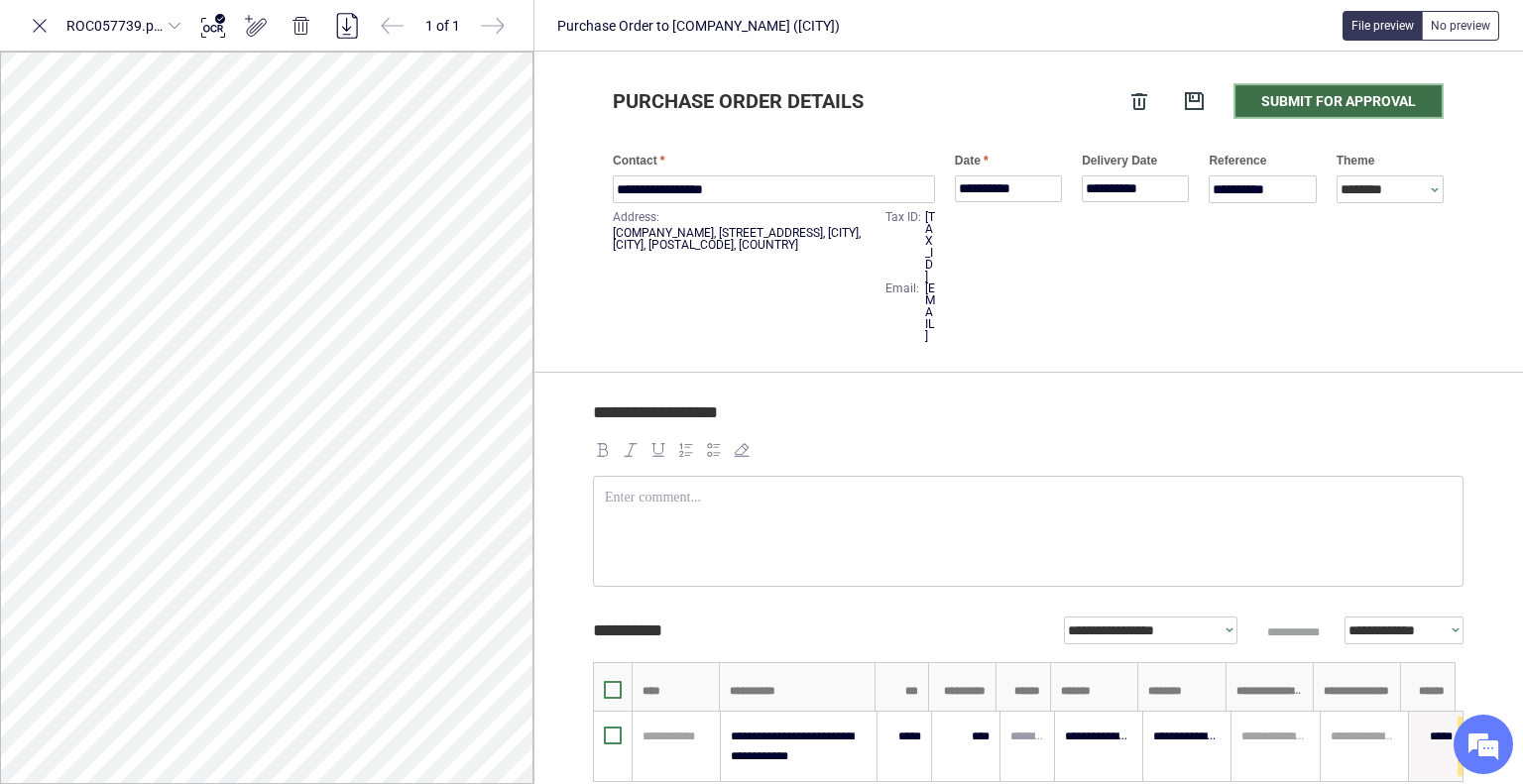 click on "Submit for approval" at bounding box center [1339, 101] 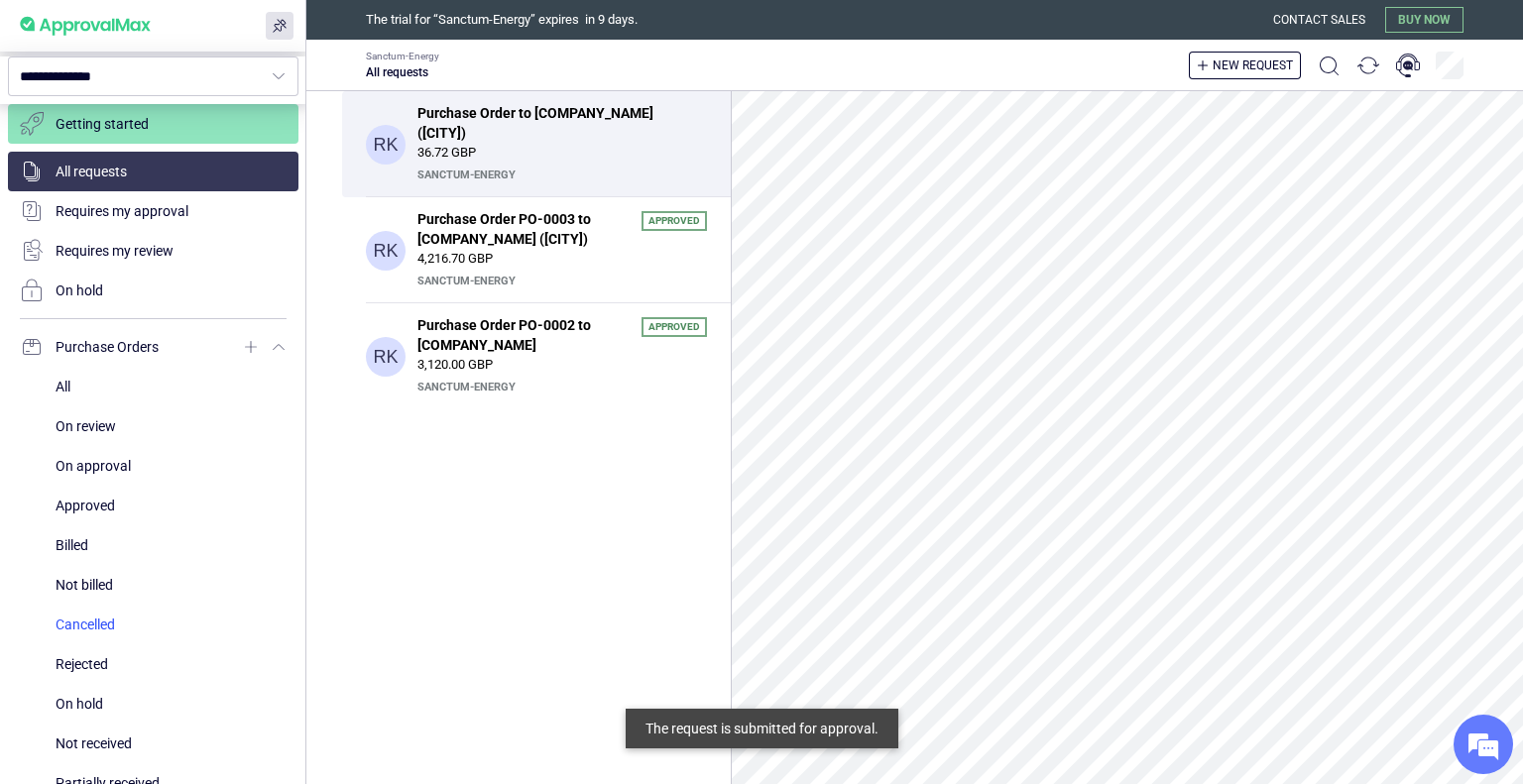 scroll, scrollTop: 396, scrollLeft: 0, axis: vertical 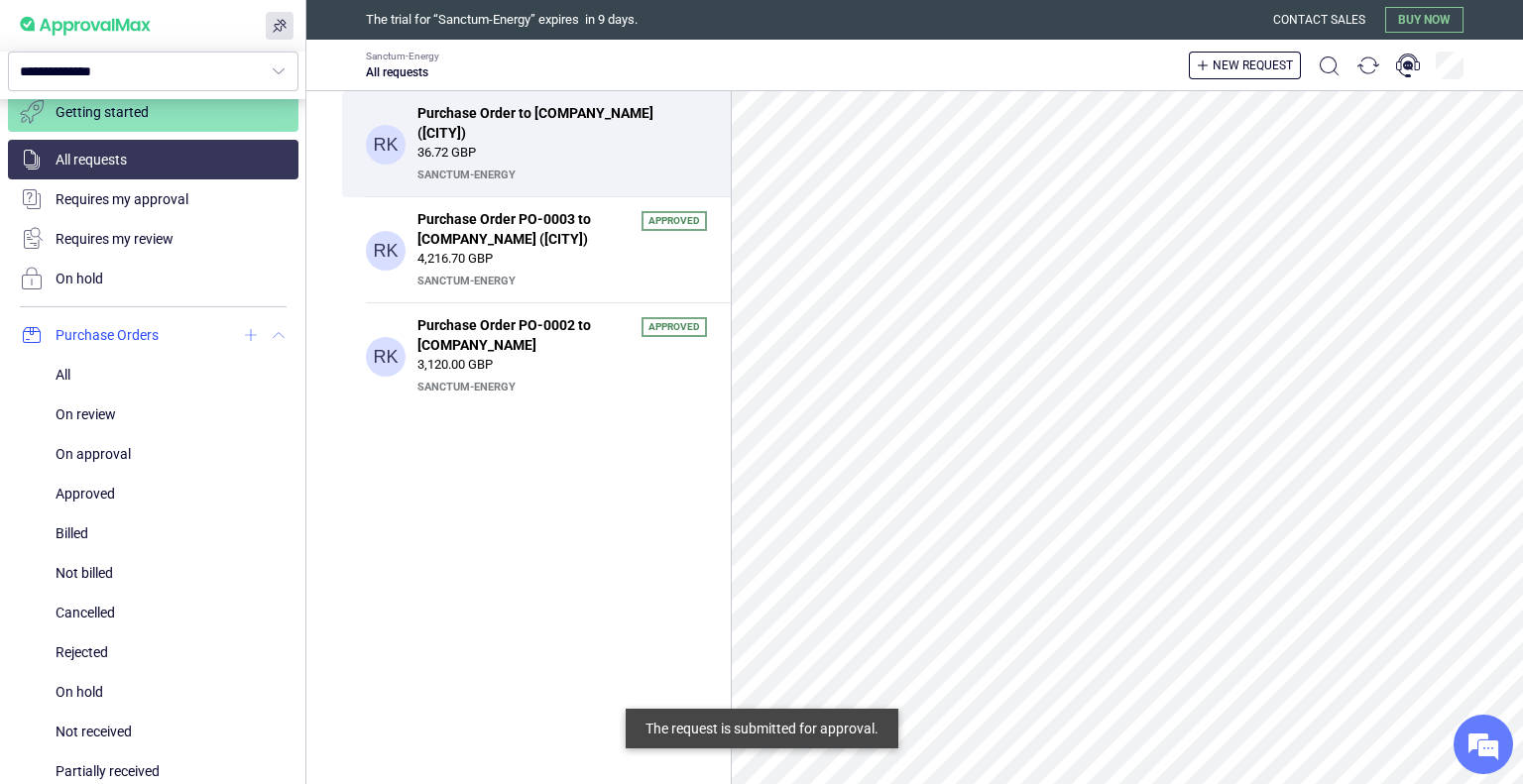 click at bounding box center (251, 335) 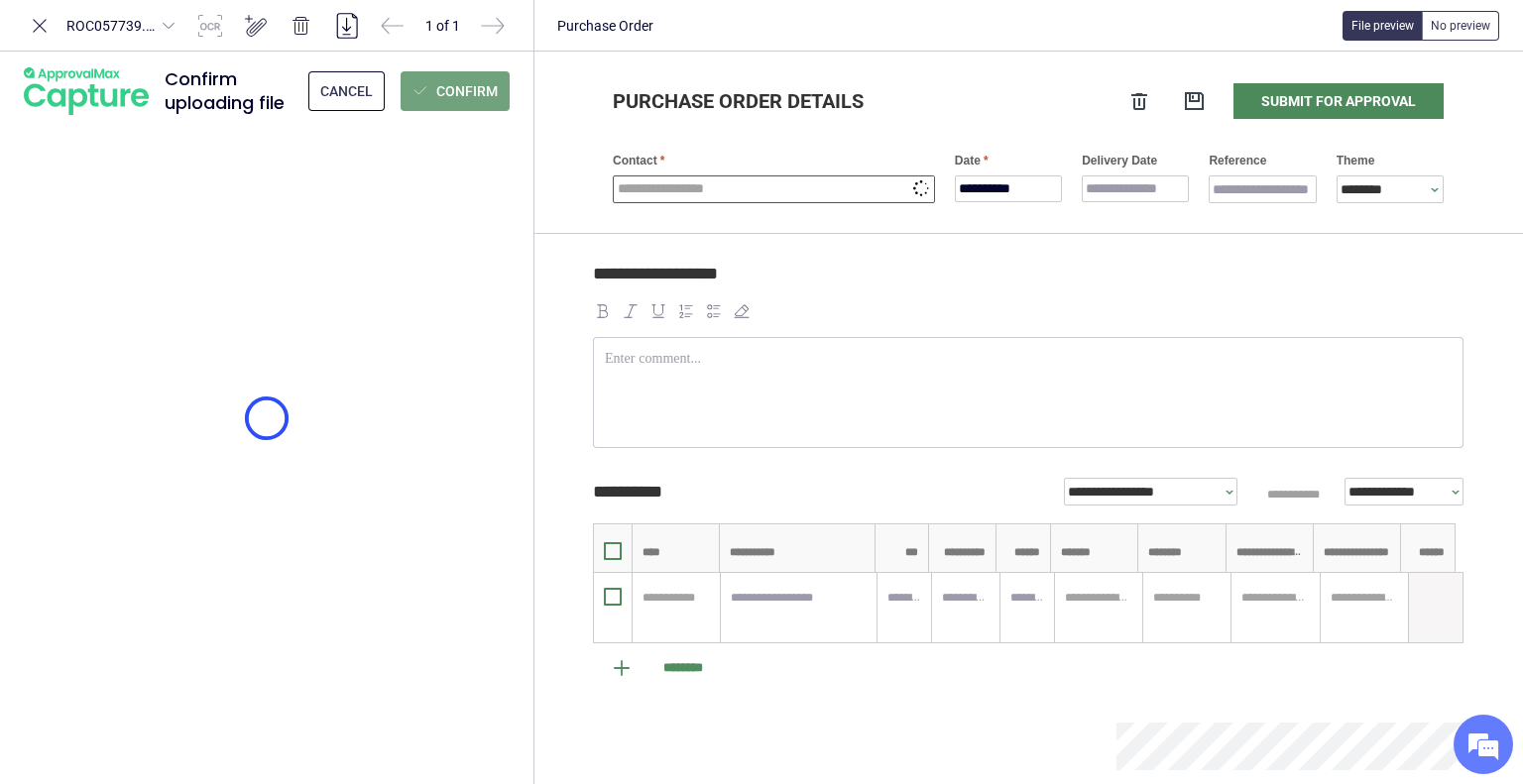 click at bounding box center [773, 189] 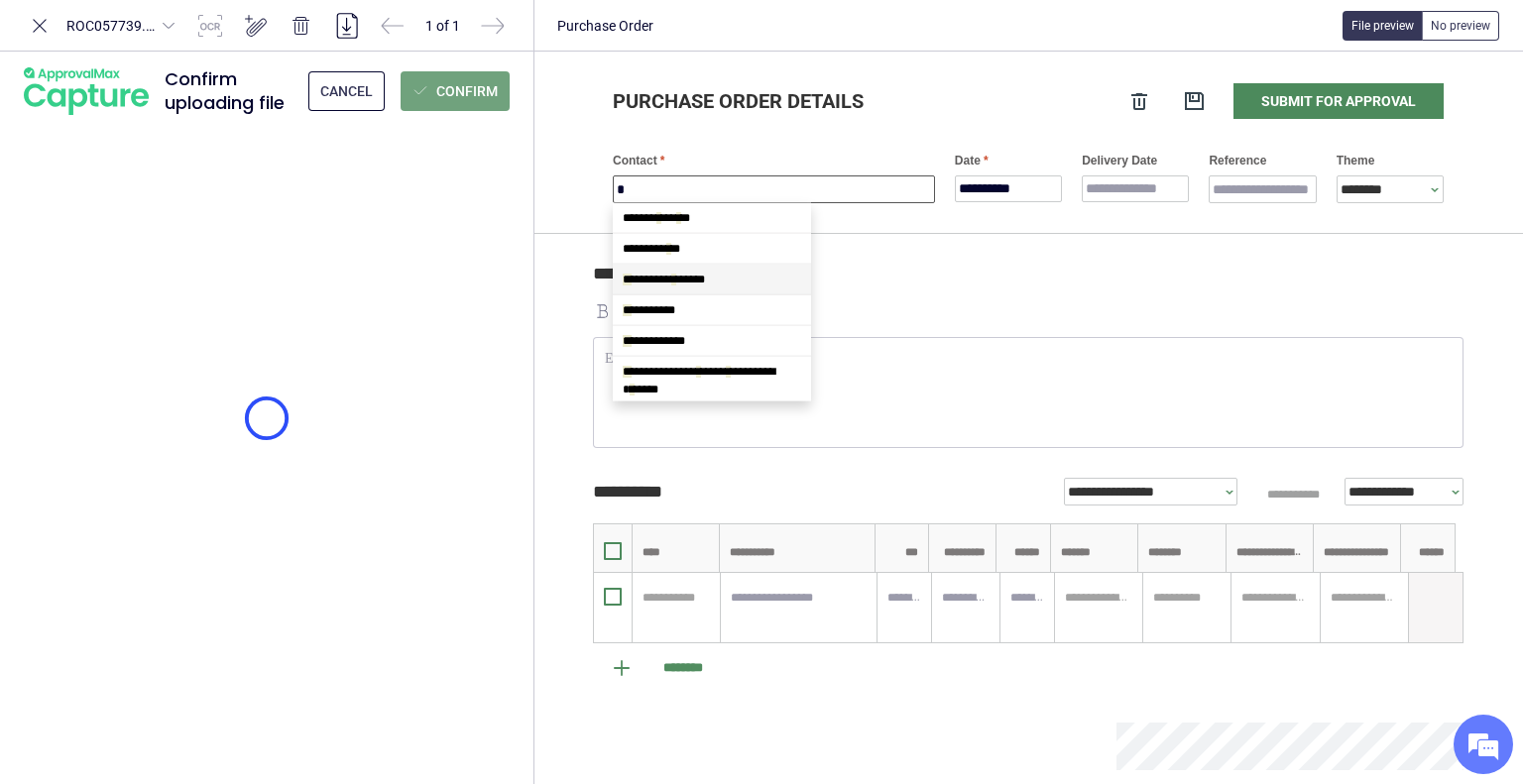 scroll, scrollTop: 144, scrollLeft: 0, axis: vertical 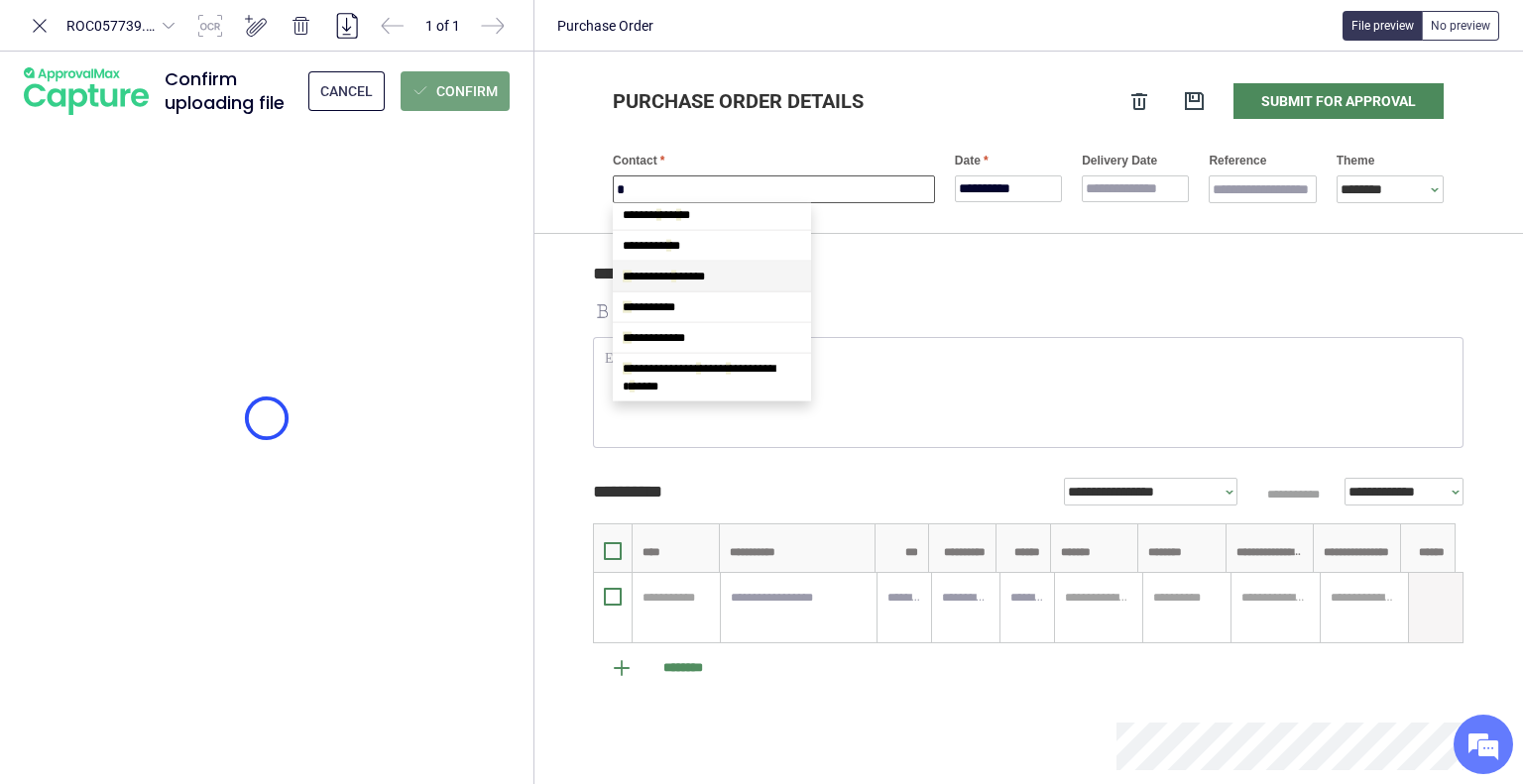 click on "* ********* * ******" at bounding box center (663, 277) 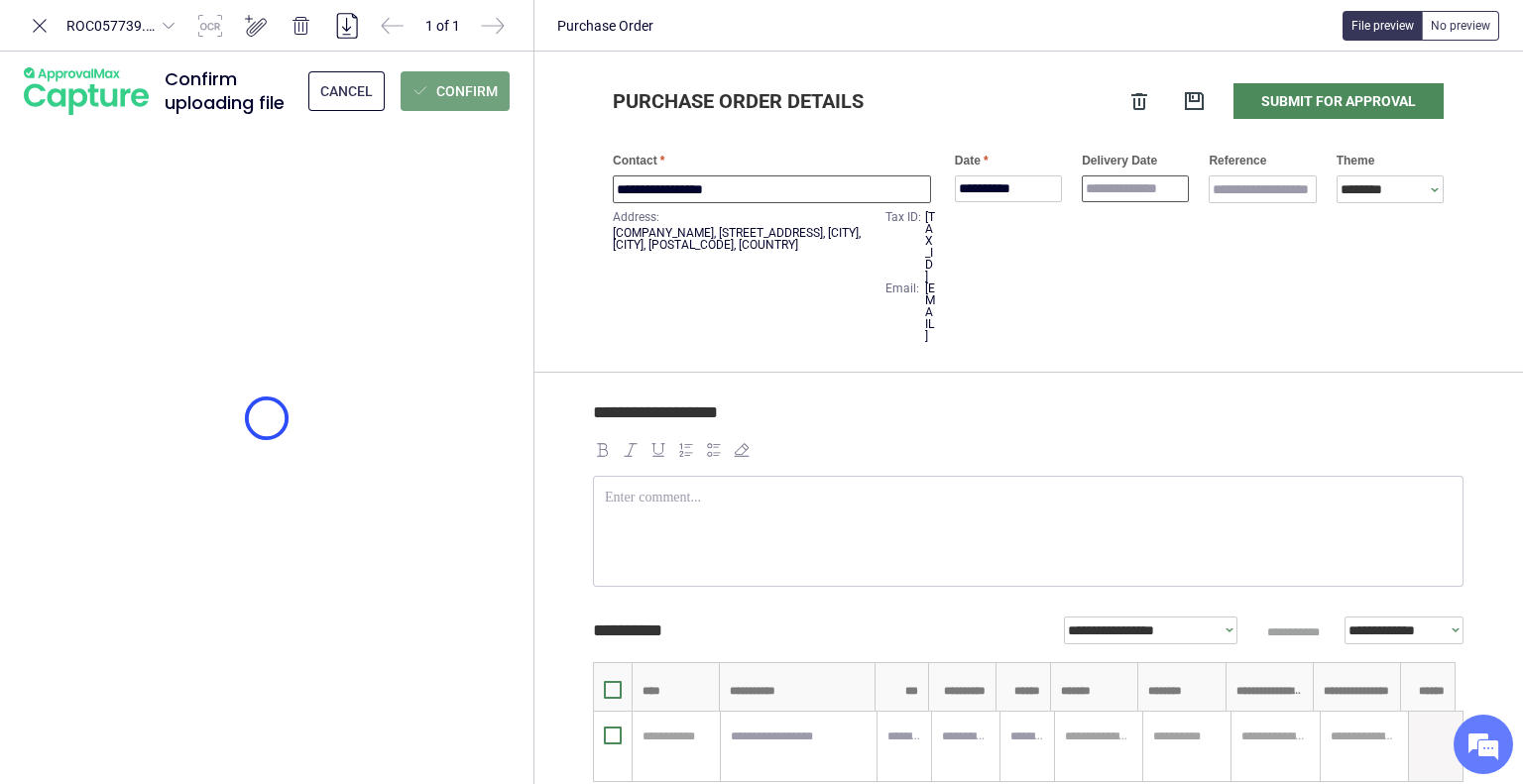 click on "Delivery Date" at bounding box center [1135, 188] 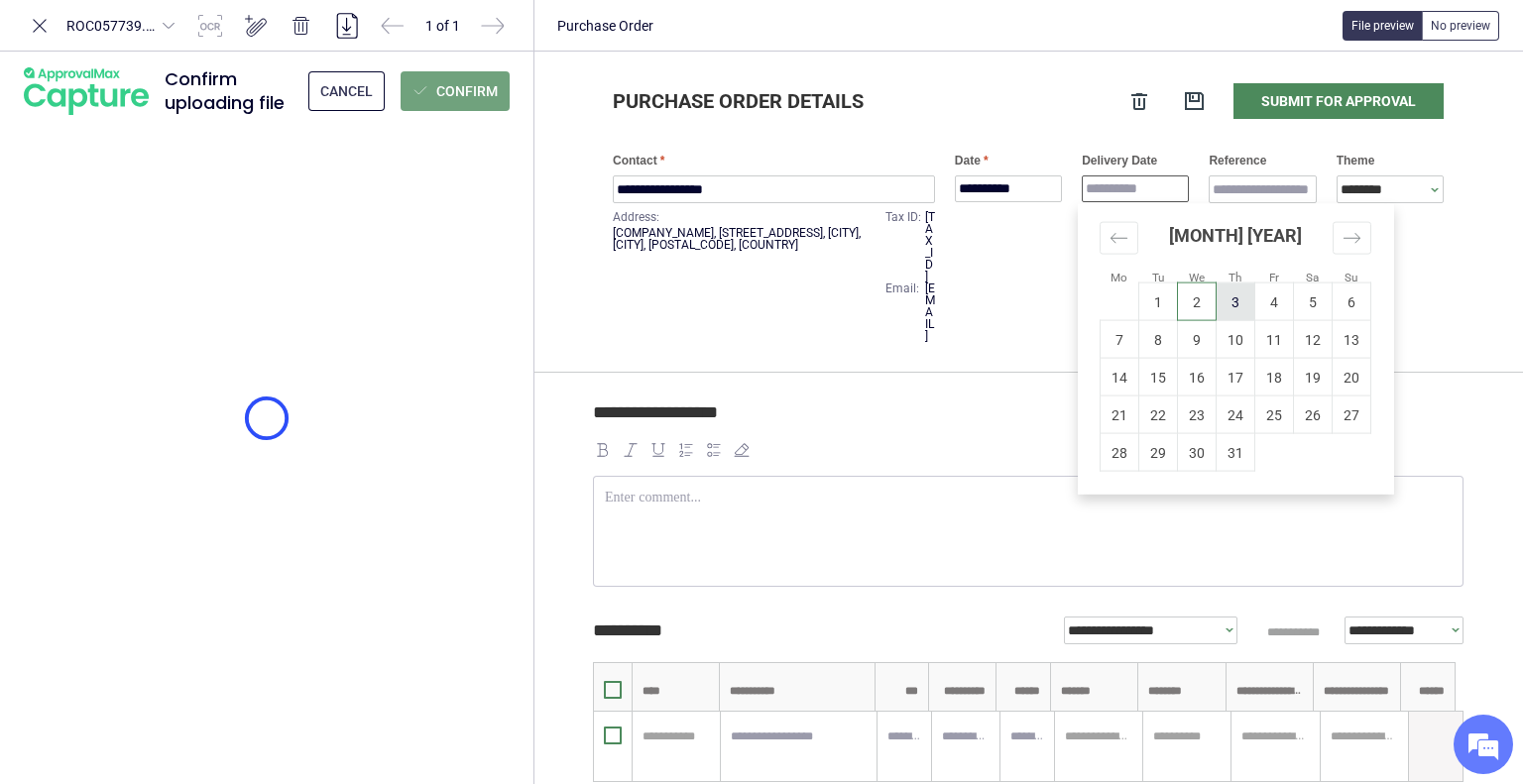 click on "3" at bounding box center (1235, 301) 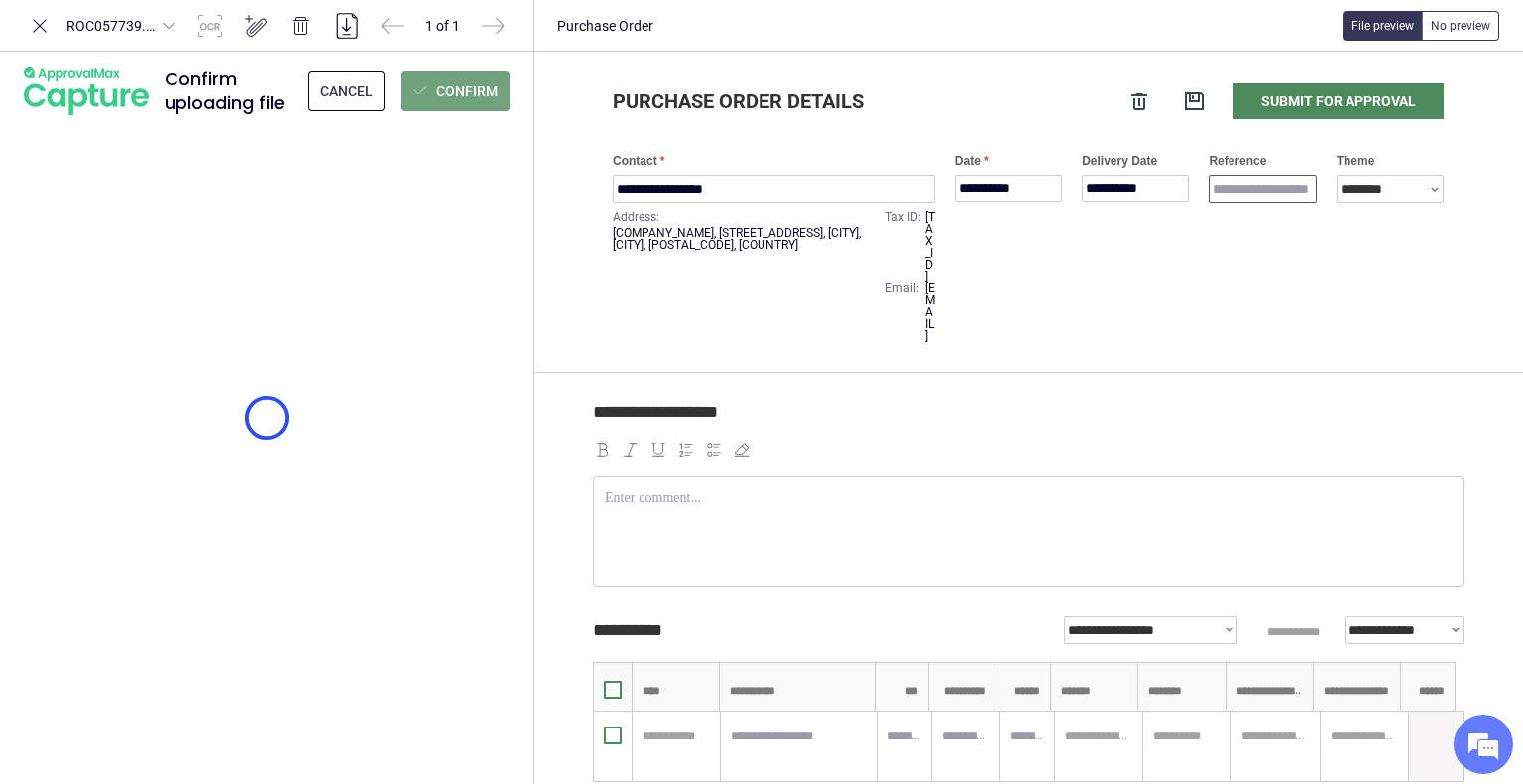 click on "Reference" at bounding box center (1262, 189) 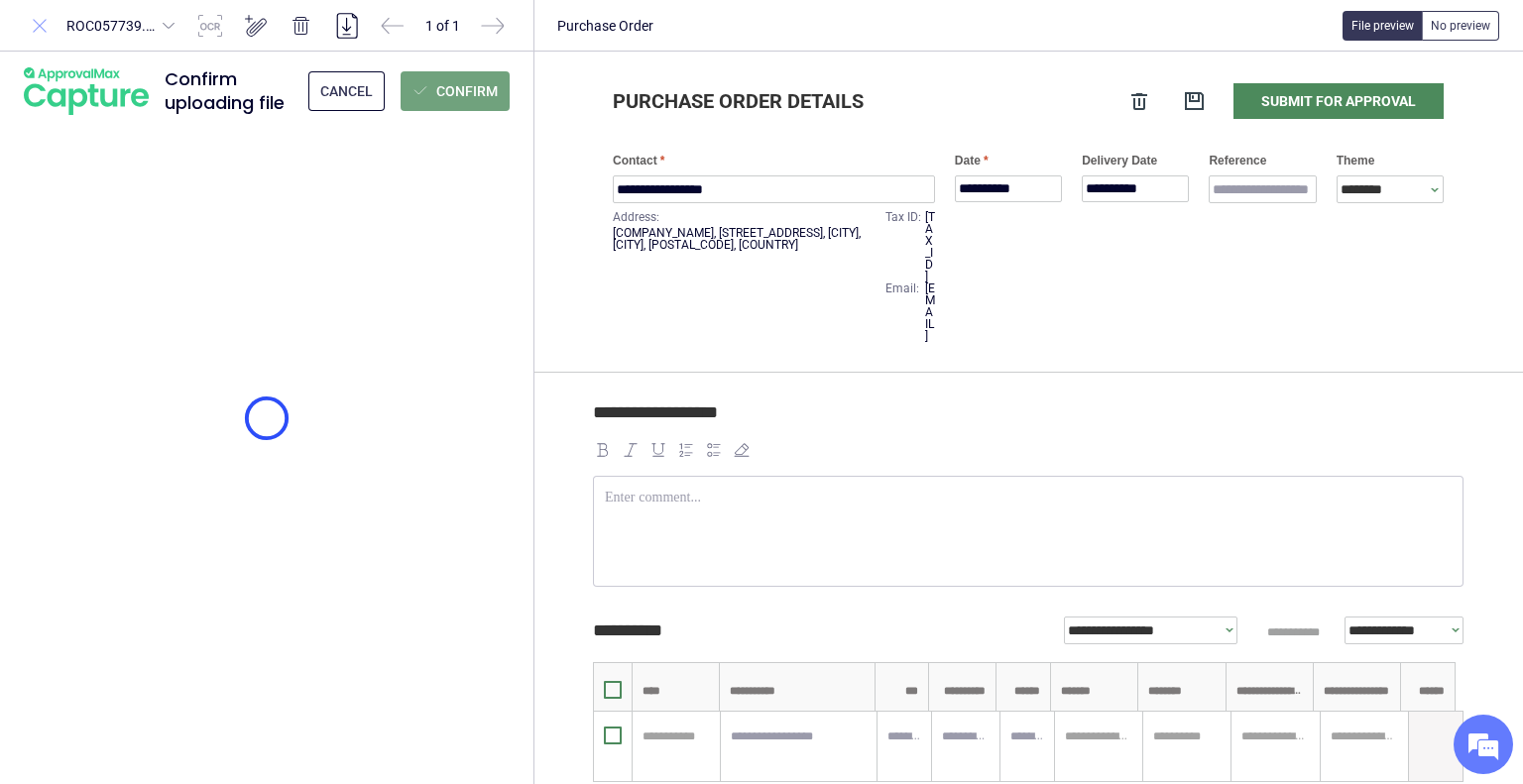 click at bounding box center (40, 26) 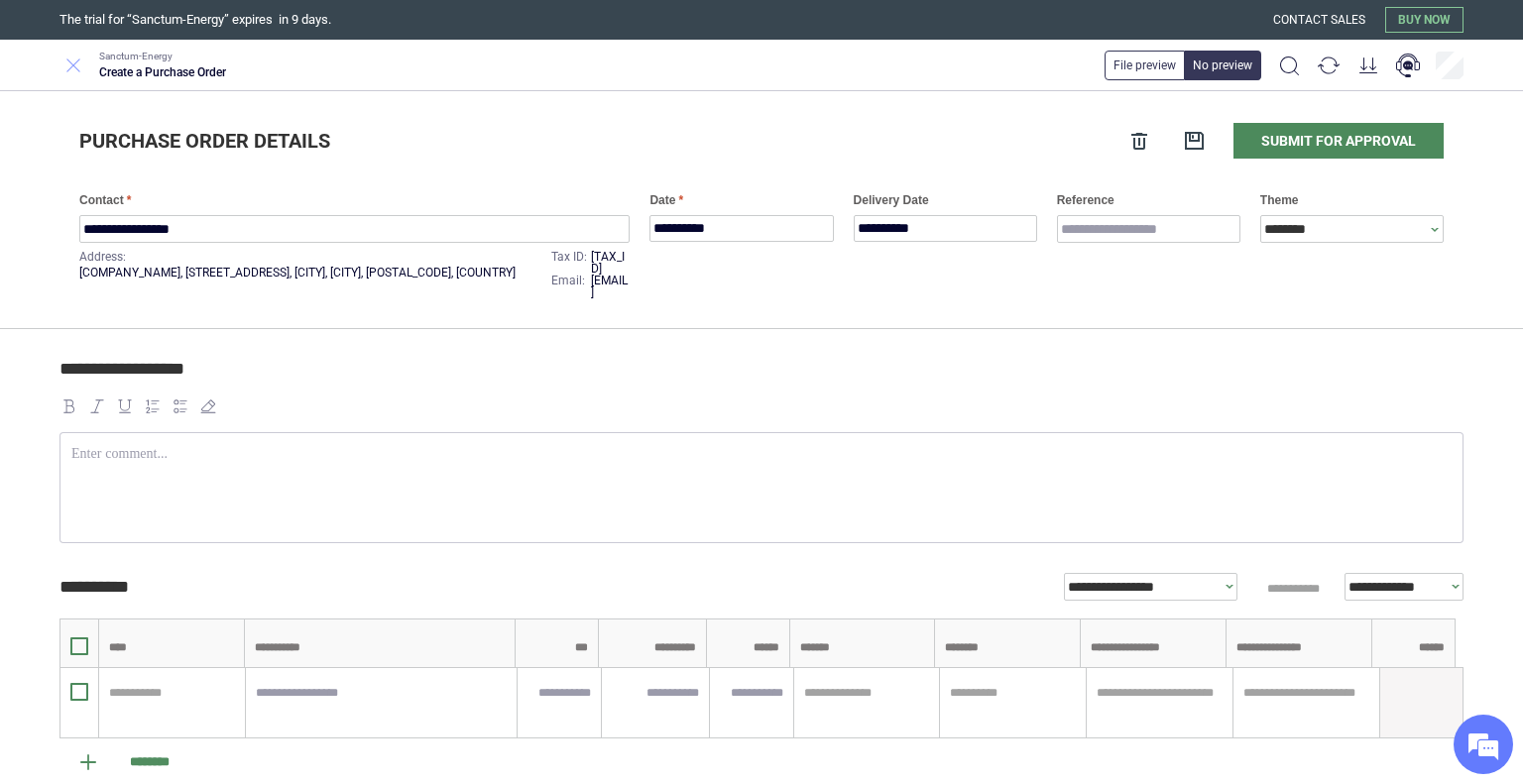 click at bounding box center (73, 65) 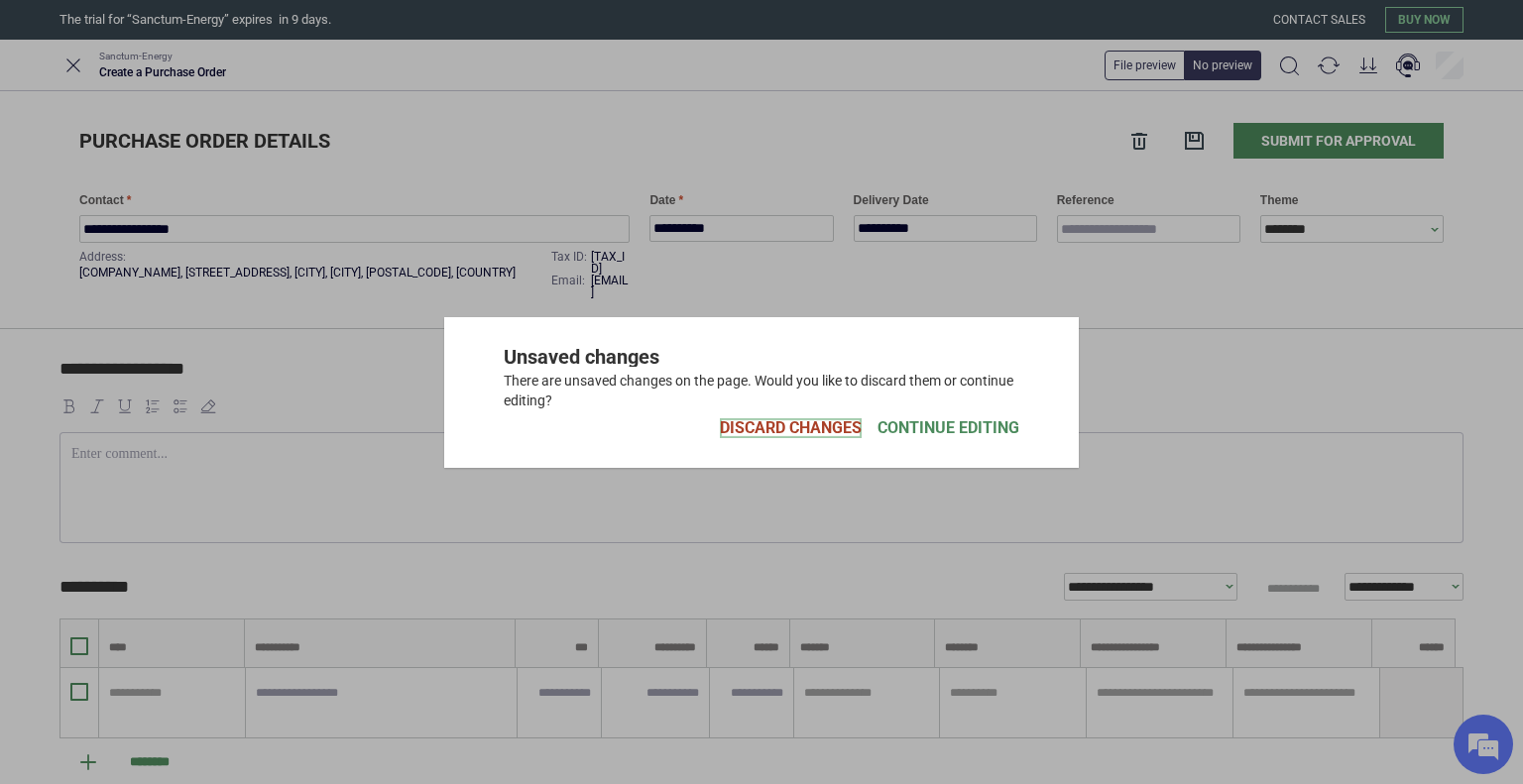 click on "Discard Changes" at bounding box center [790, 428] 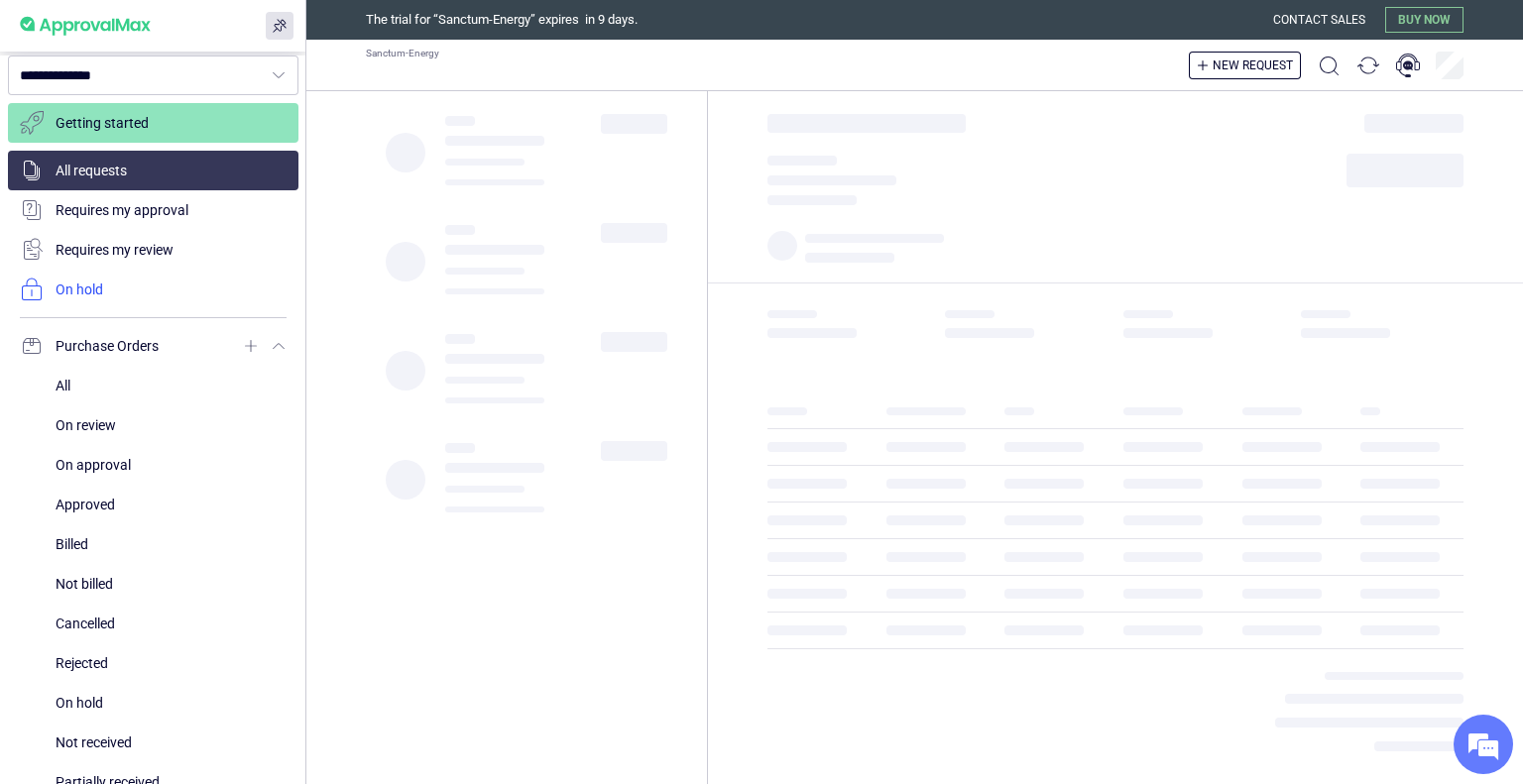 scroll, scrollTop: 496, scrollLeft: 0, axis: vertical 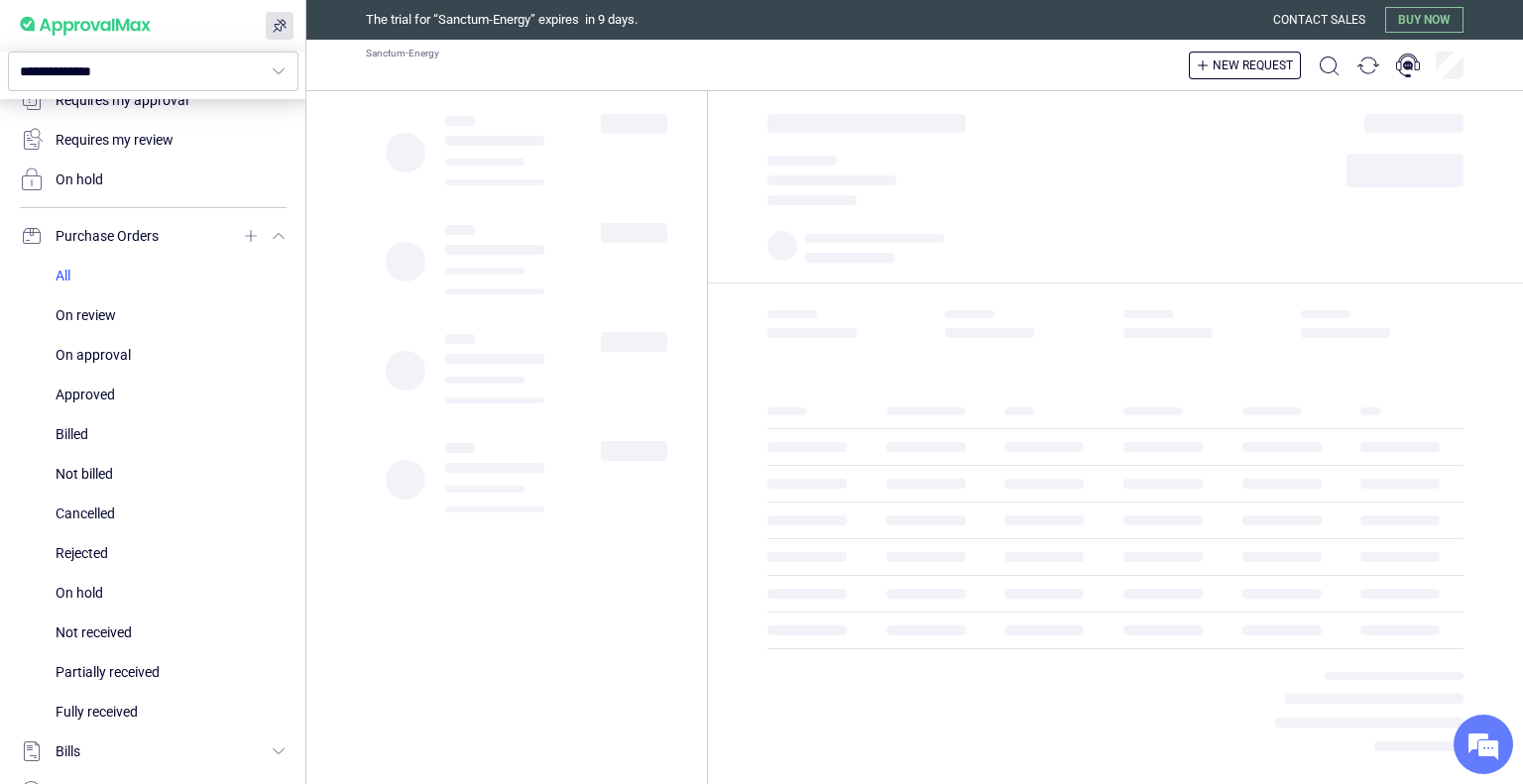 click at bounding box center (171, 276) 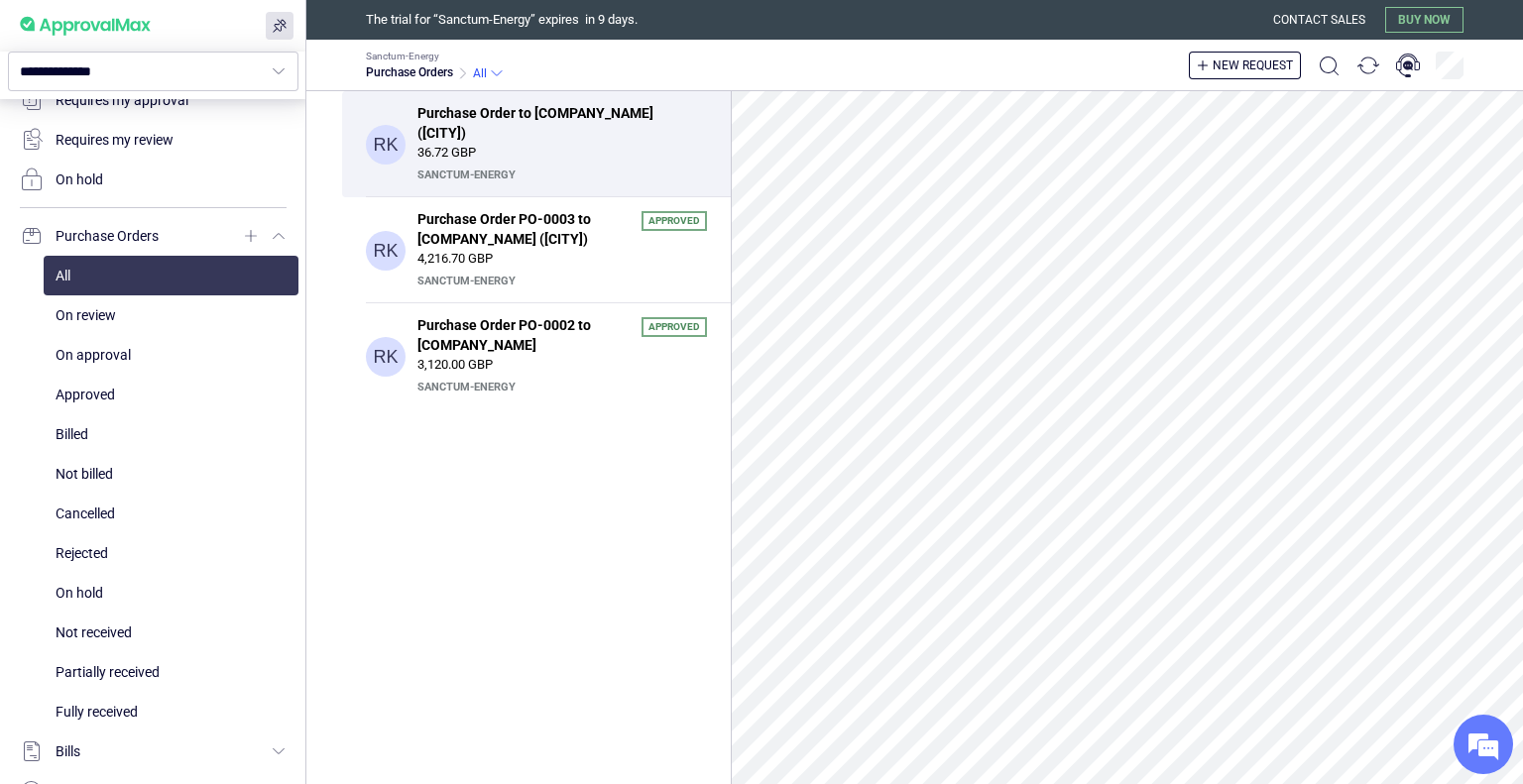 click on "36.72 GBP" at bounding box center (562, 153) 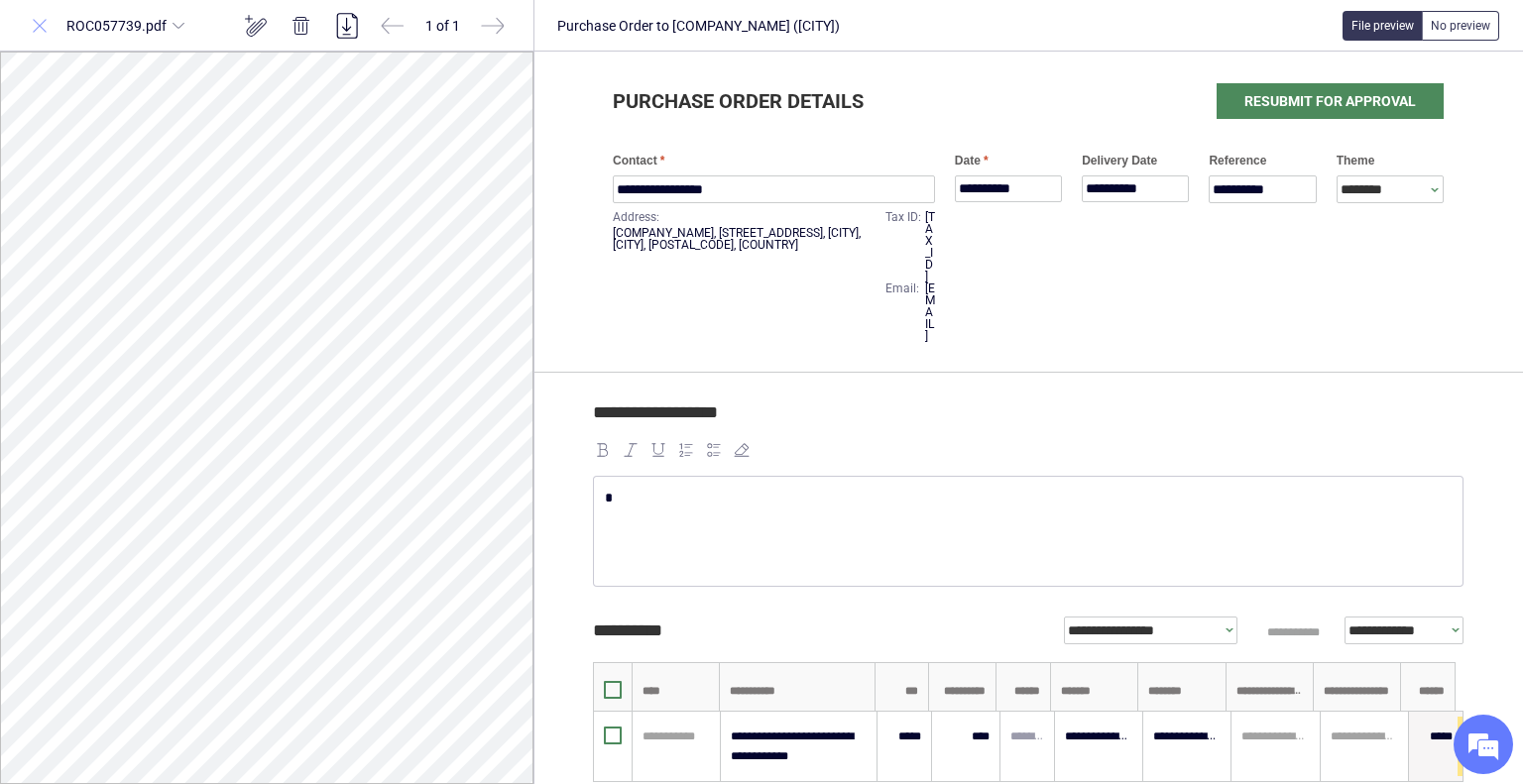 click at bounding box center [40, 26] 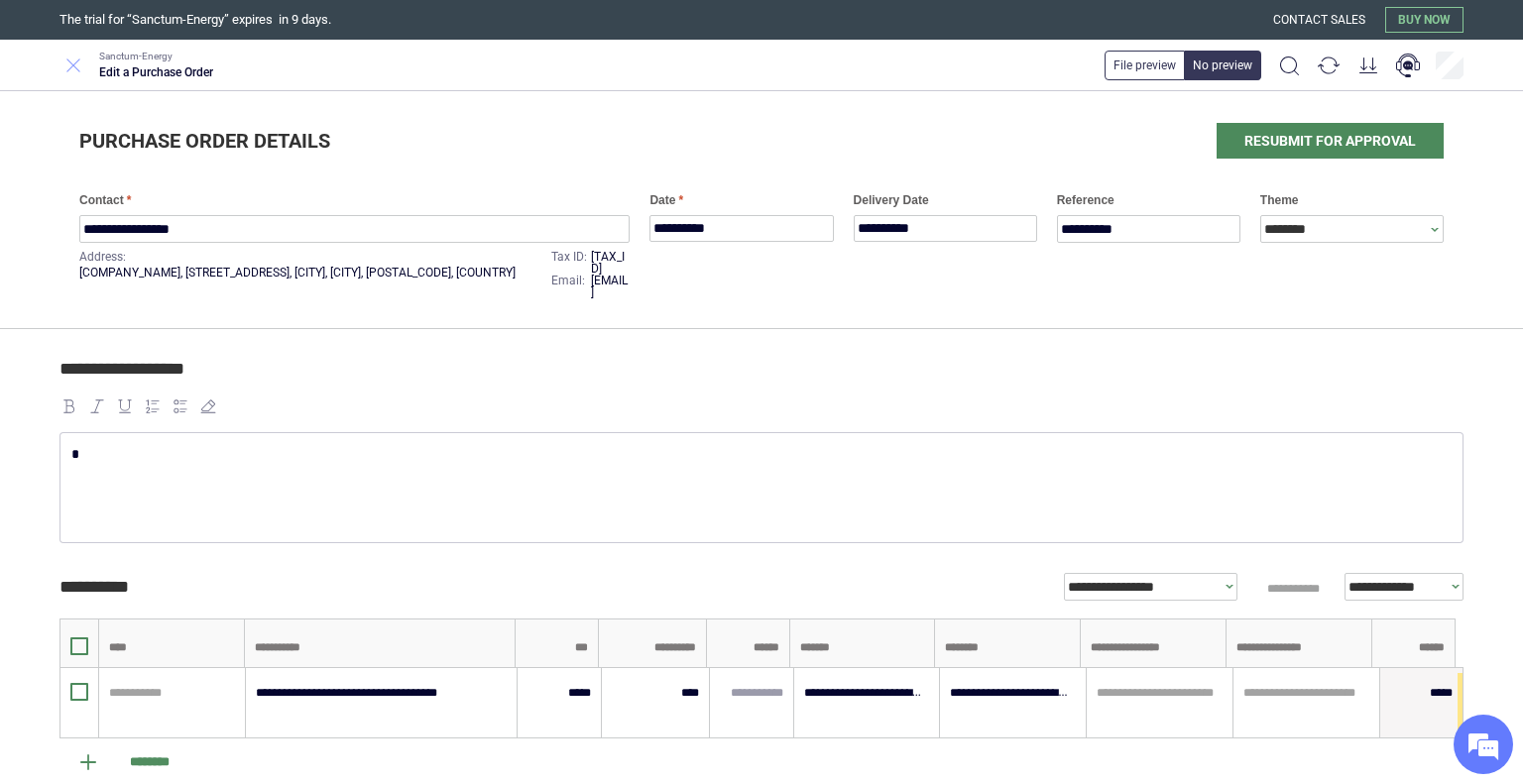 click at bounding box center [73, 65] 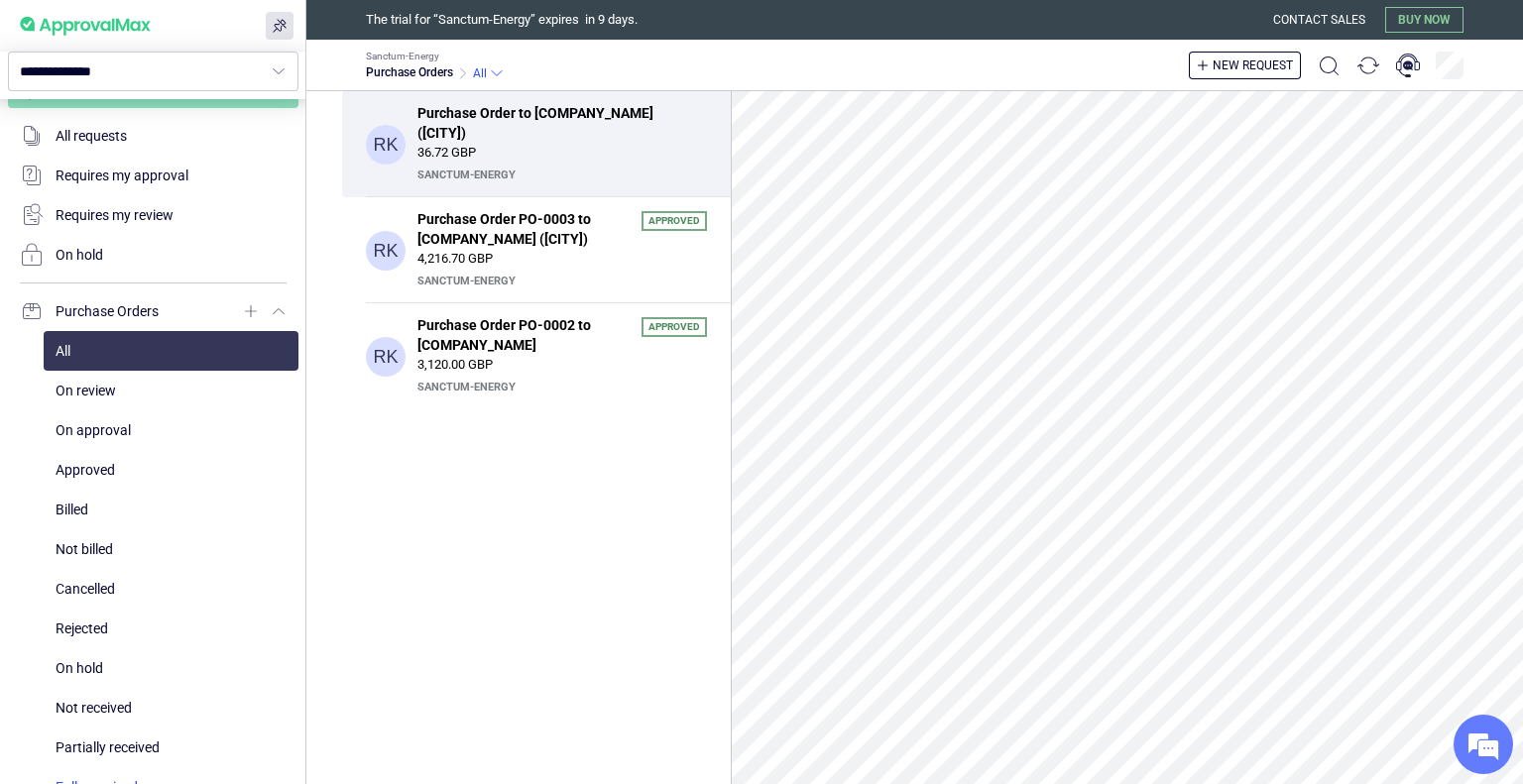 scroll, scrollTop: 396, scrollLeft: 0, axis: vertical 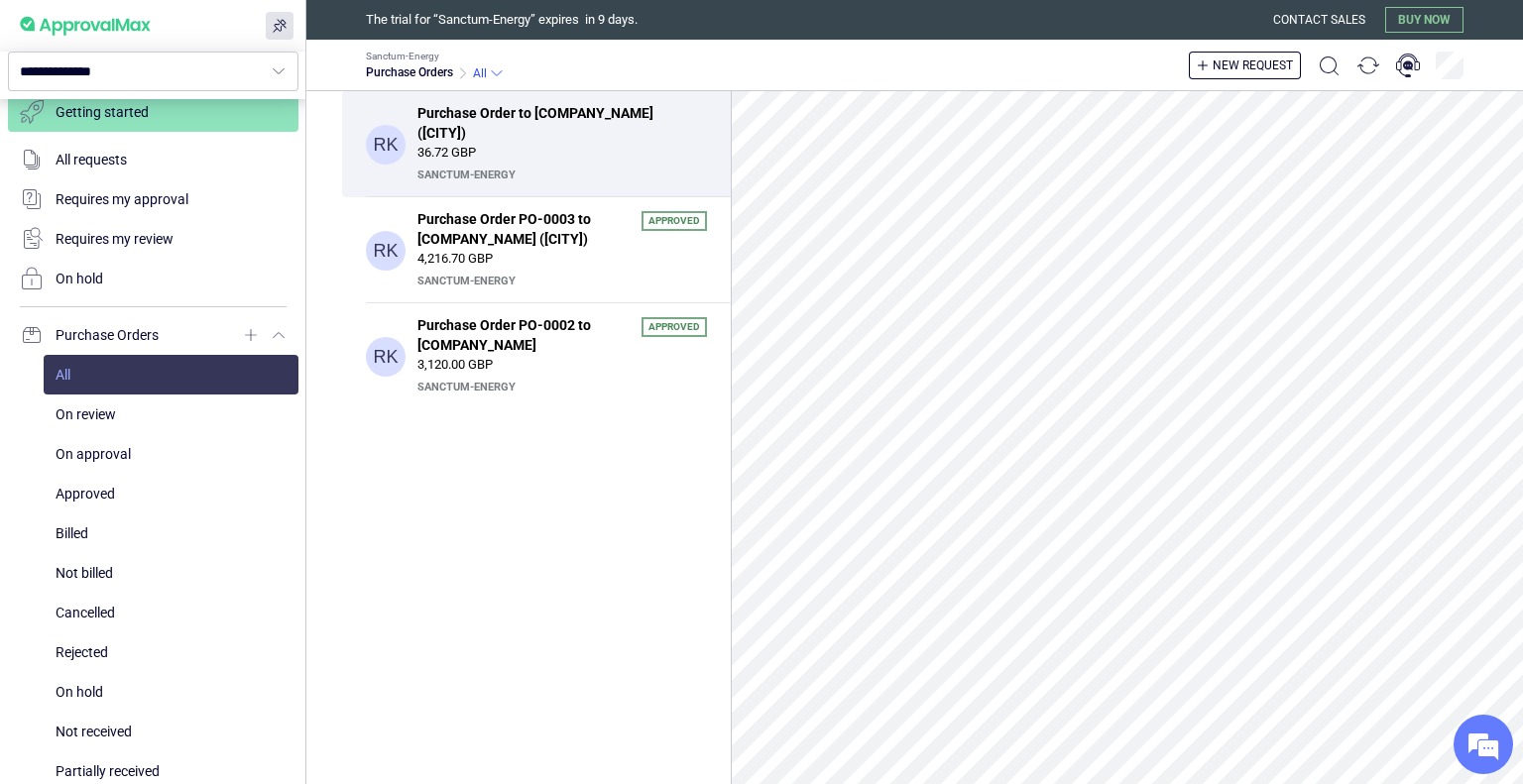 click at bounding box center (171, 375) 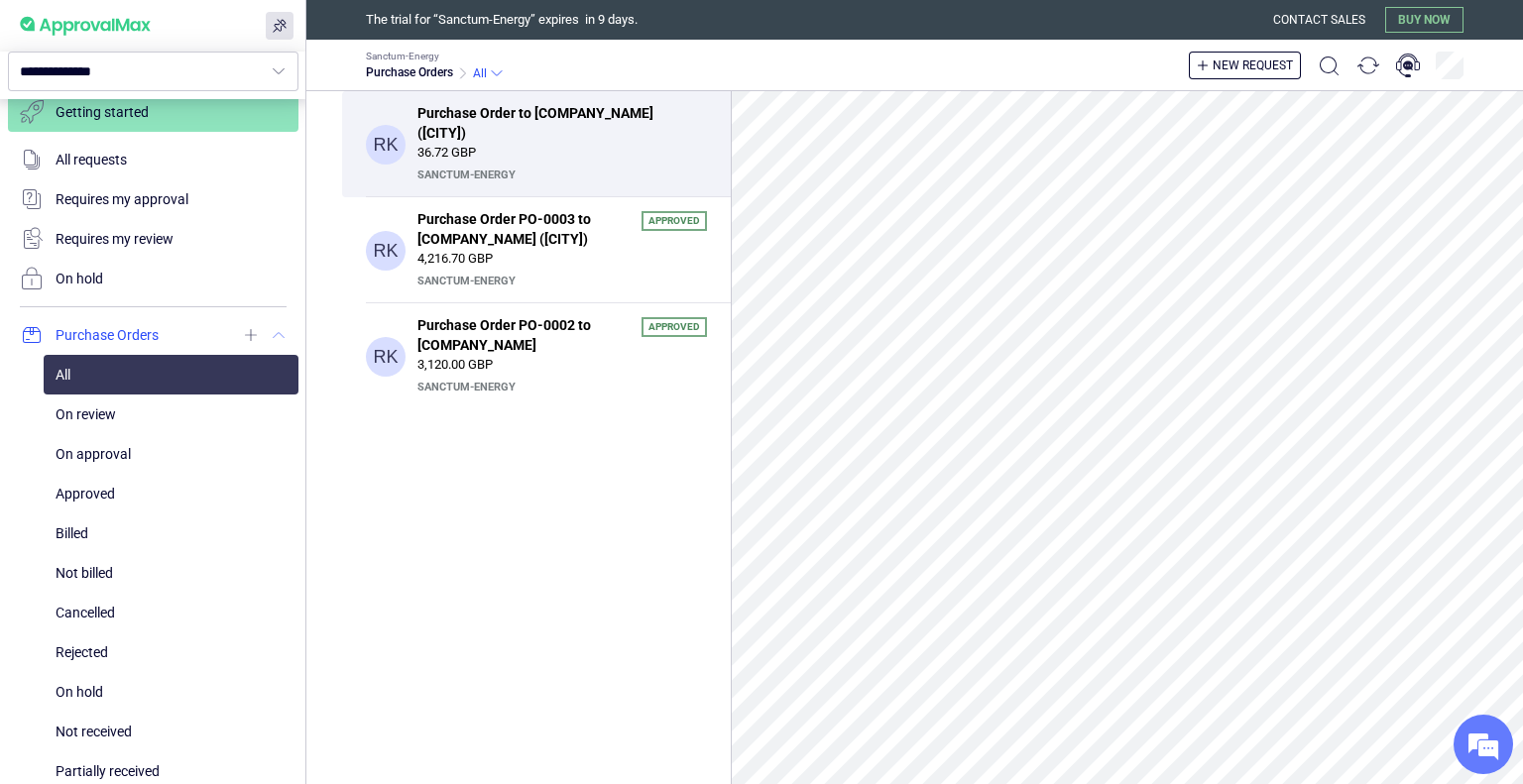 click at bounding box center [153, 335] 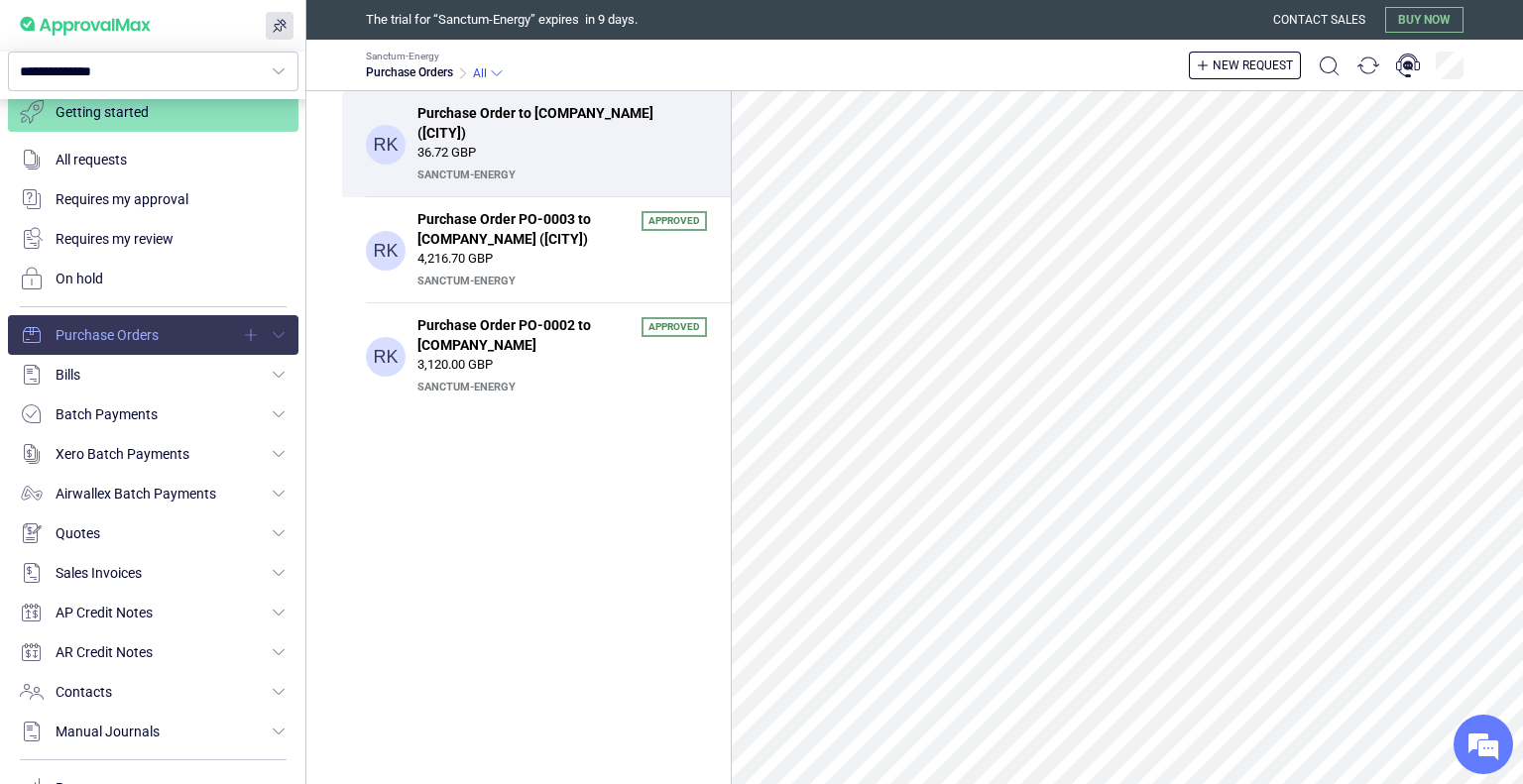 click at bounding box center [251, 335] 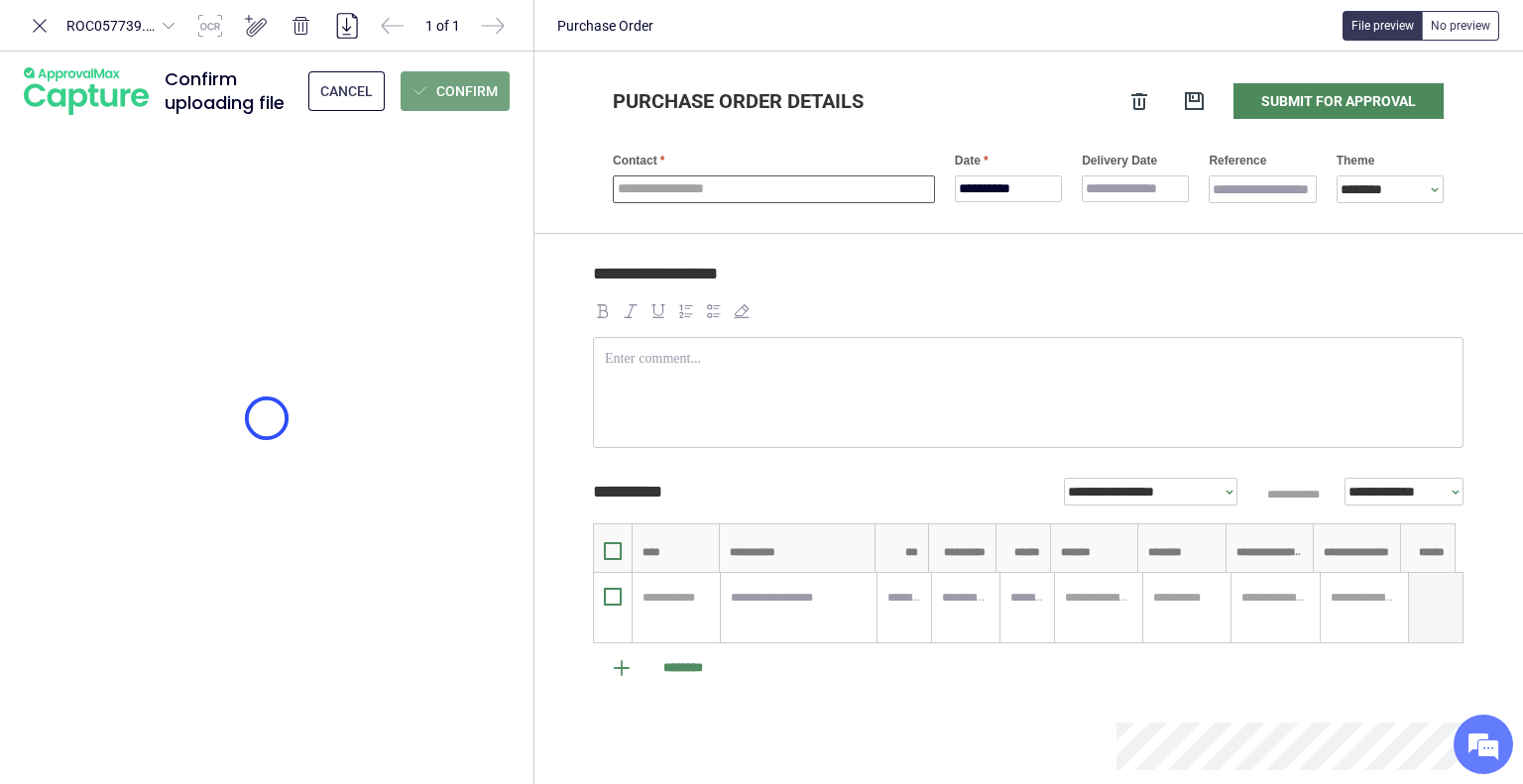 click at bounding box center [773, 189] 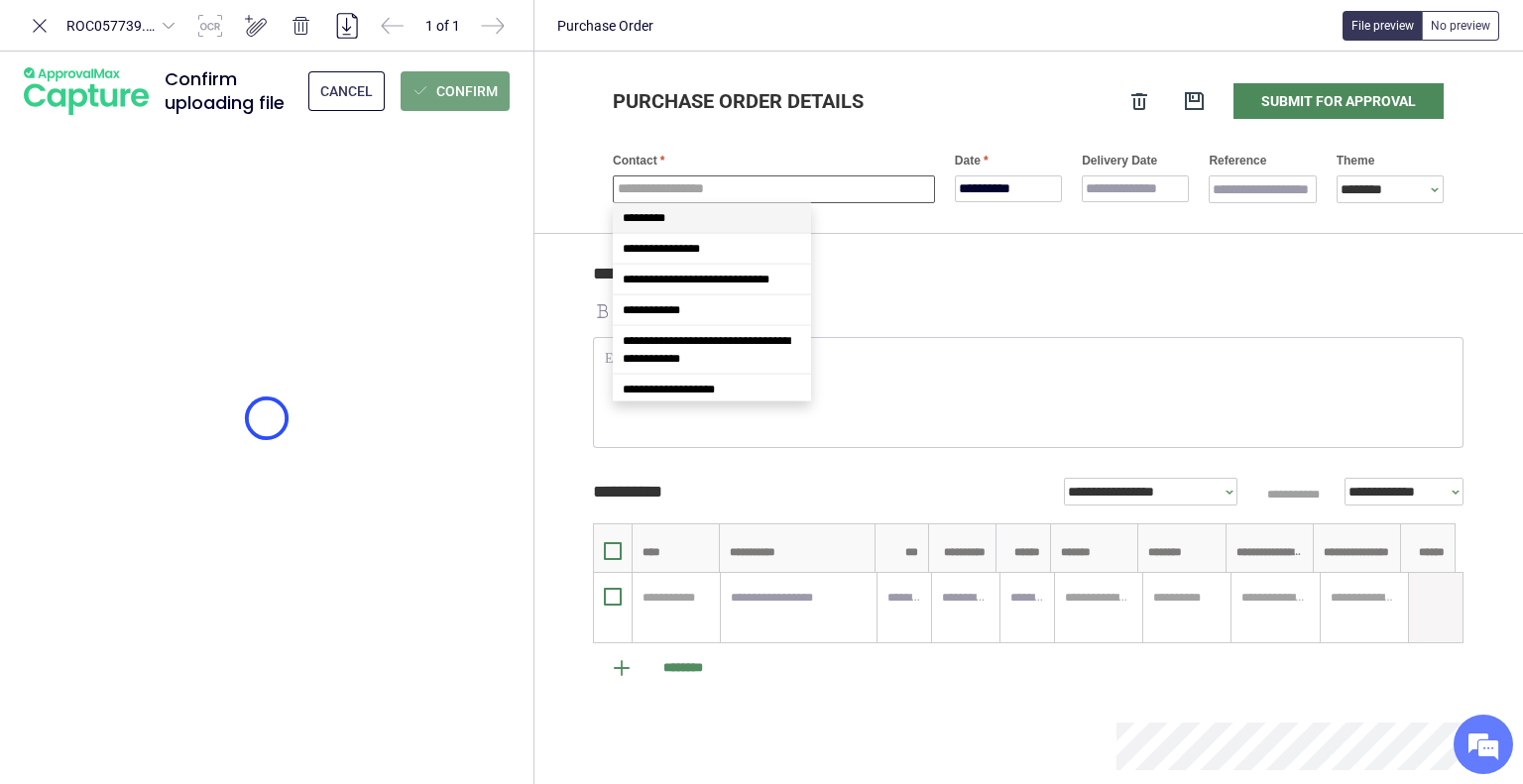 type on "*" 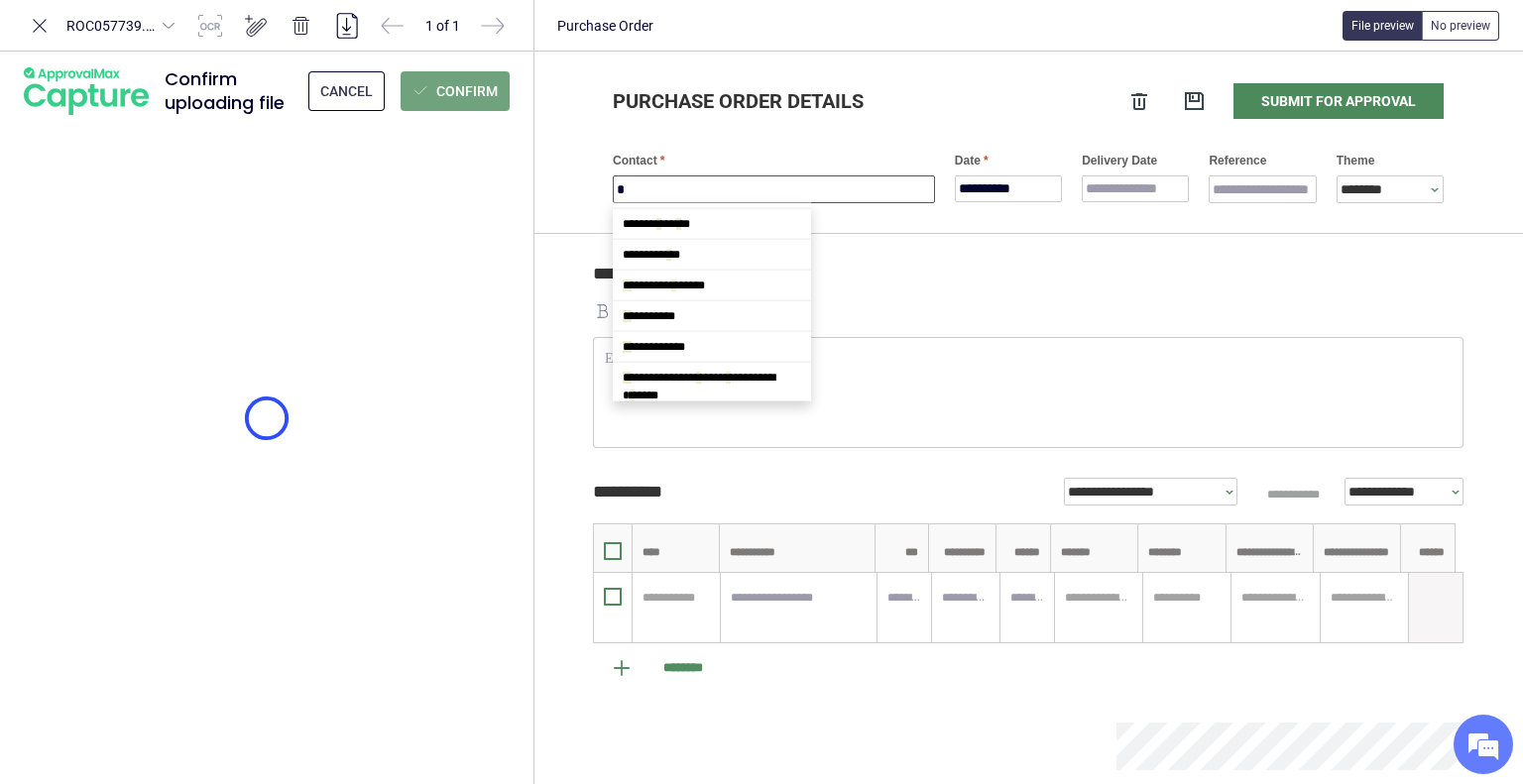 scroll, scrollTop: 198, scrollLeft: 0, axis: vertical 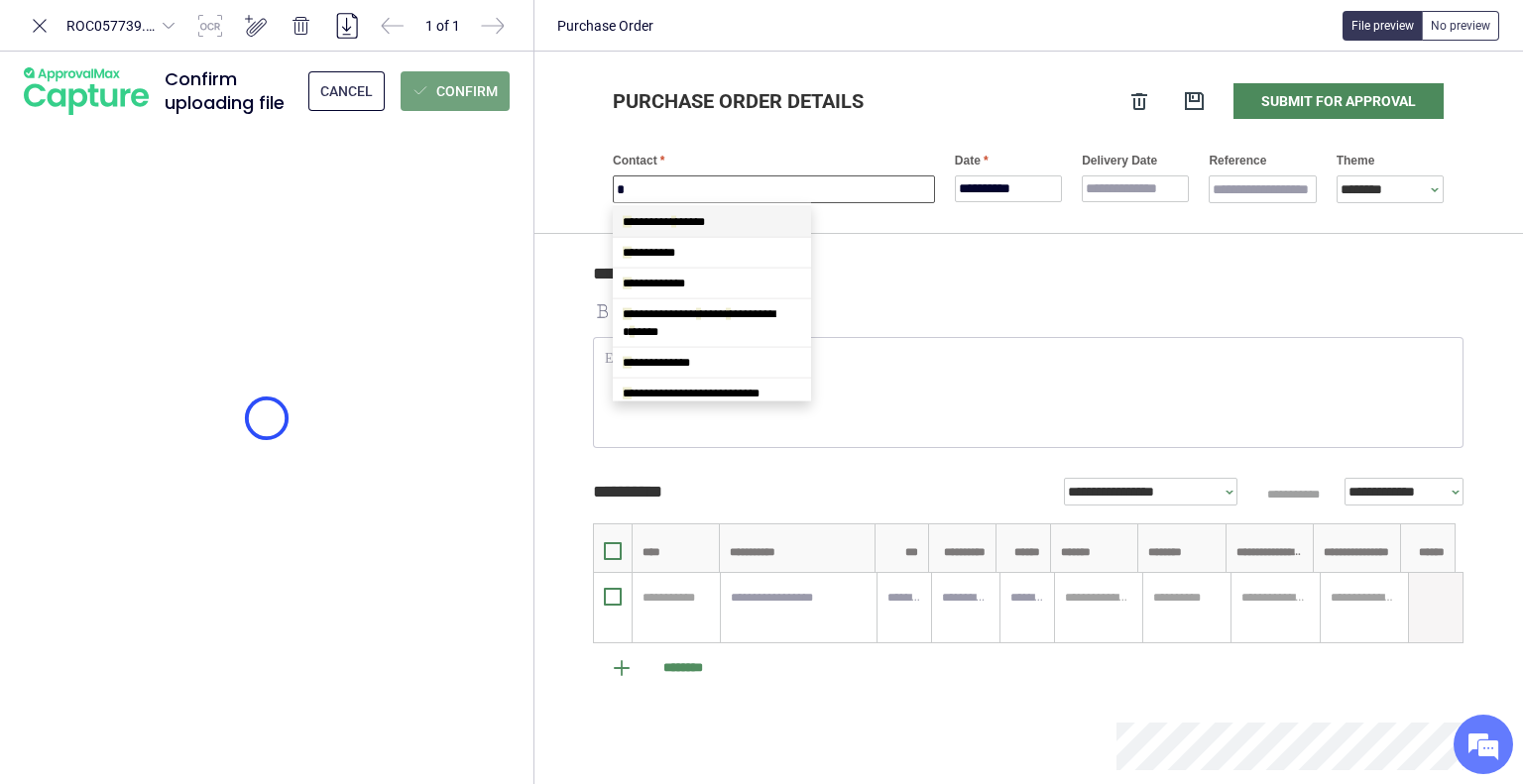 click on "* ********* * ******" at bounding box center (663, 222) 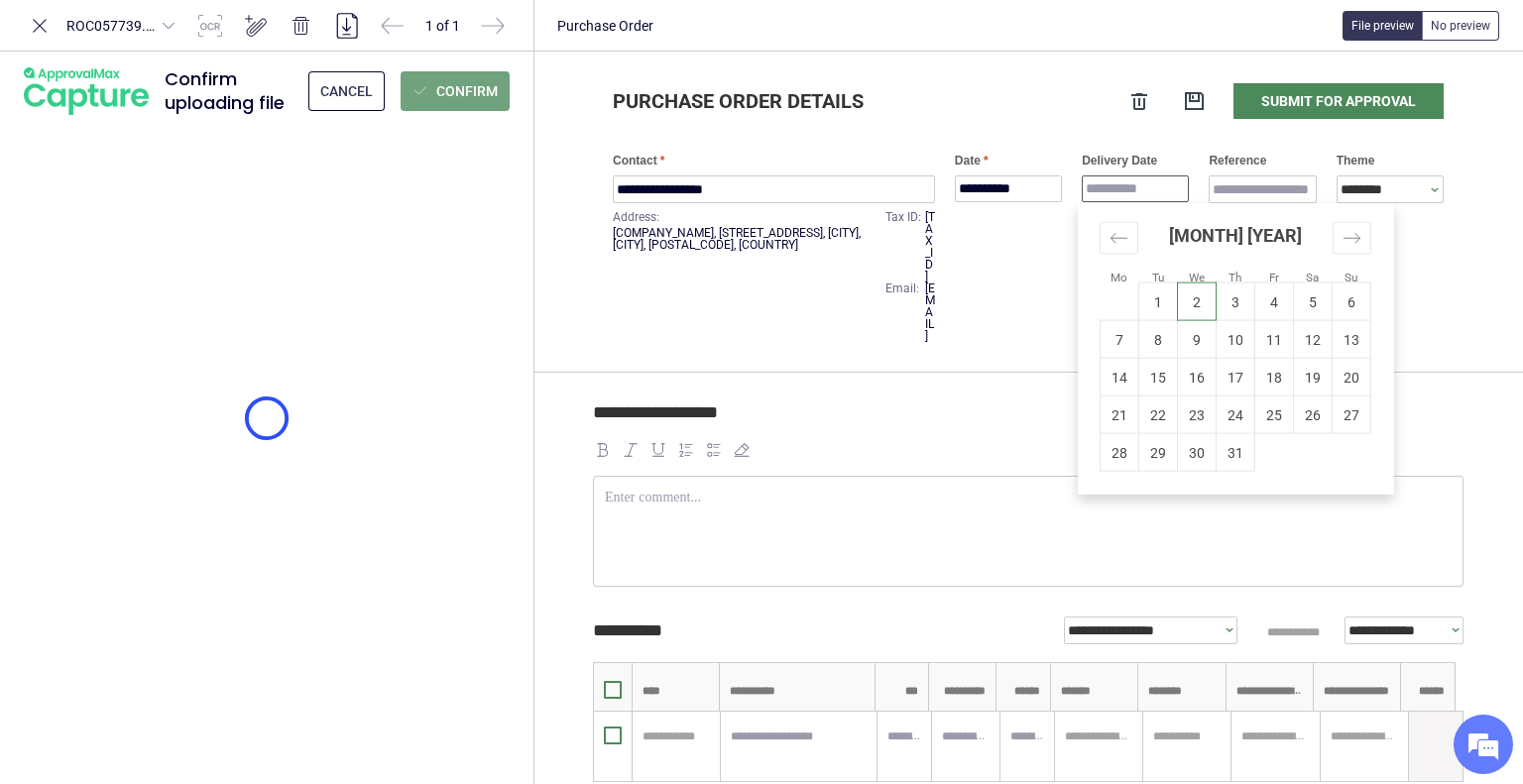 click on "Delivery Date" at bounding box center [1135, 188] 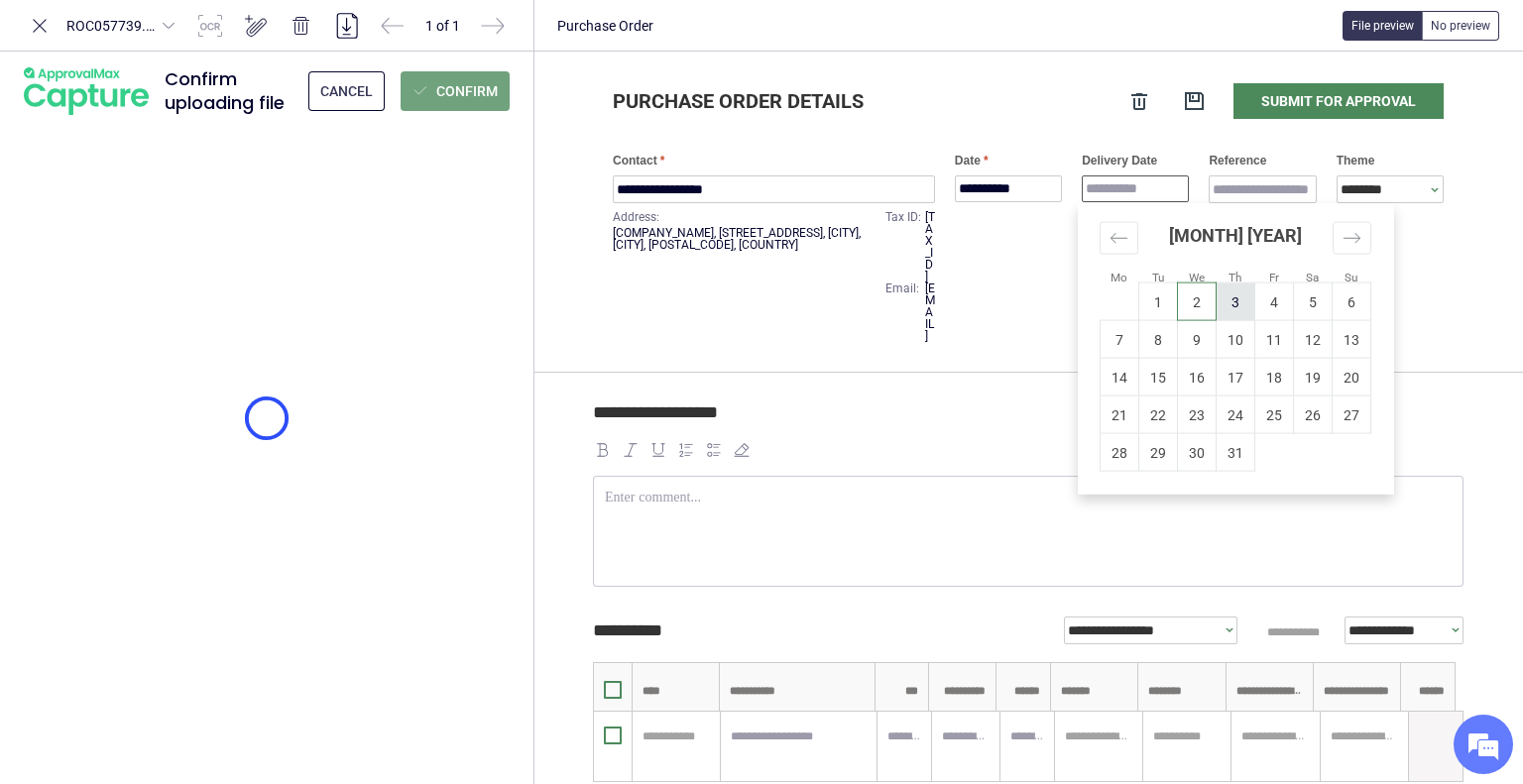 click on "3" at bounding box center [1235, 301] 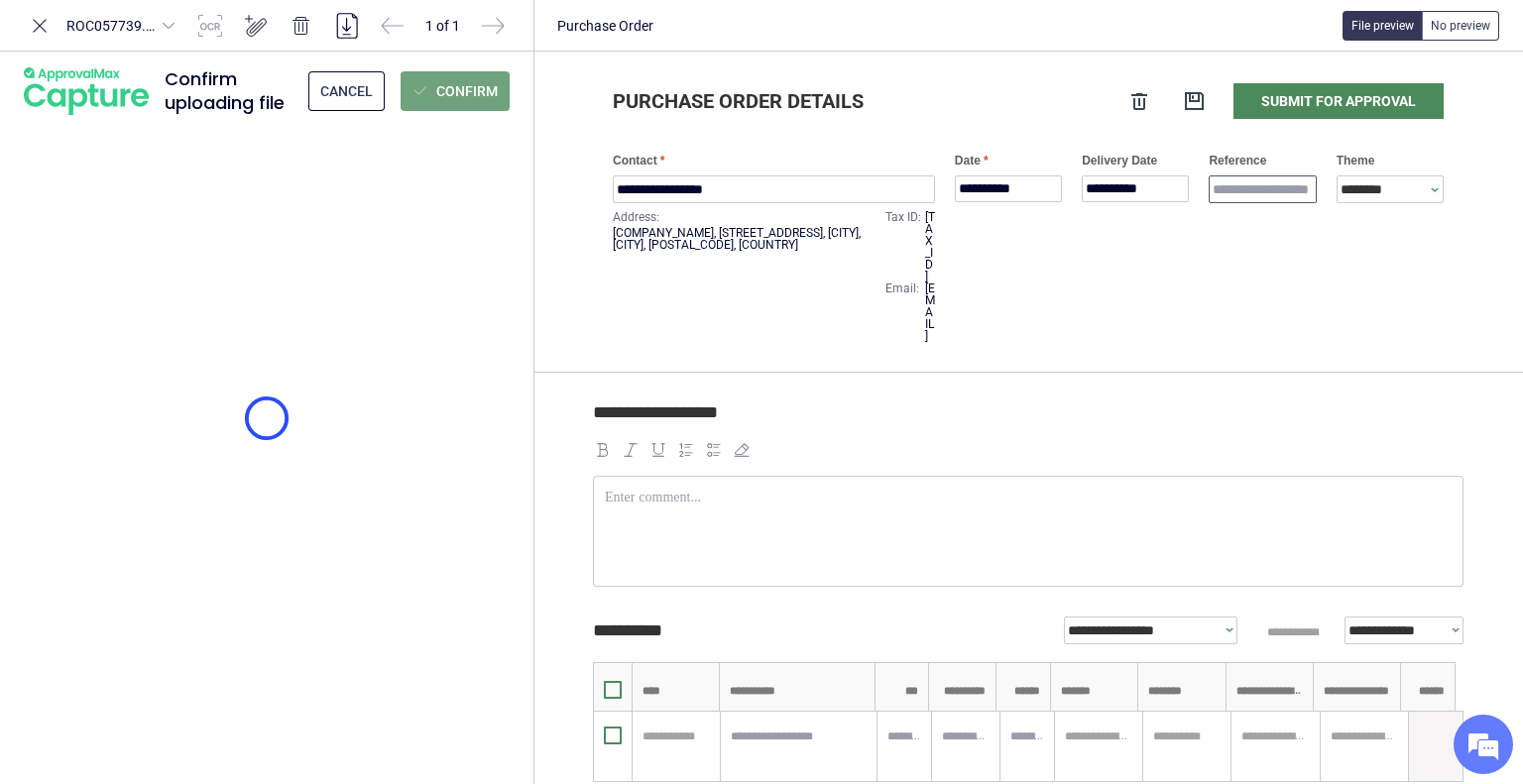 click on "Reference" at bounding box center (1262, 189) 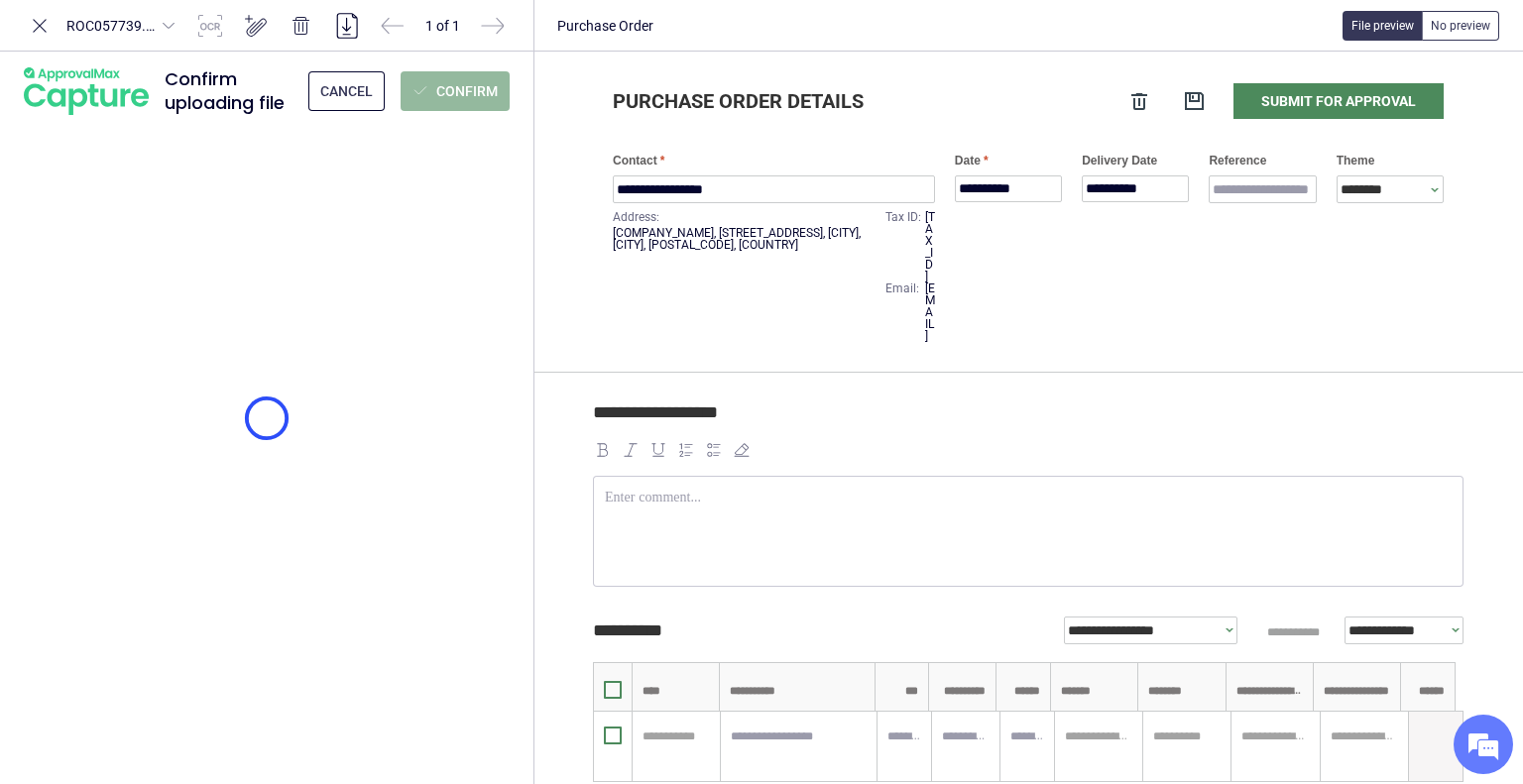 click on "Confirm" at bounding box center (467, 91) 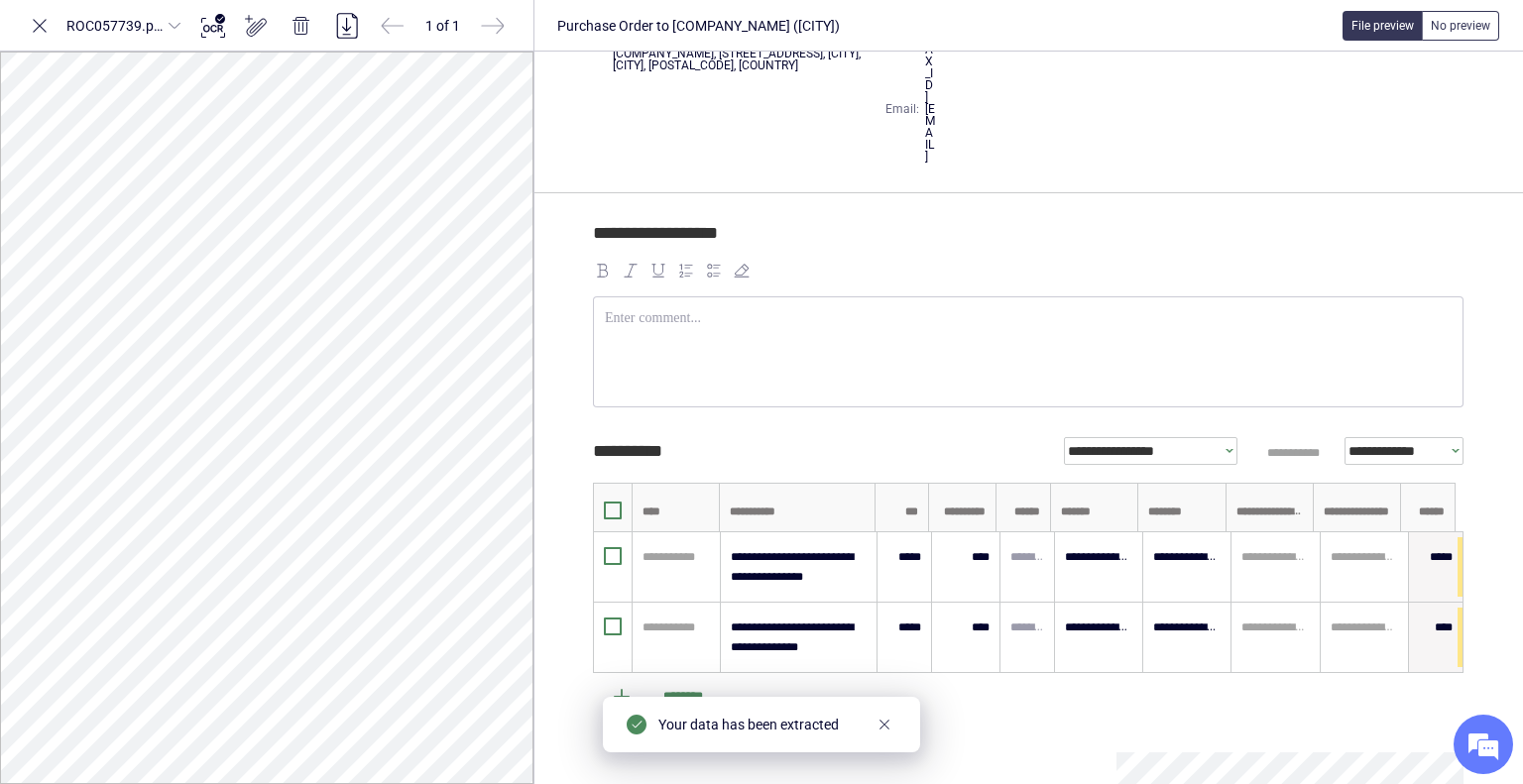 scroll, scrollTop: 297, scrollLeft: 0, axis: vertical 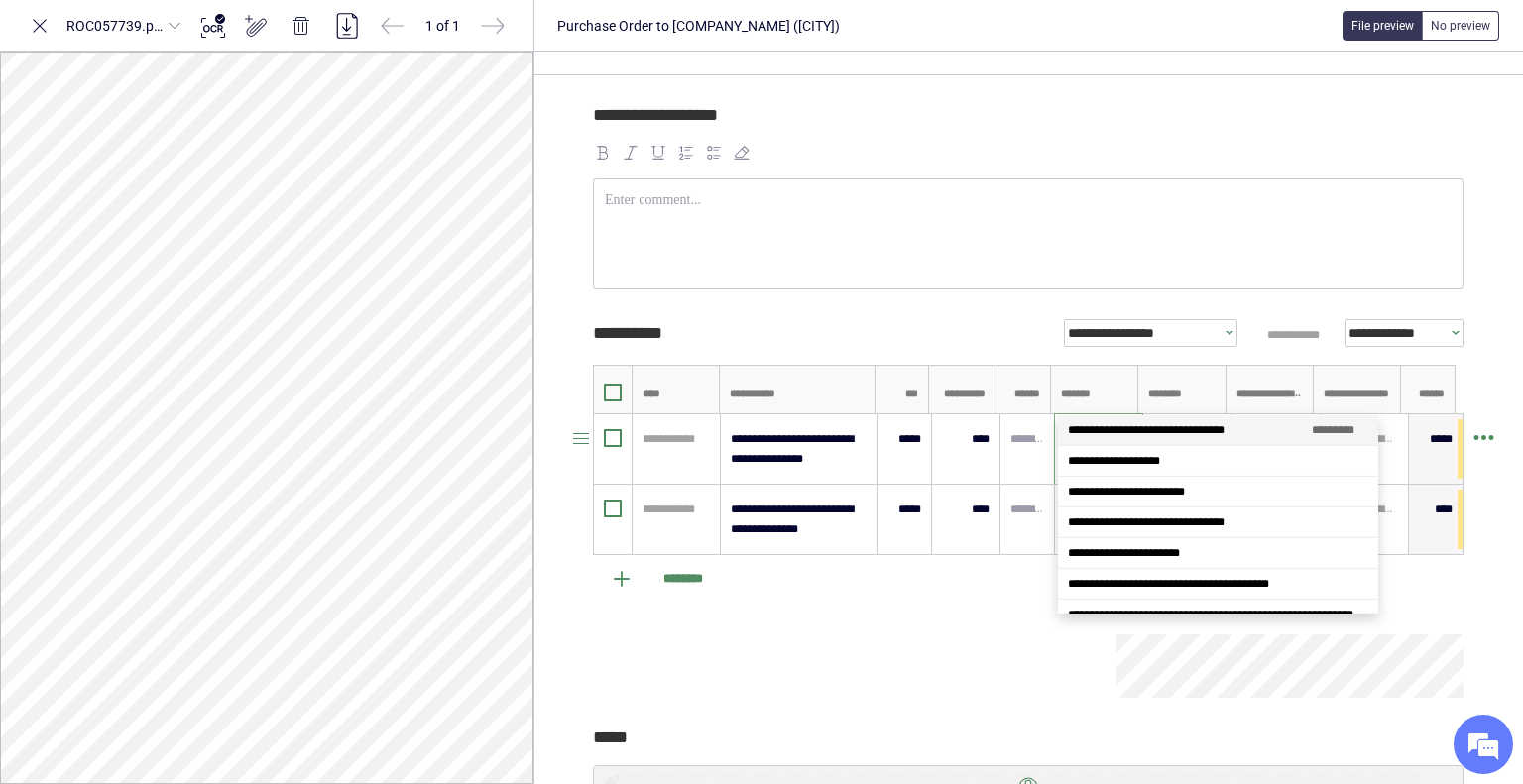 click on "**********" at bounding box center (1099, 439) 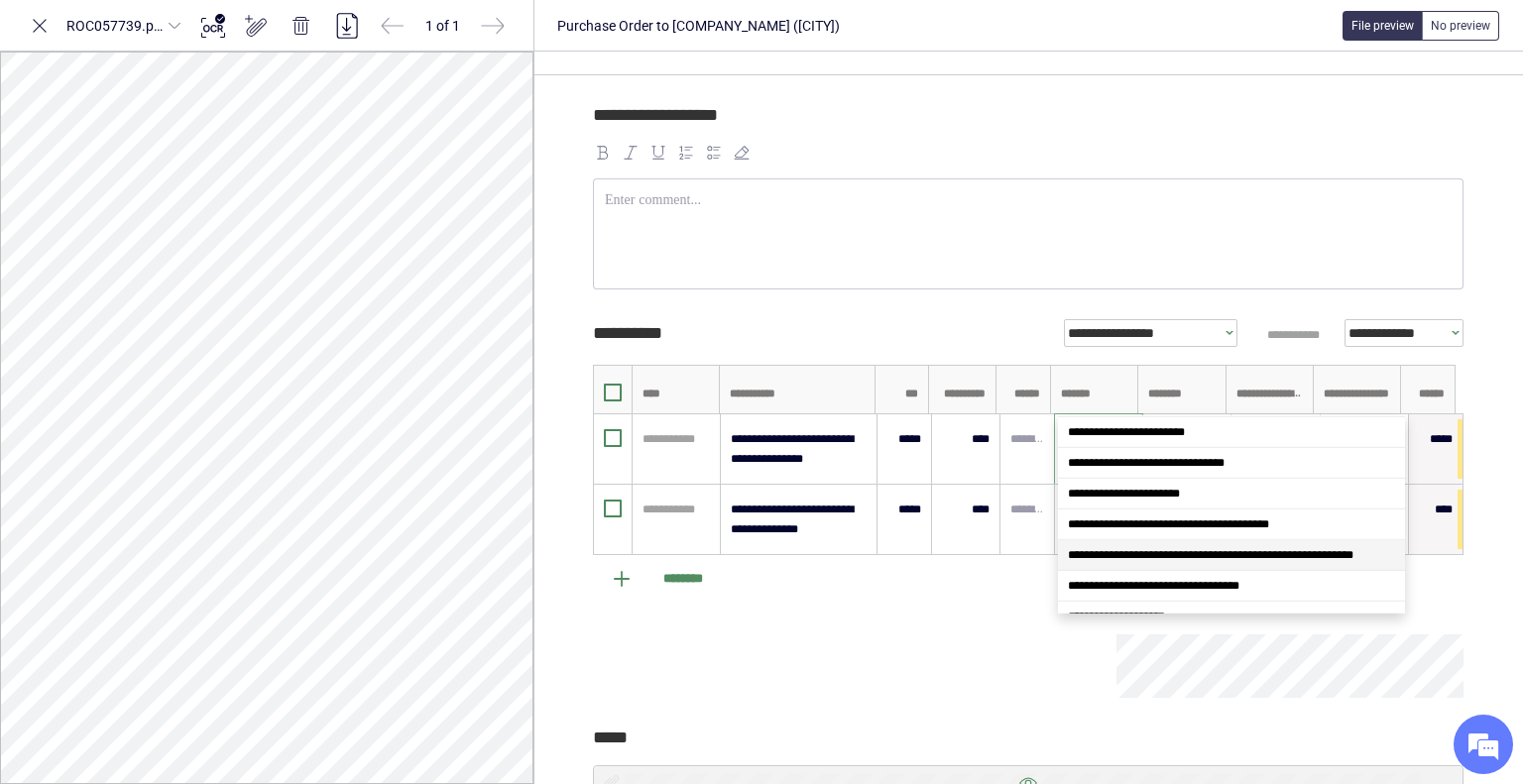 scroll, scrollTop: 0, scrollLeft: 0, axis: both 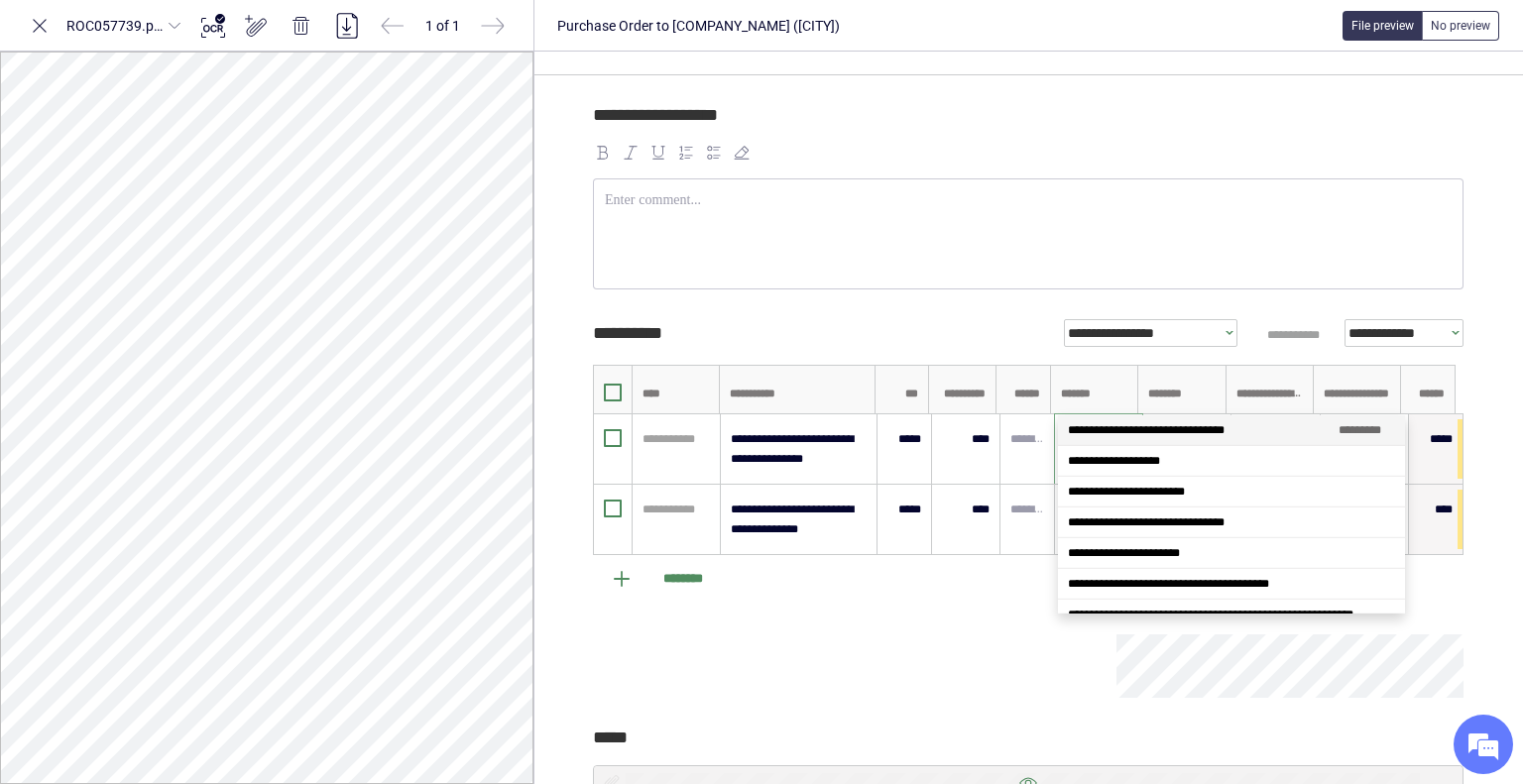 click on "**********" at bounding box center [1146, 430] 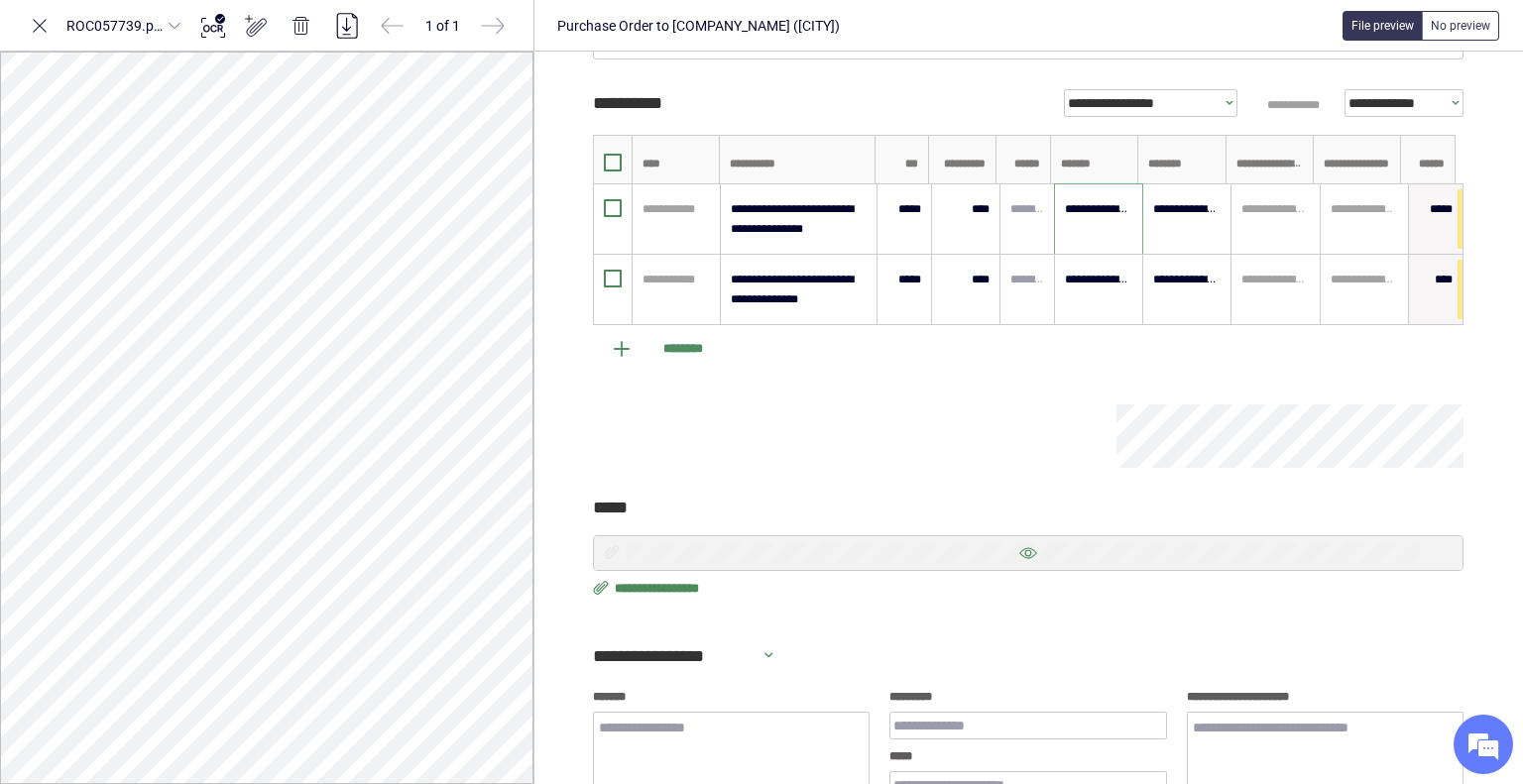 scroll, scrollTop: 595, scrollLeft: 0, axis: vertical 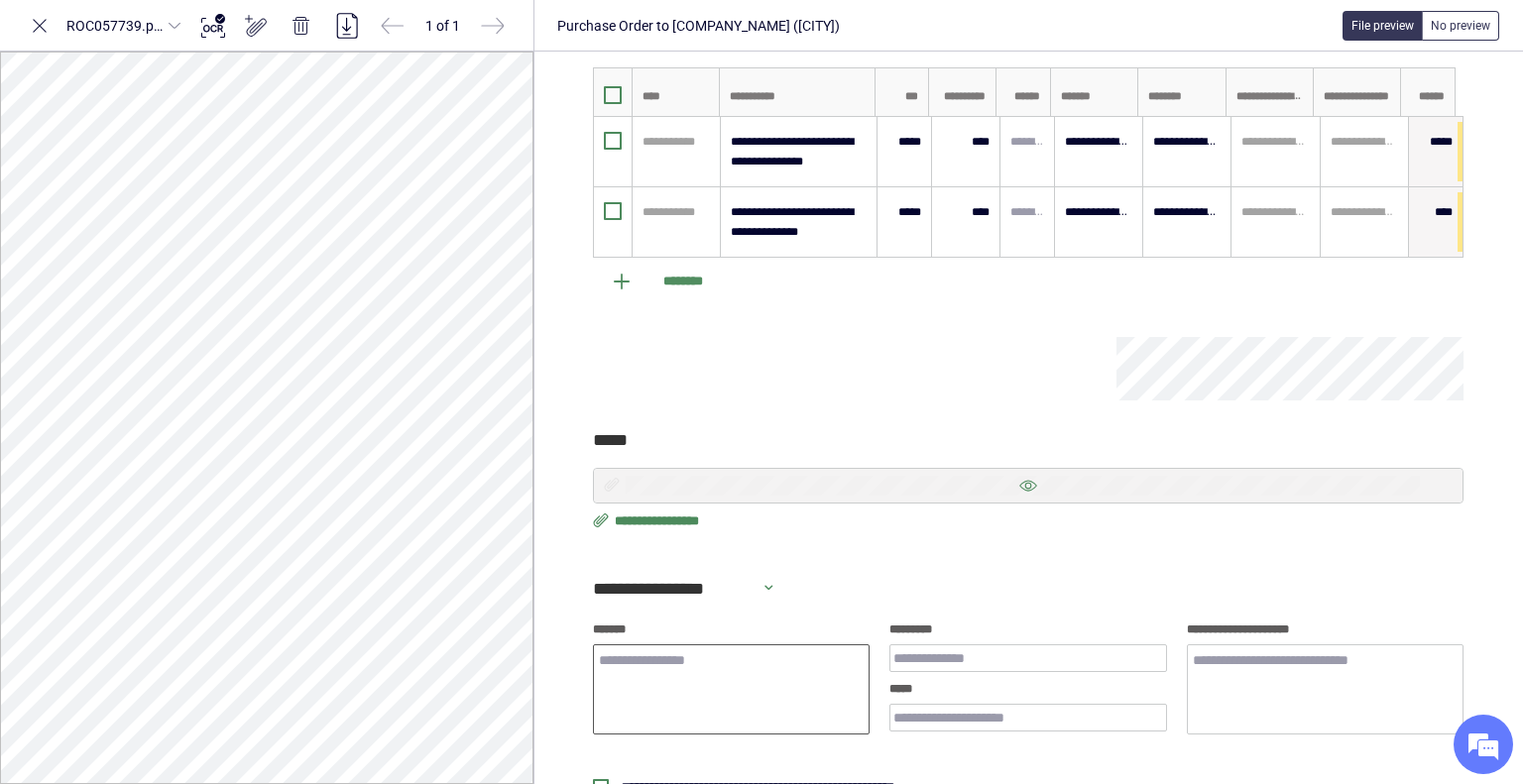 click on "*******" at bounding box center [731, 690] 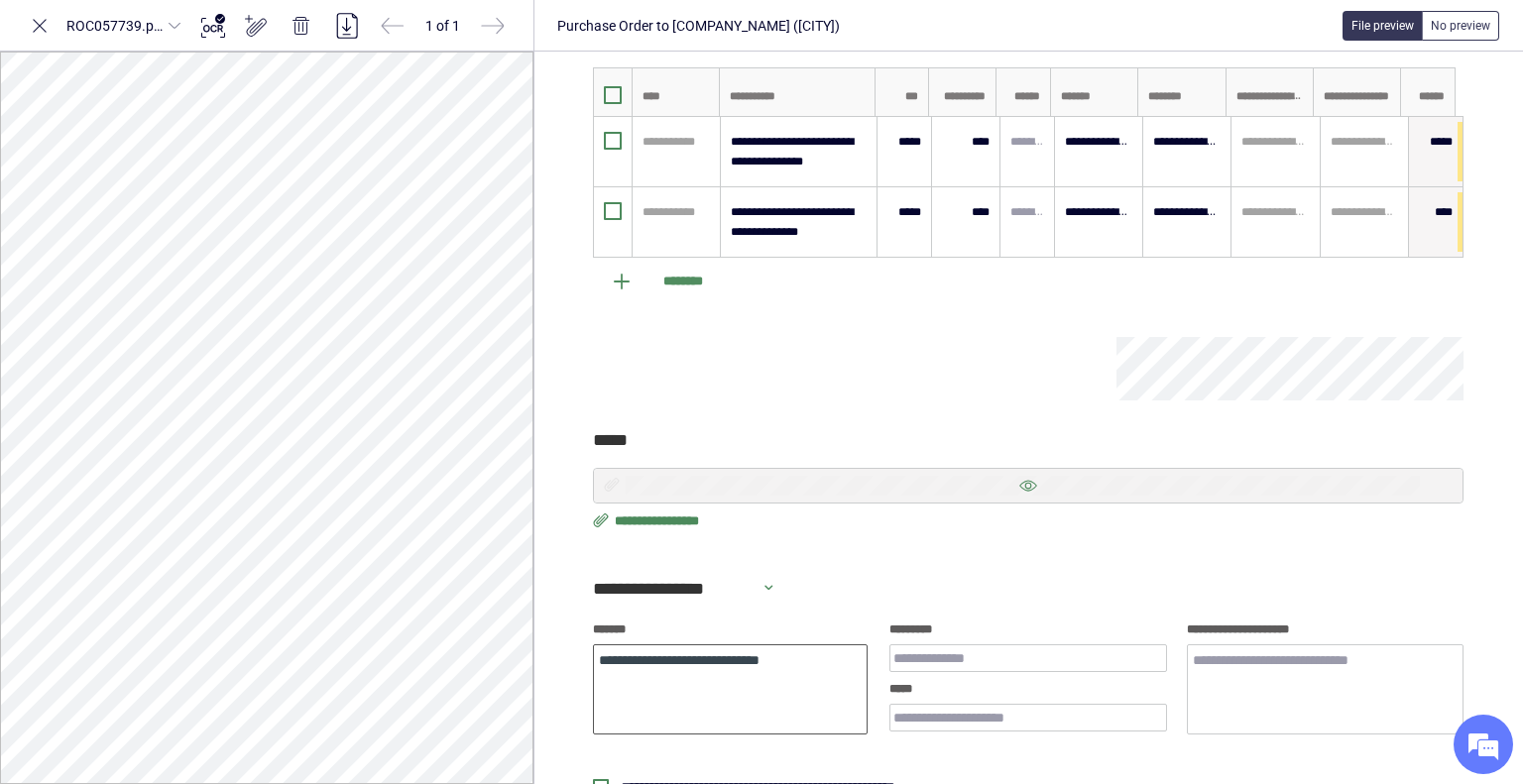 click on "**********" at bounding box center (730, 690) 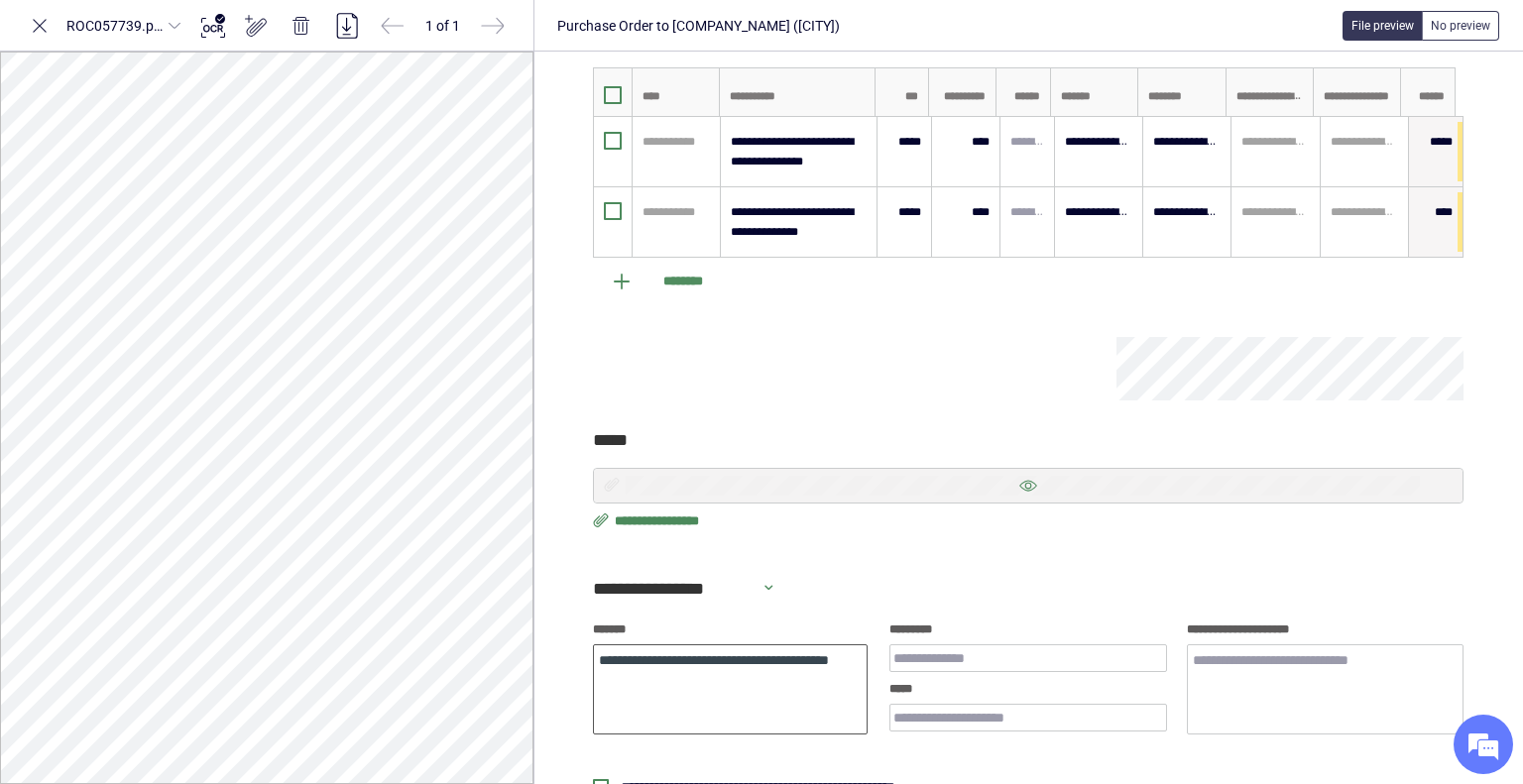 type on "**********" 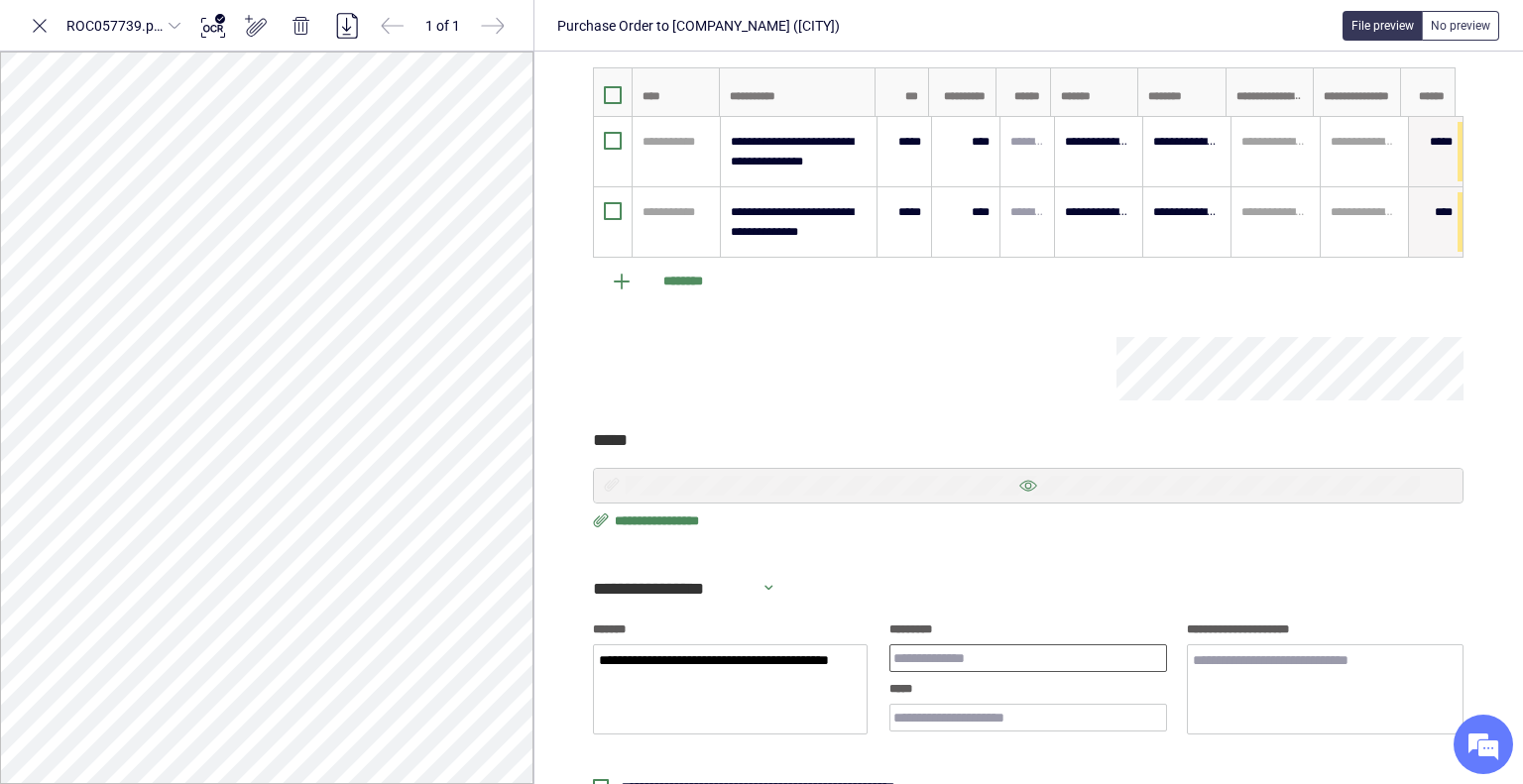 drag, startPoint x: 988, startPoint y: 629, endPoint x: 993, endPoint y: 620, distance: 10.29563 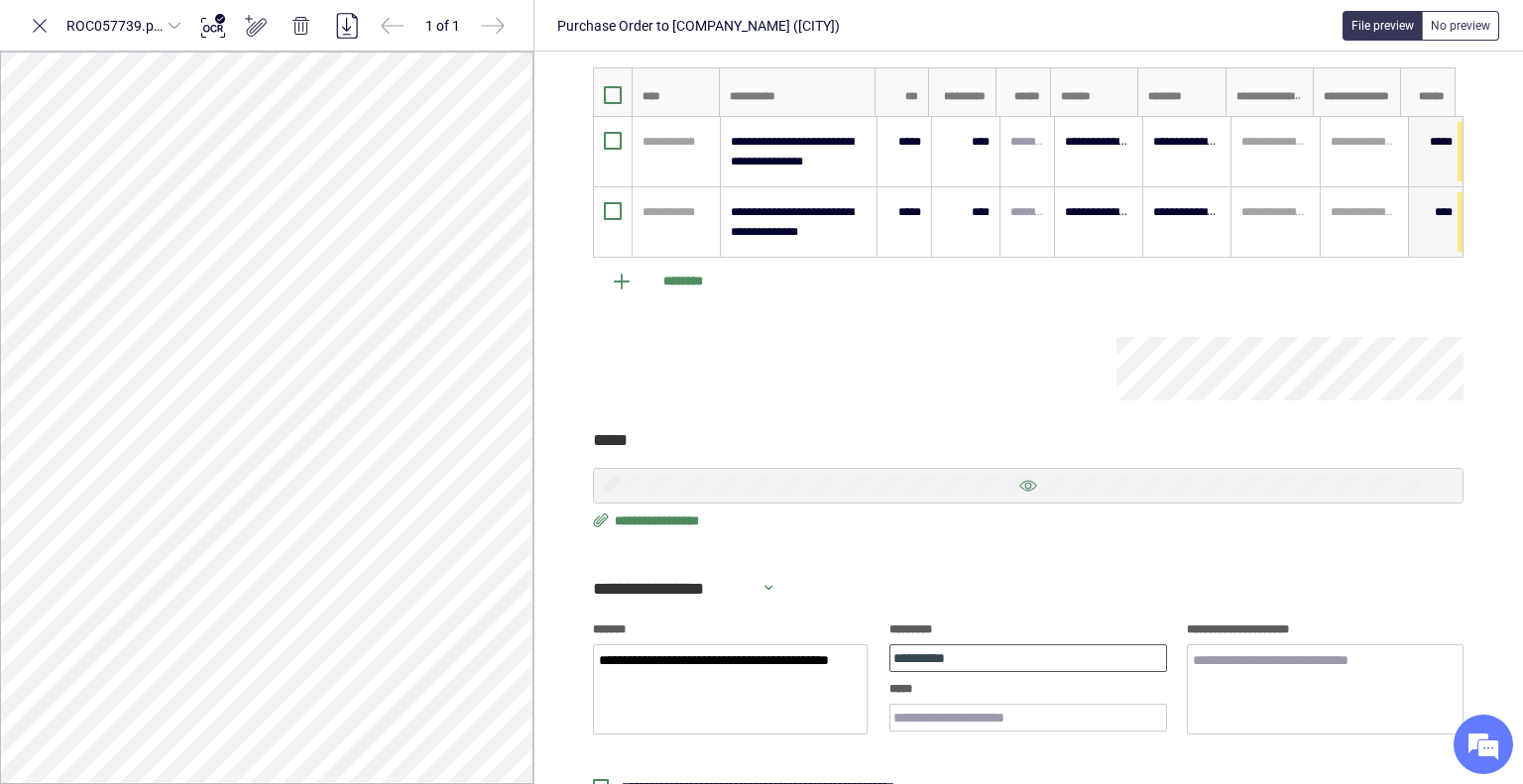type on "**********" 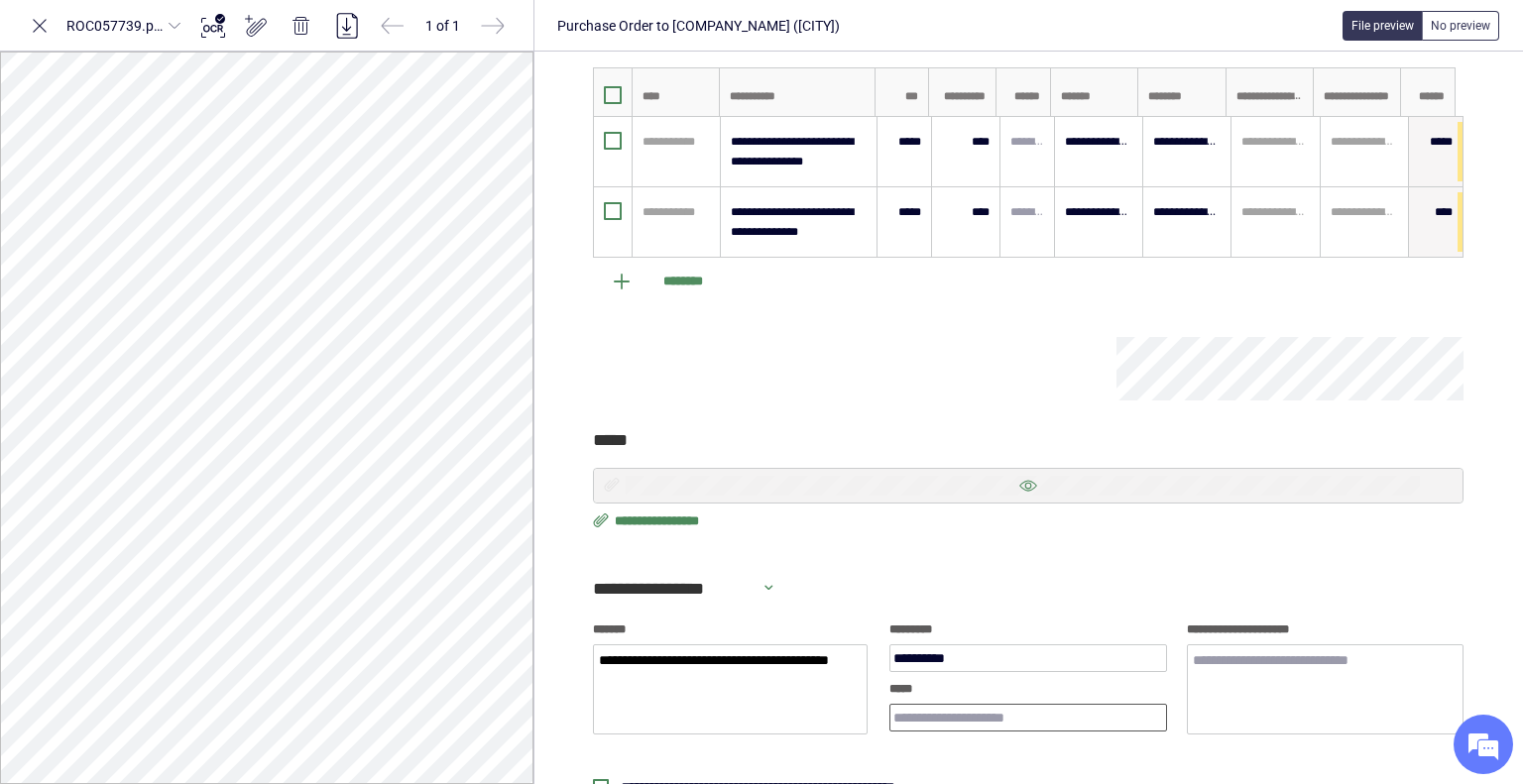 click on "*****" at bounding box center (1027, 718) 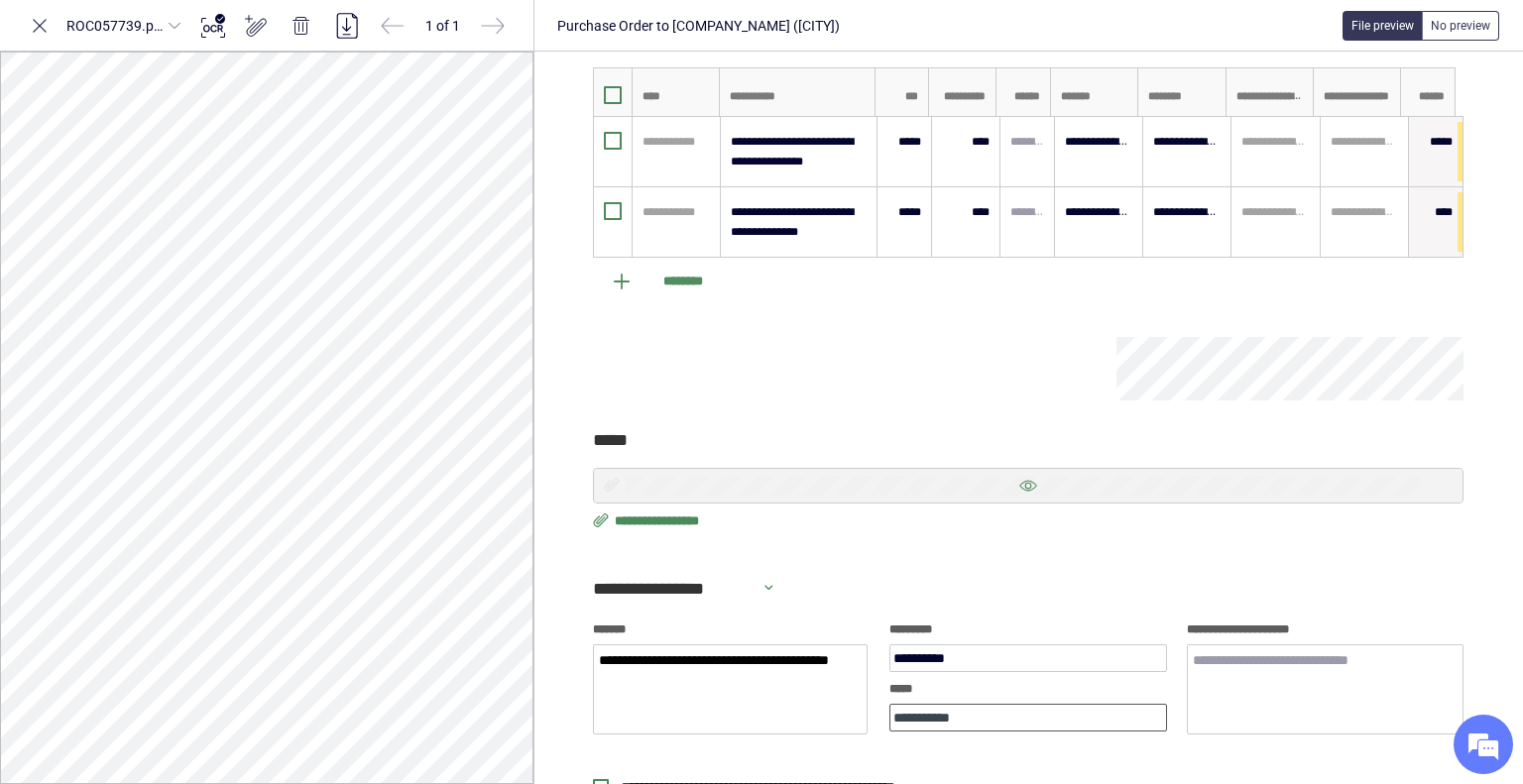 type on "**********" 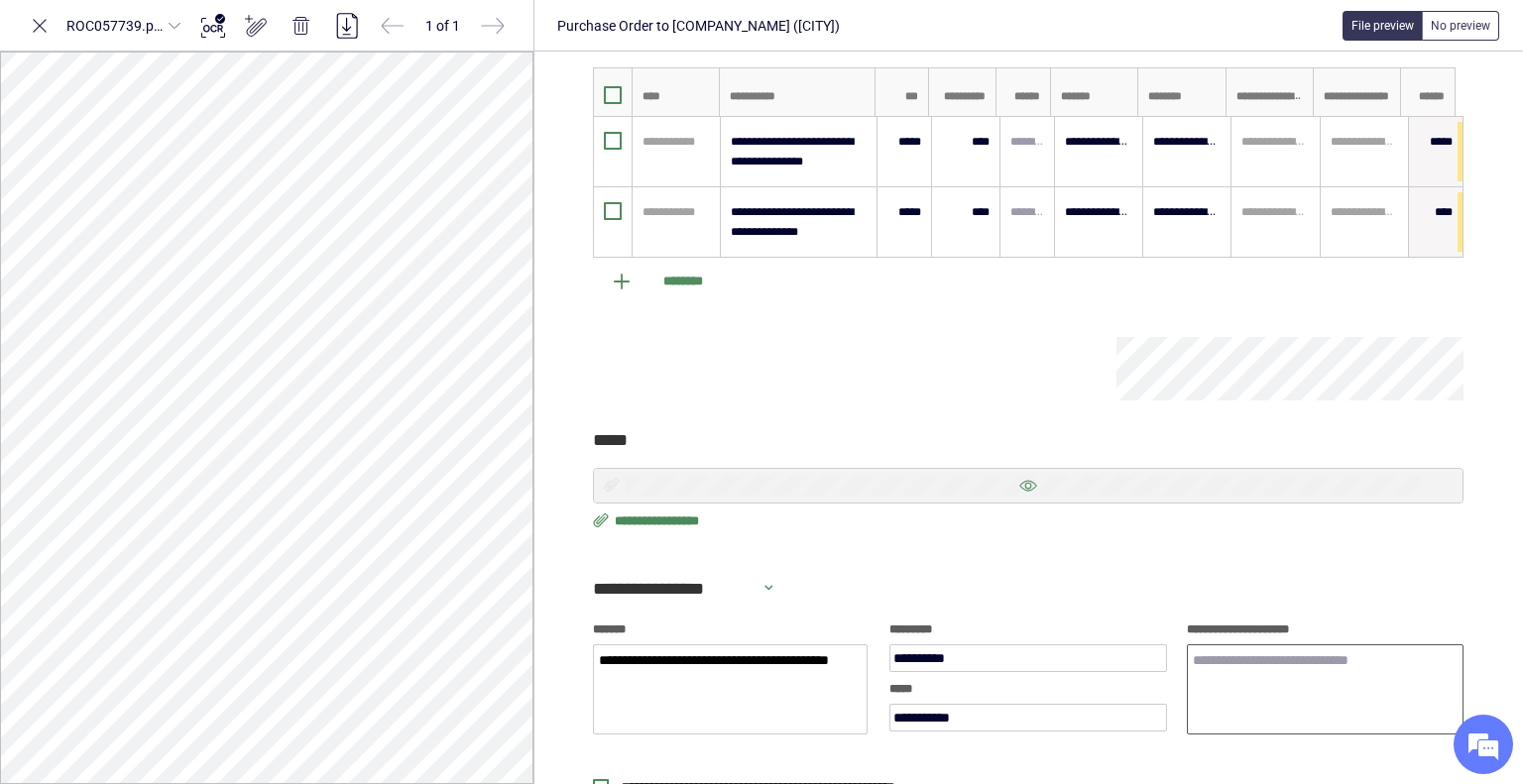 click on "**********" at bounding box center [1325, 690] 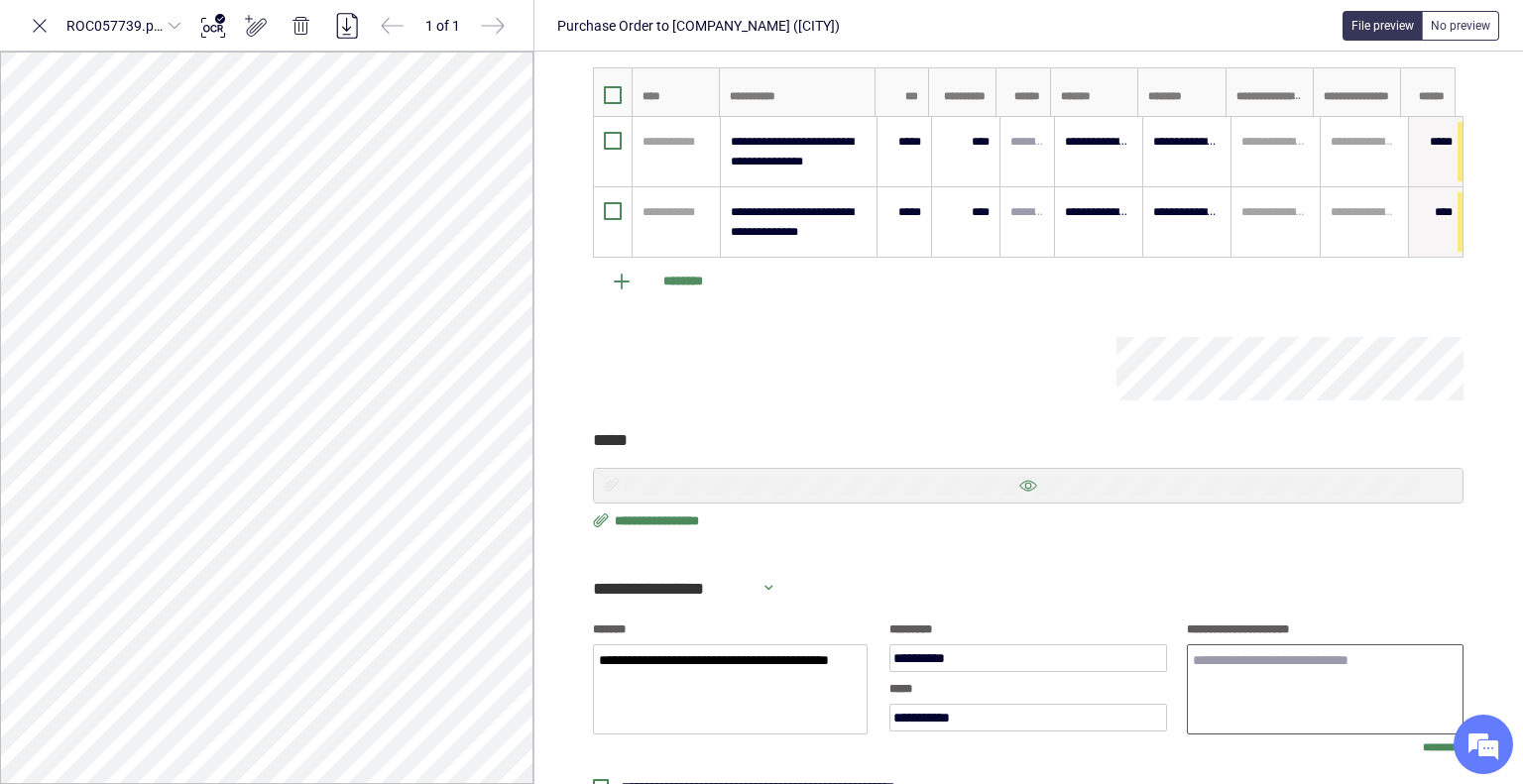 click on "**********" at bounding box center [1325, 690] 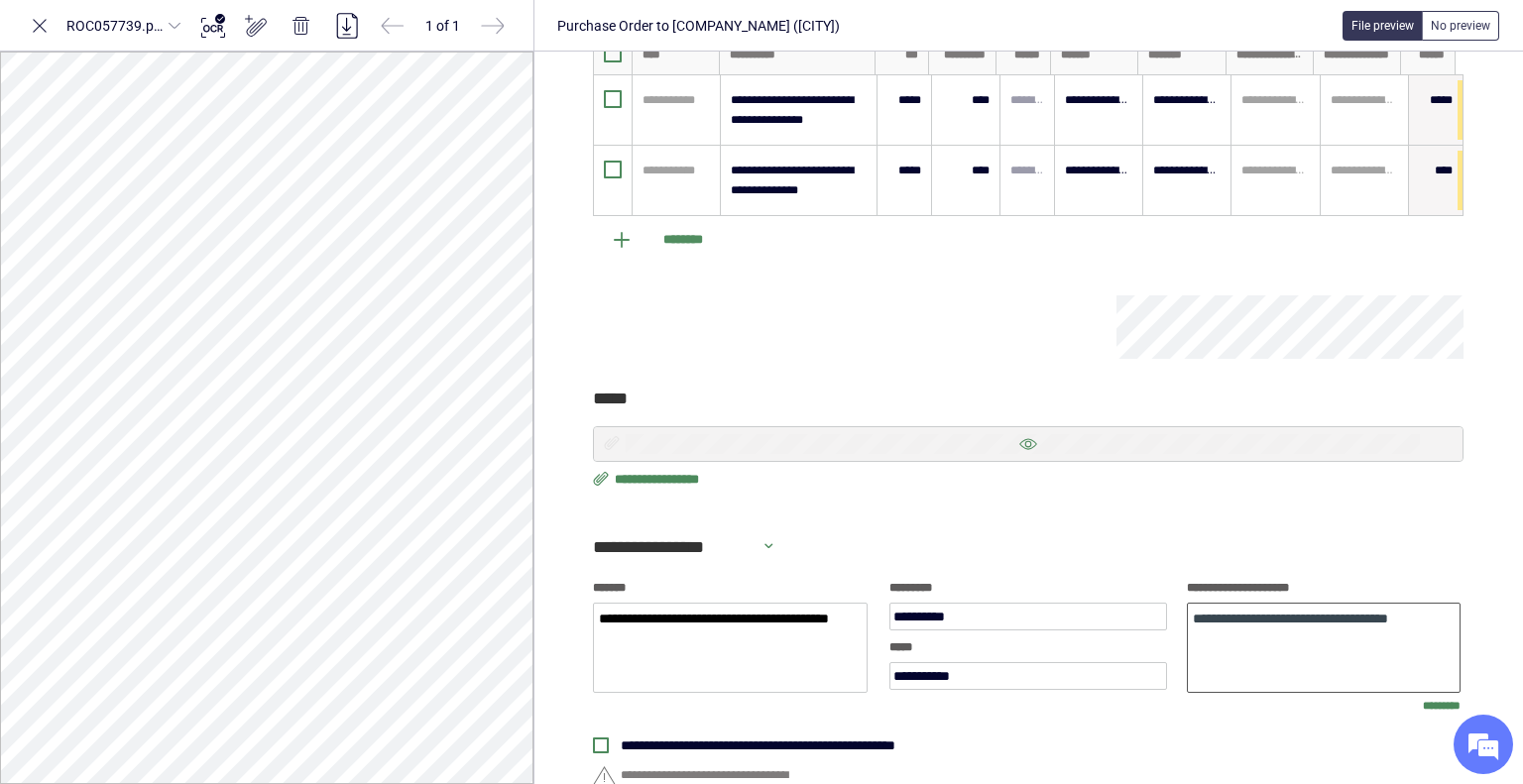 scroll, scrollTop: 639, scrollLeft: 0, axis: vertical 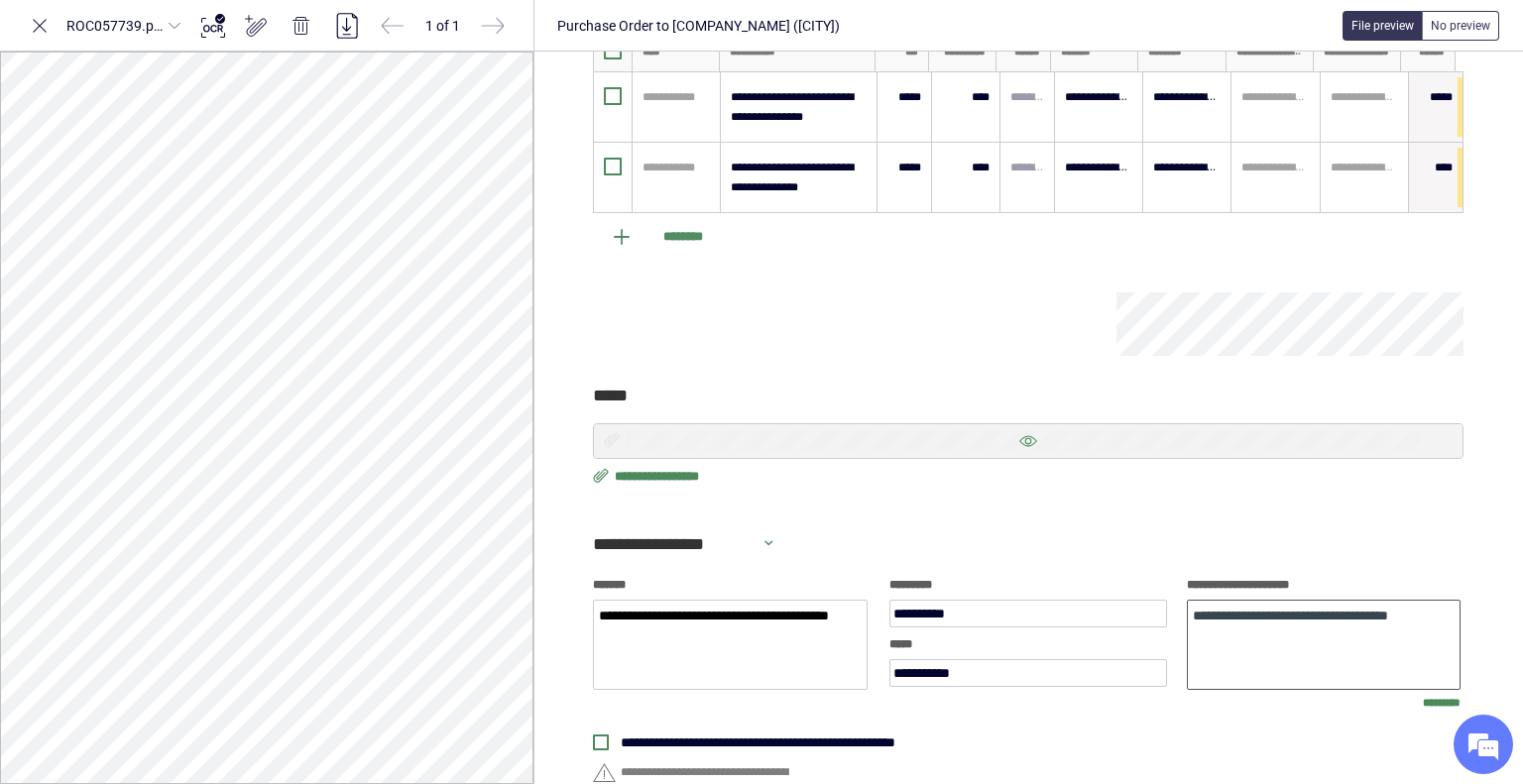 type on "**********" 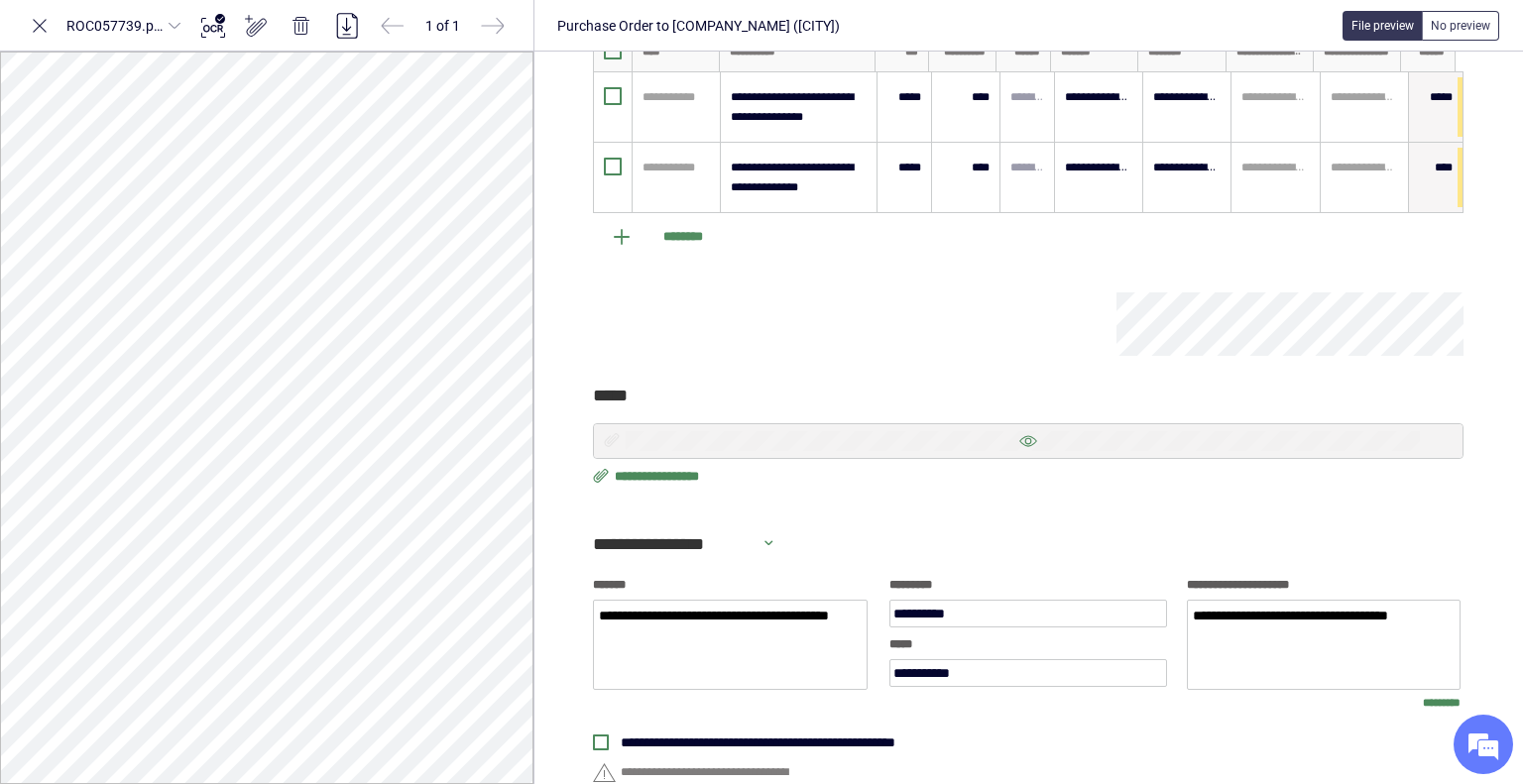 click on "**********" at bounding box center (795, 742) 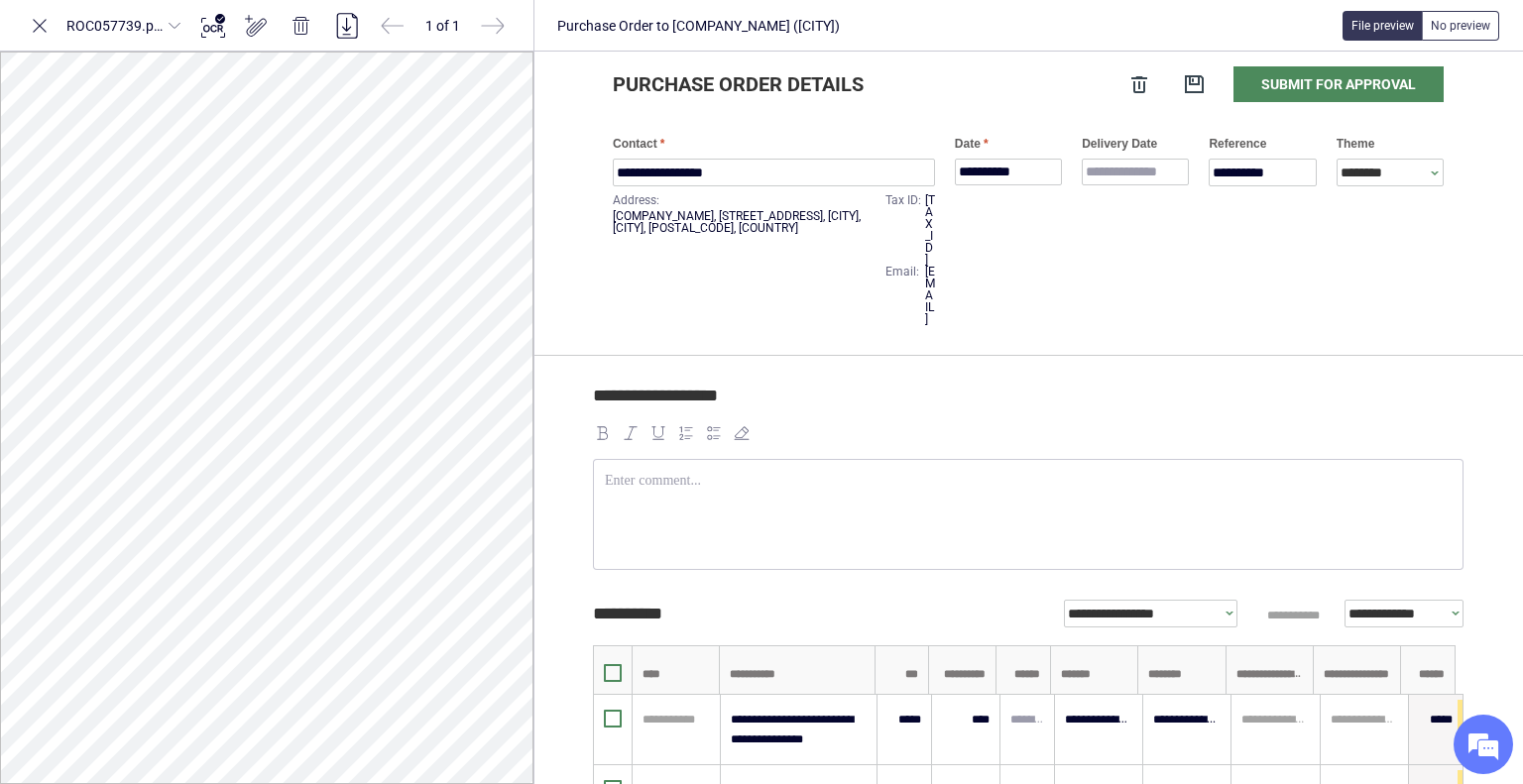 scroll, scrollTop: 0, scrollLeft: 0, axis: both 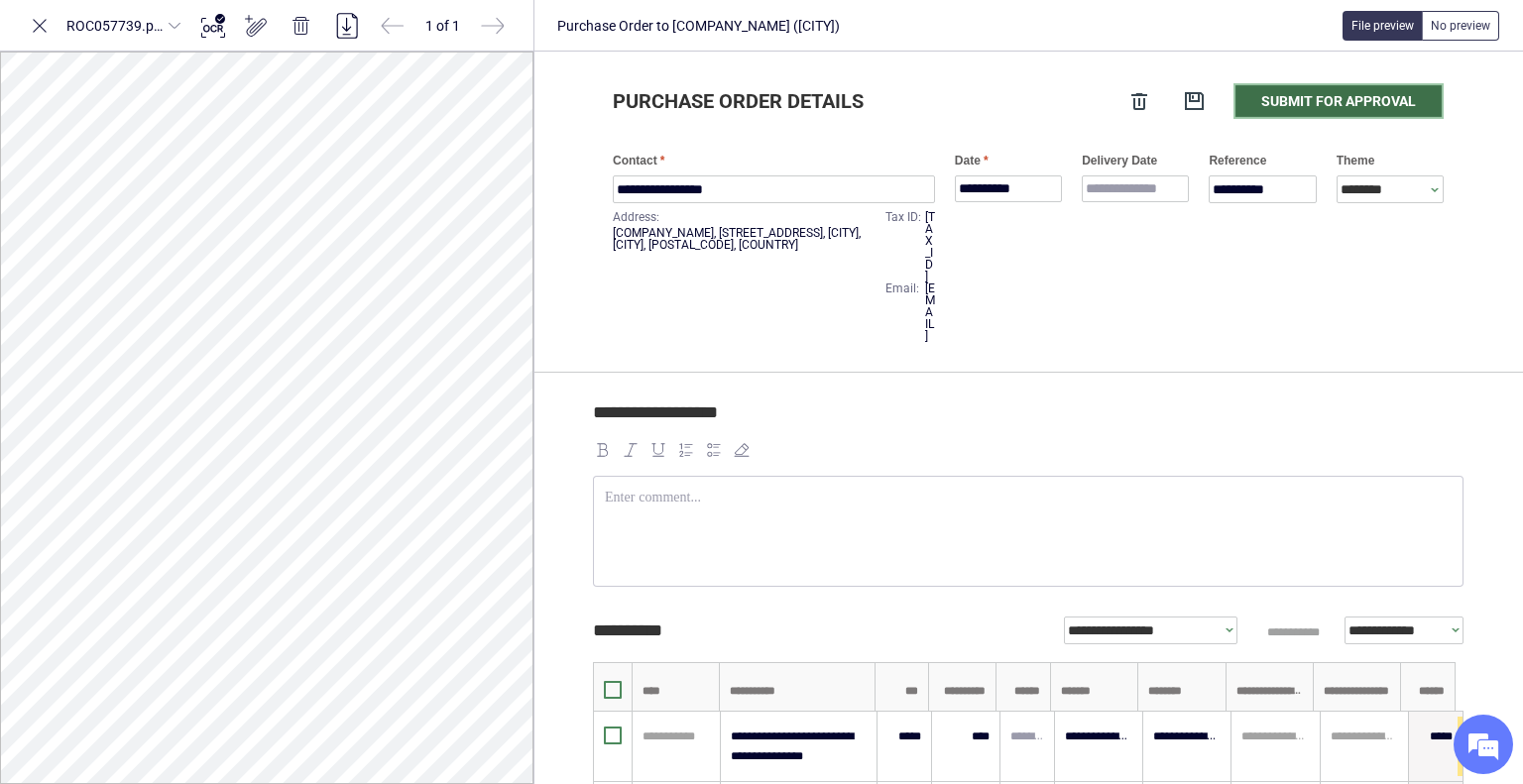 click on "Submit for approval" at bounding box center (1339, 101) 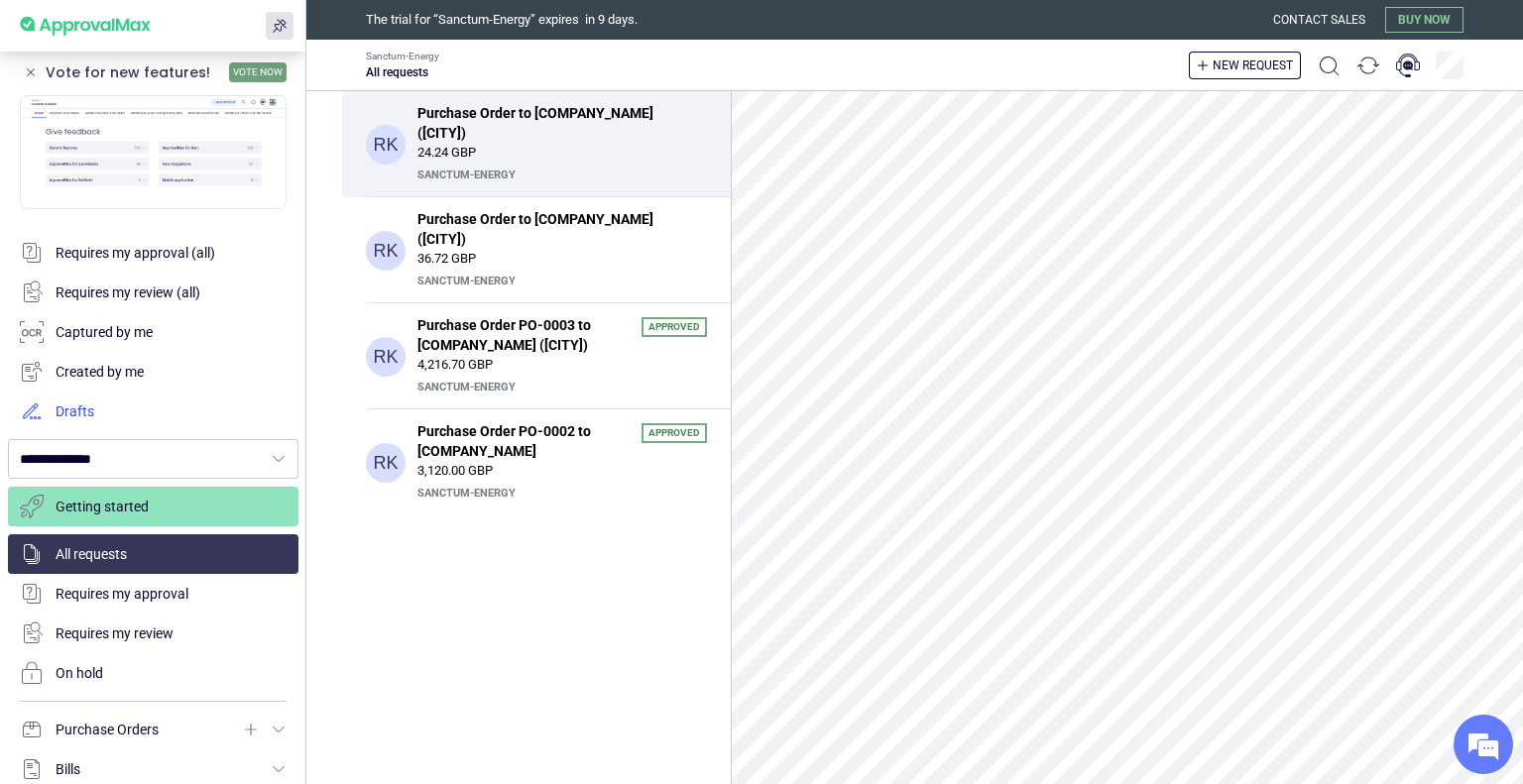 scroll, scrollTop: 0, scrollLeft: 0, axis: both 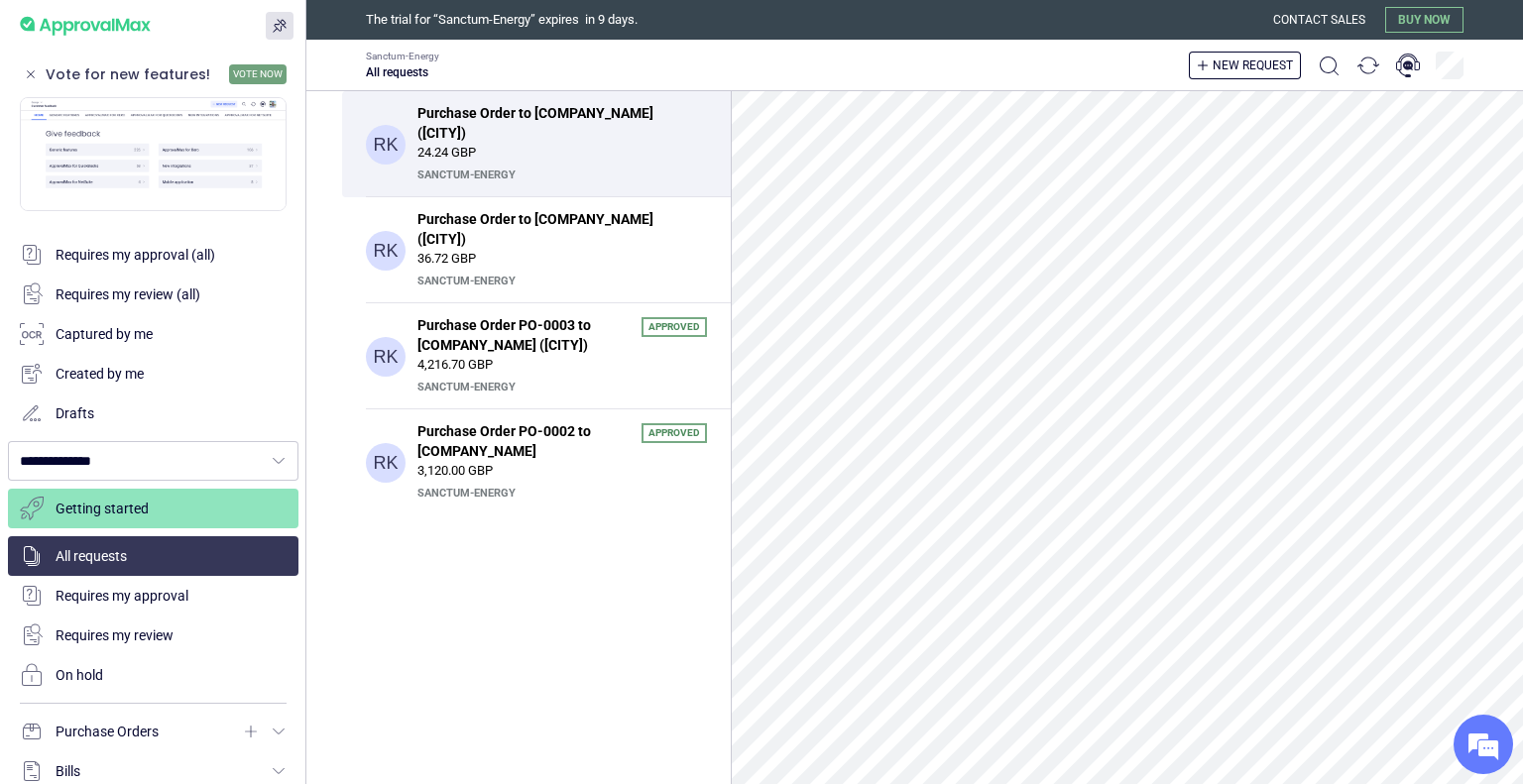 click on "RK Purchase Order to [COMPANY_NAME] ([CITY]) 24.24 GBP Sanctum-Energy RK Purchase Order to [COMPANY_NAME] ([CITY]) 36.72 GBP Sanctum-Energy RK Purchase Order PO-0003 to [COMPANY_NAME] ([CITY]) Approved 4,216.70 GBP Sanctum-Energy RK Purchase Order PO-0002 to [COMPANY_NAME] Approved 3,120.00 GBP Sanctum-Energy" at bounding box center [536, 437] 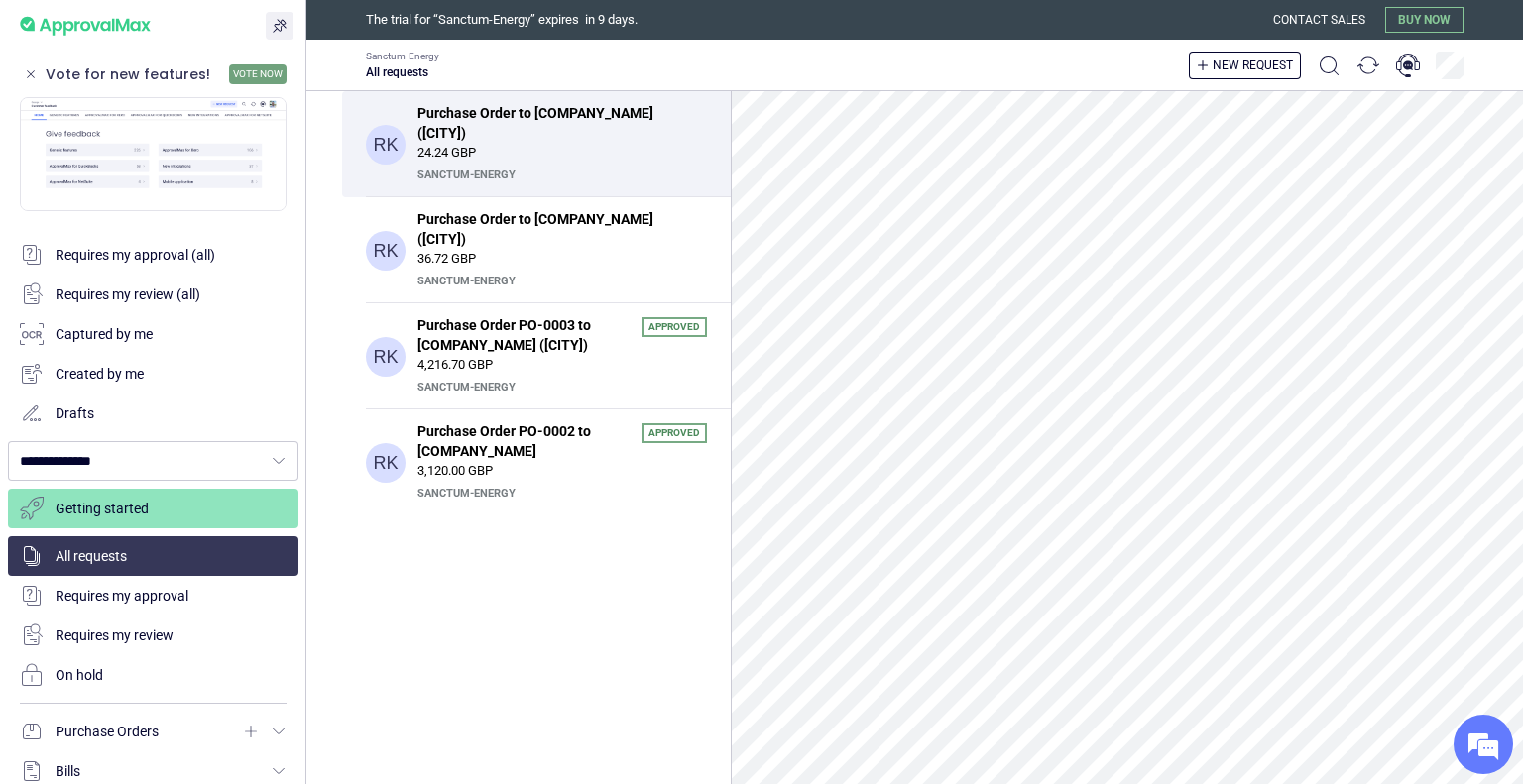 click at bounding box center [280, 26] 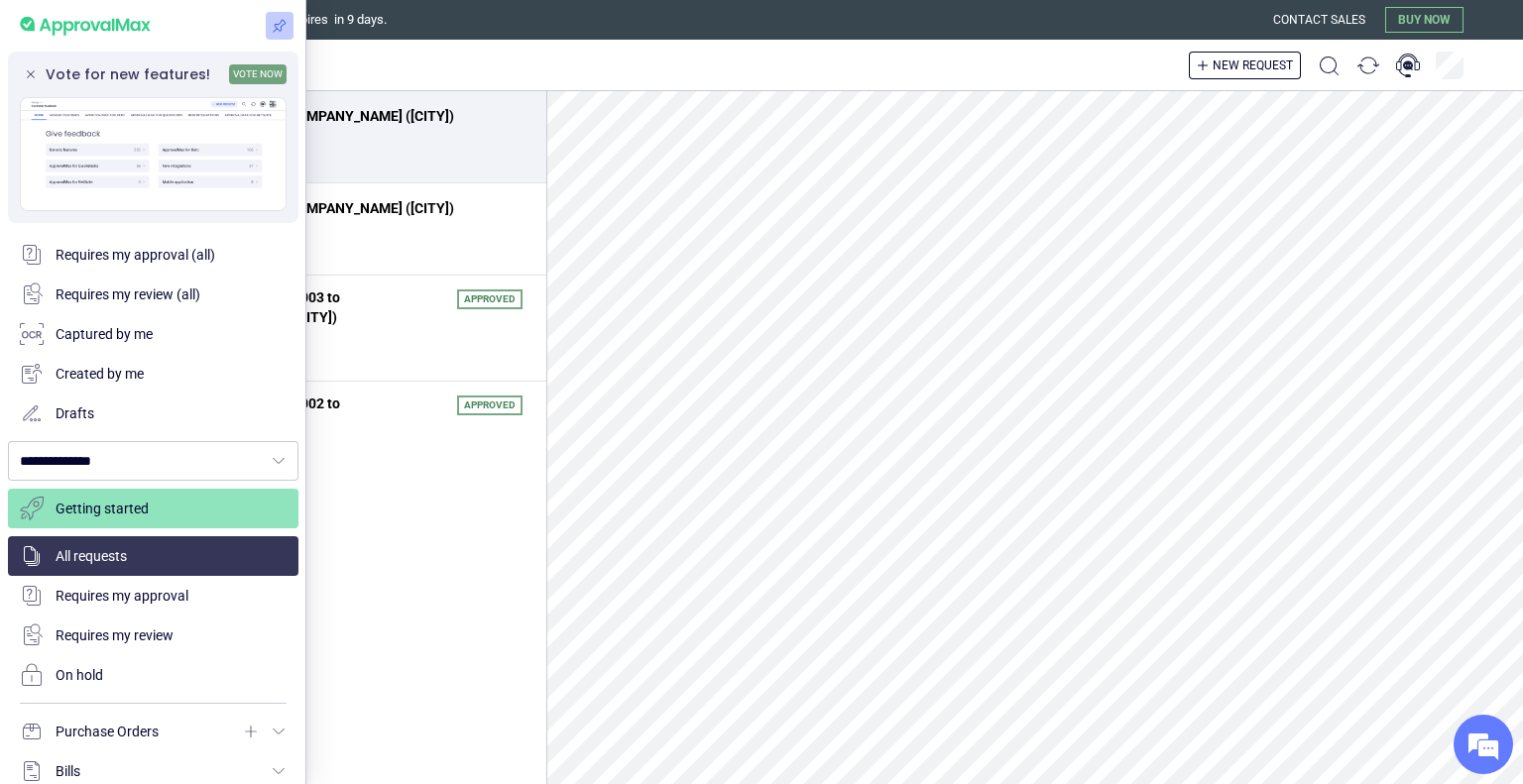 click at bounding box center (762, 392) 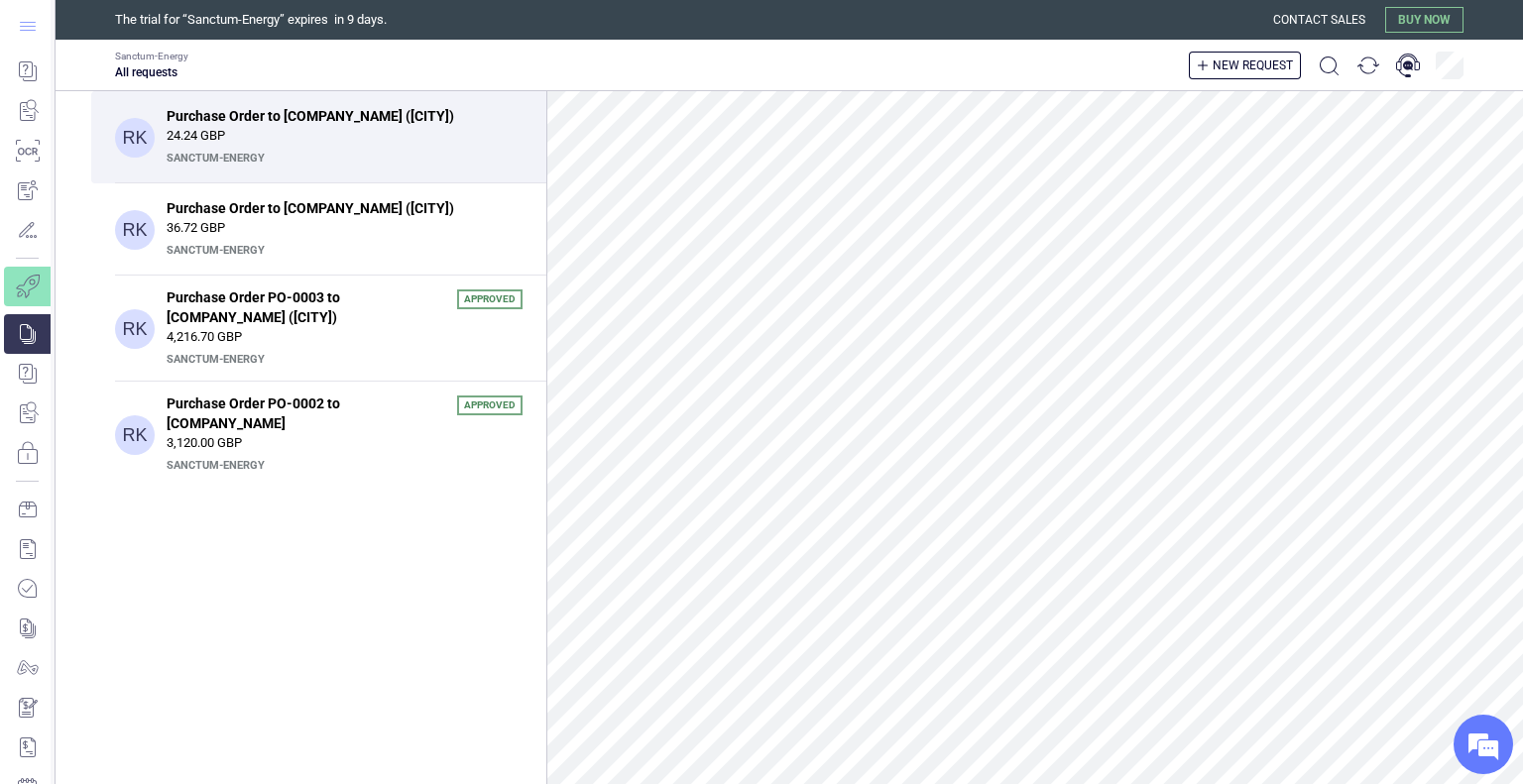 click at bounding box center (27, 26) 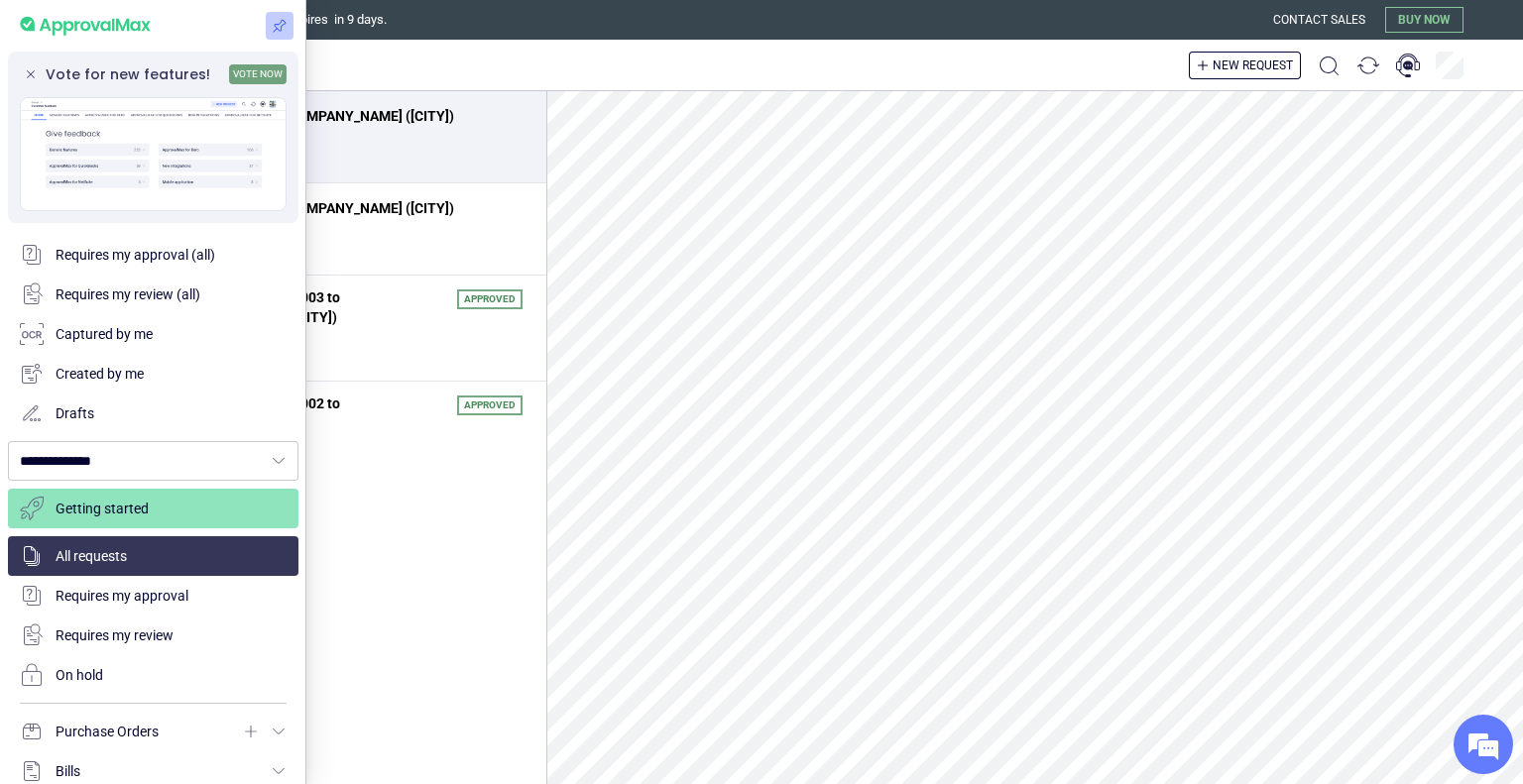 click at bounding box center (280, 26) 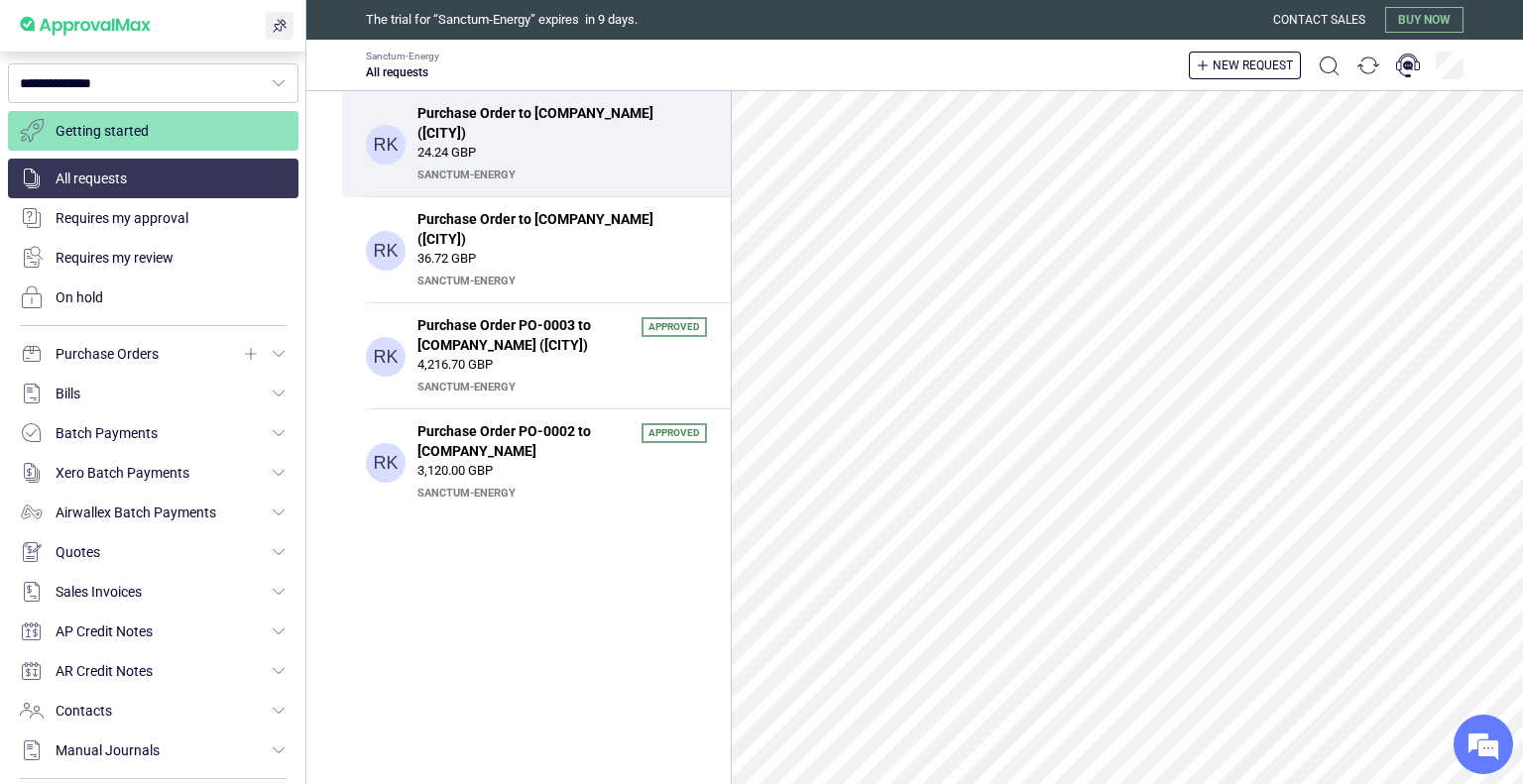 scroll, scrollTop: 396, scrollLeft: 0, axis: vertical 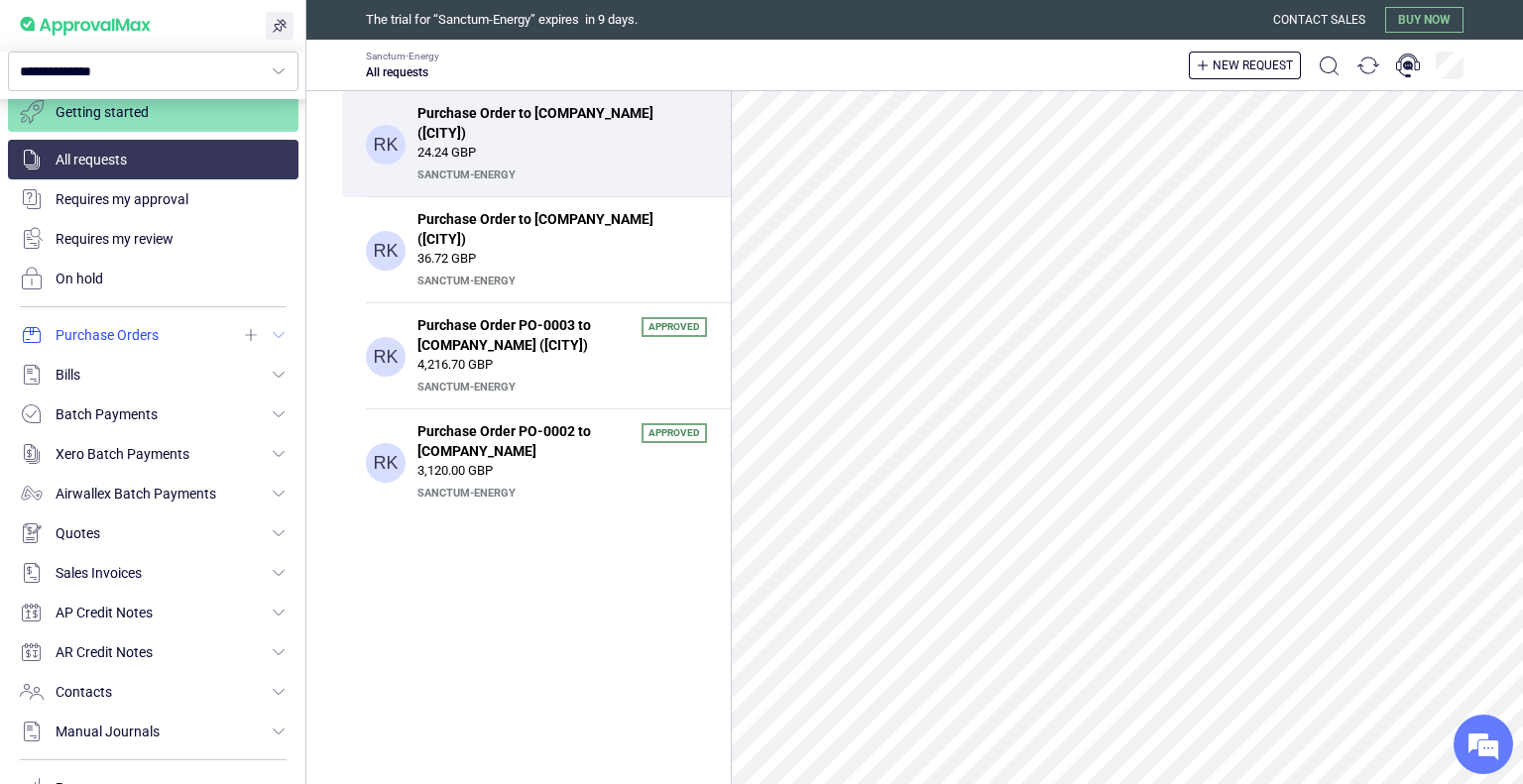 click at bounding box center [153, 335] 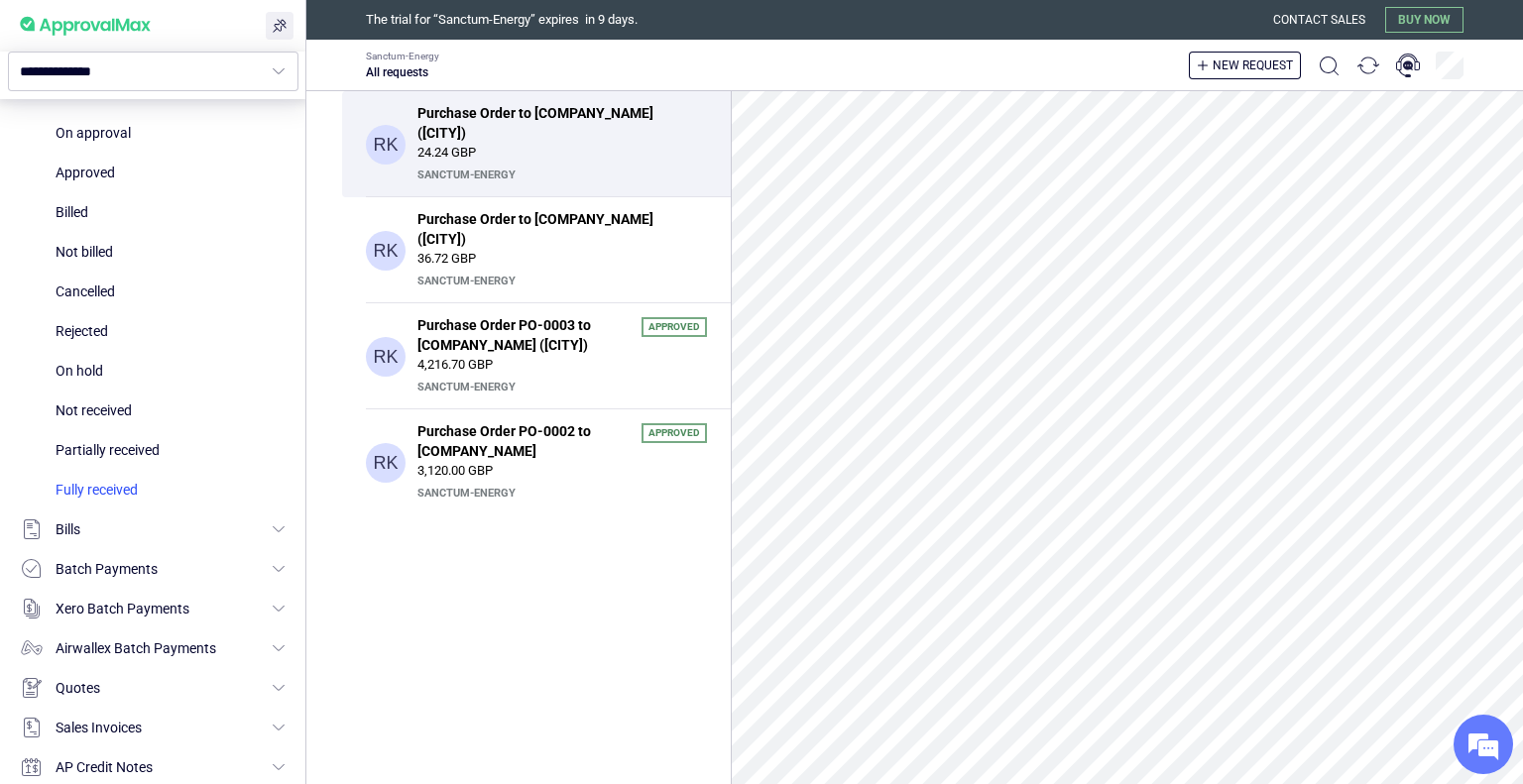 scroll, scrollTop: 793, scrollLeft: 0, axis: vertical 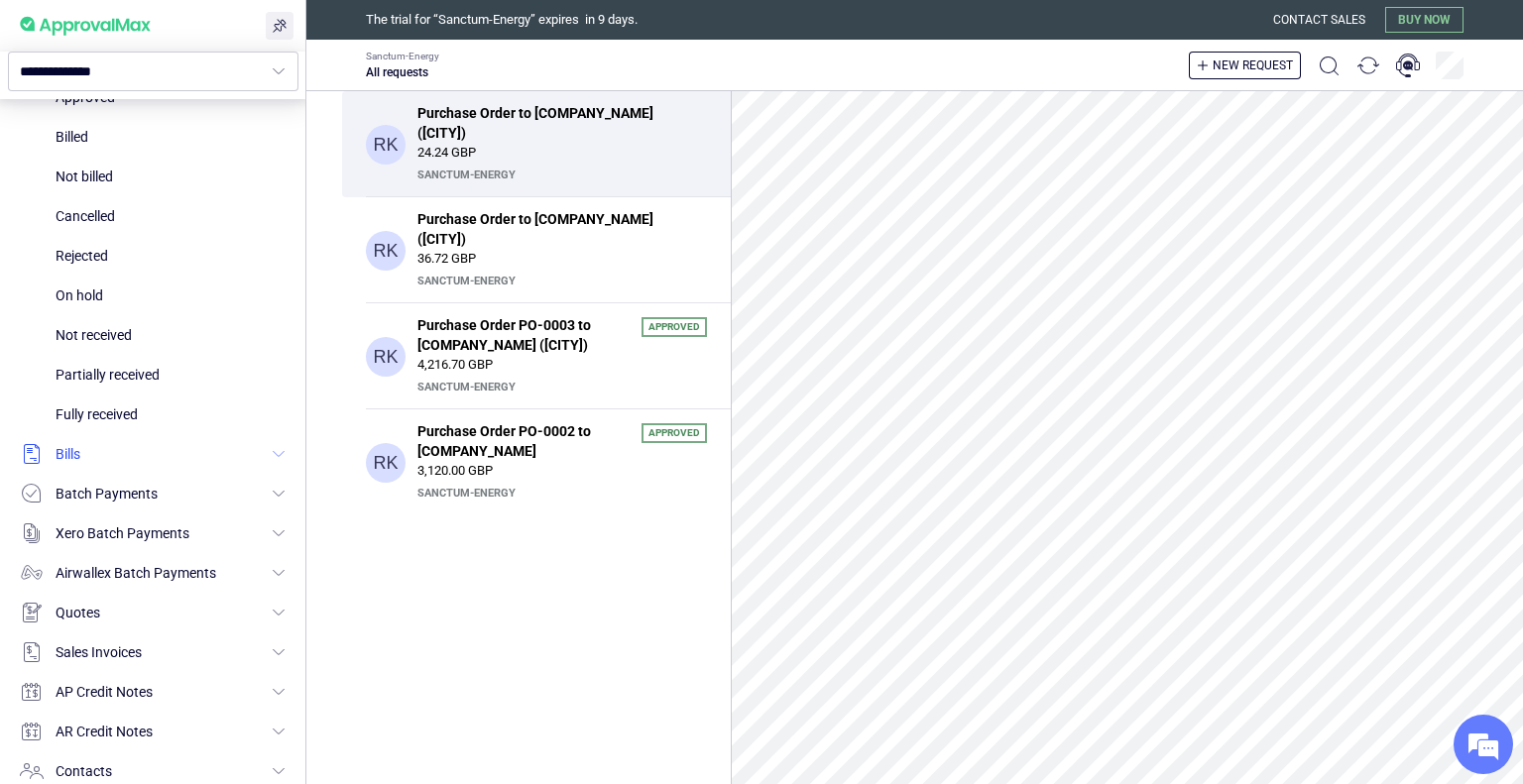 click at bounding box center (153, 454) 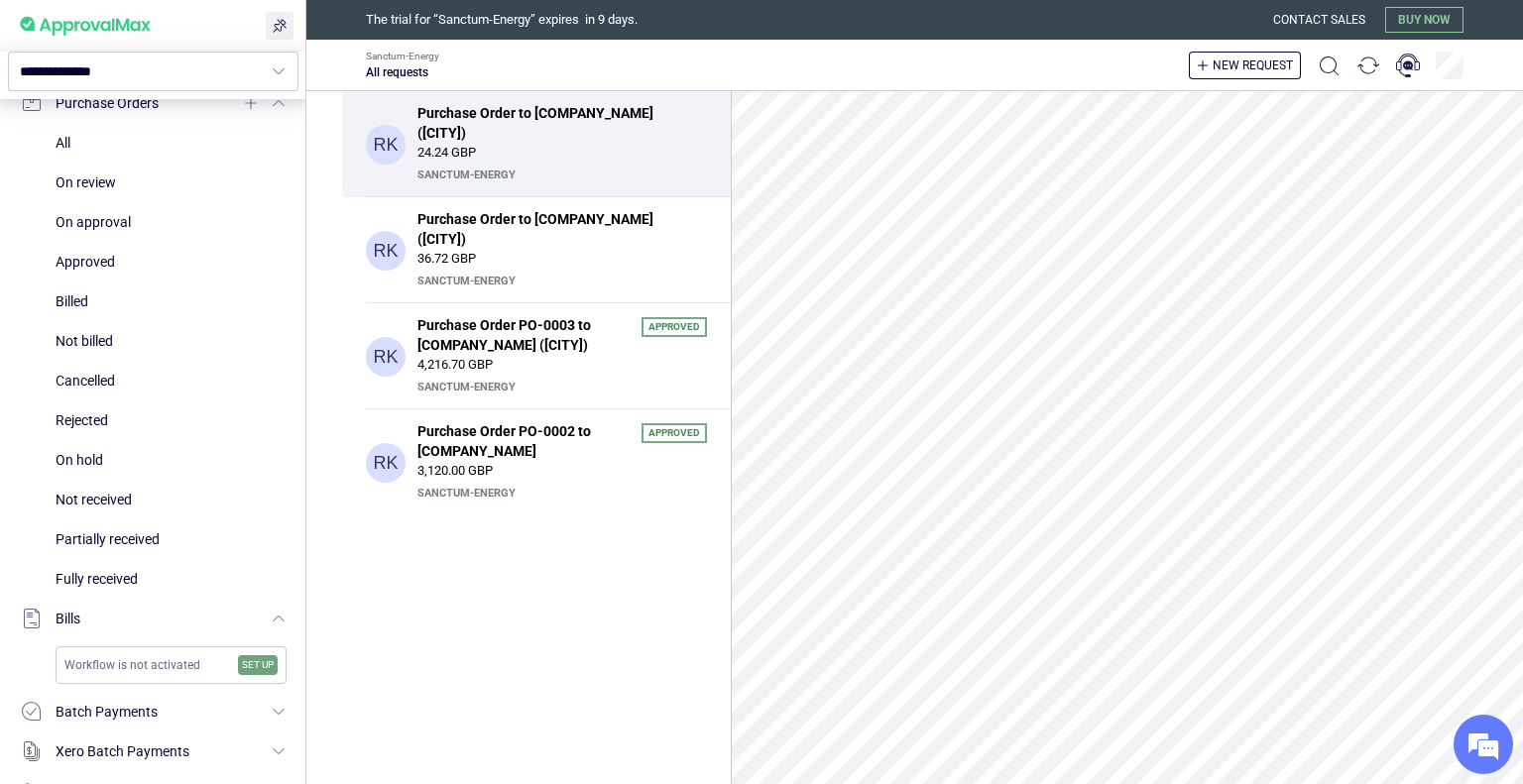 scroll, scrollTop: 595, scrollLeft: 0, axis: vertical 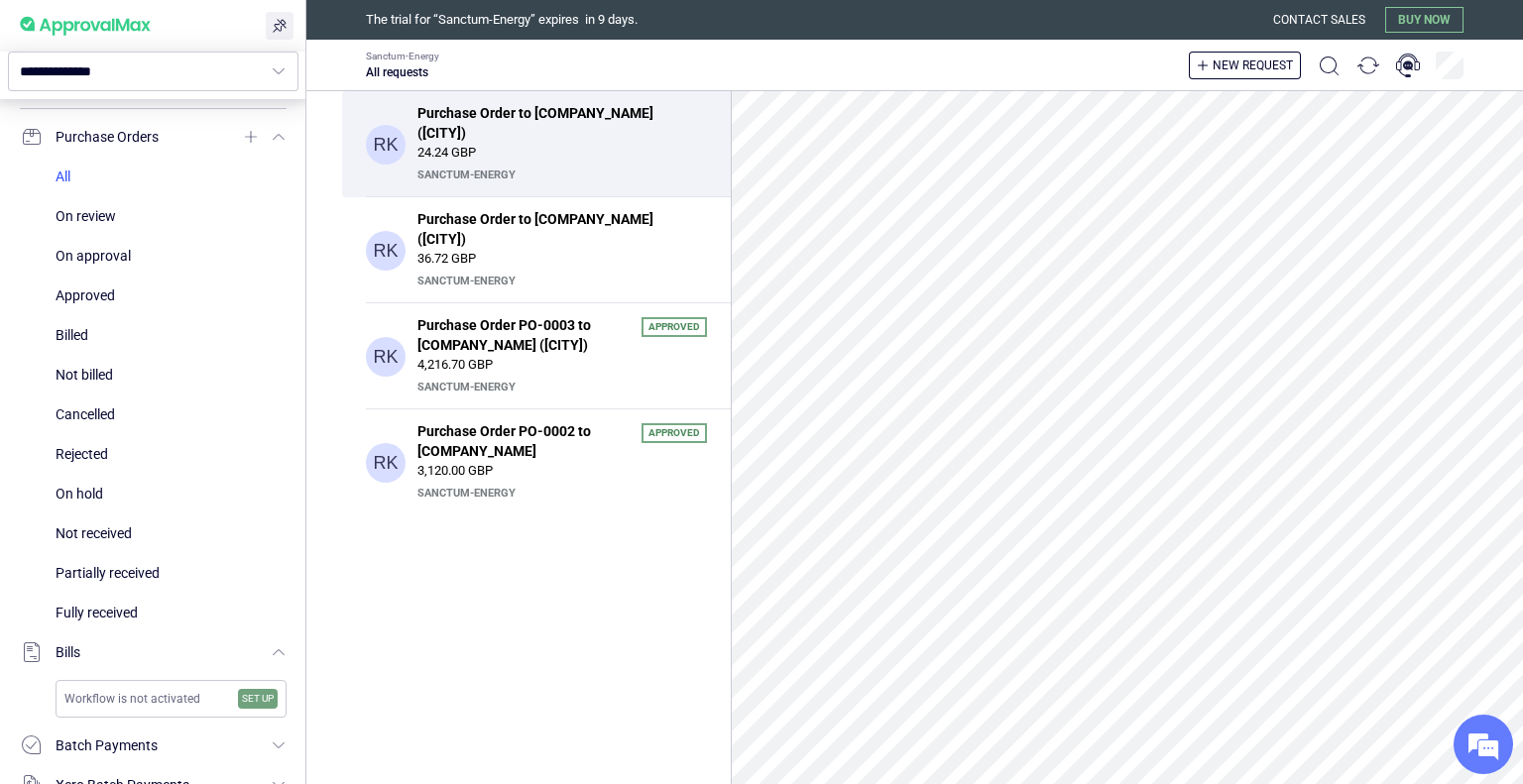 click at bounding box center [171, 176] 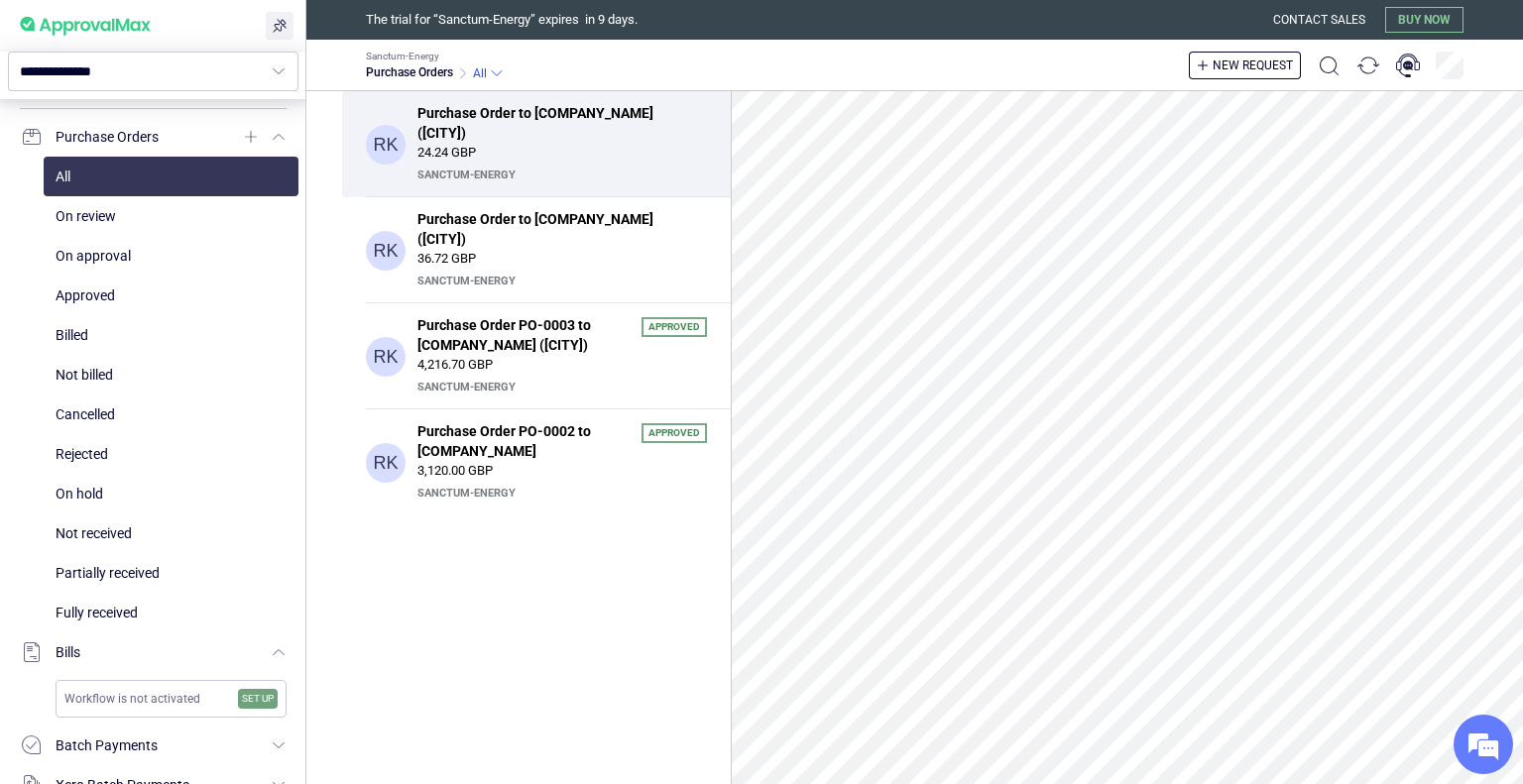 scroll, scrollTop: 99, scrollLeft: 0, axis: vertical 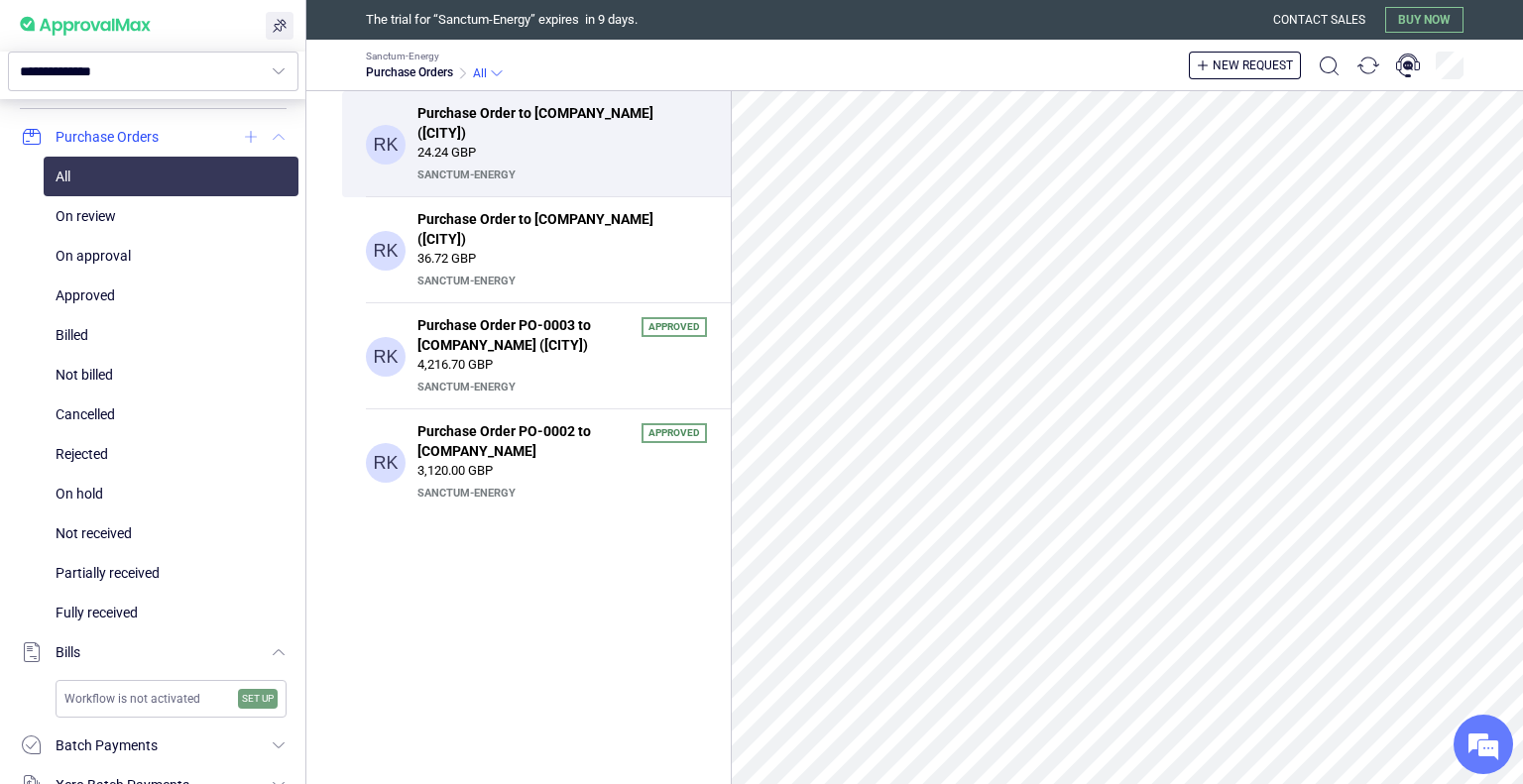 click at bounding box center (251, 137) 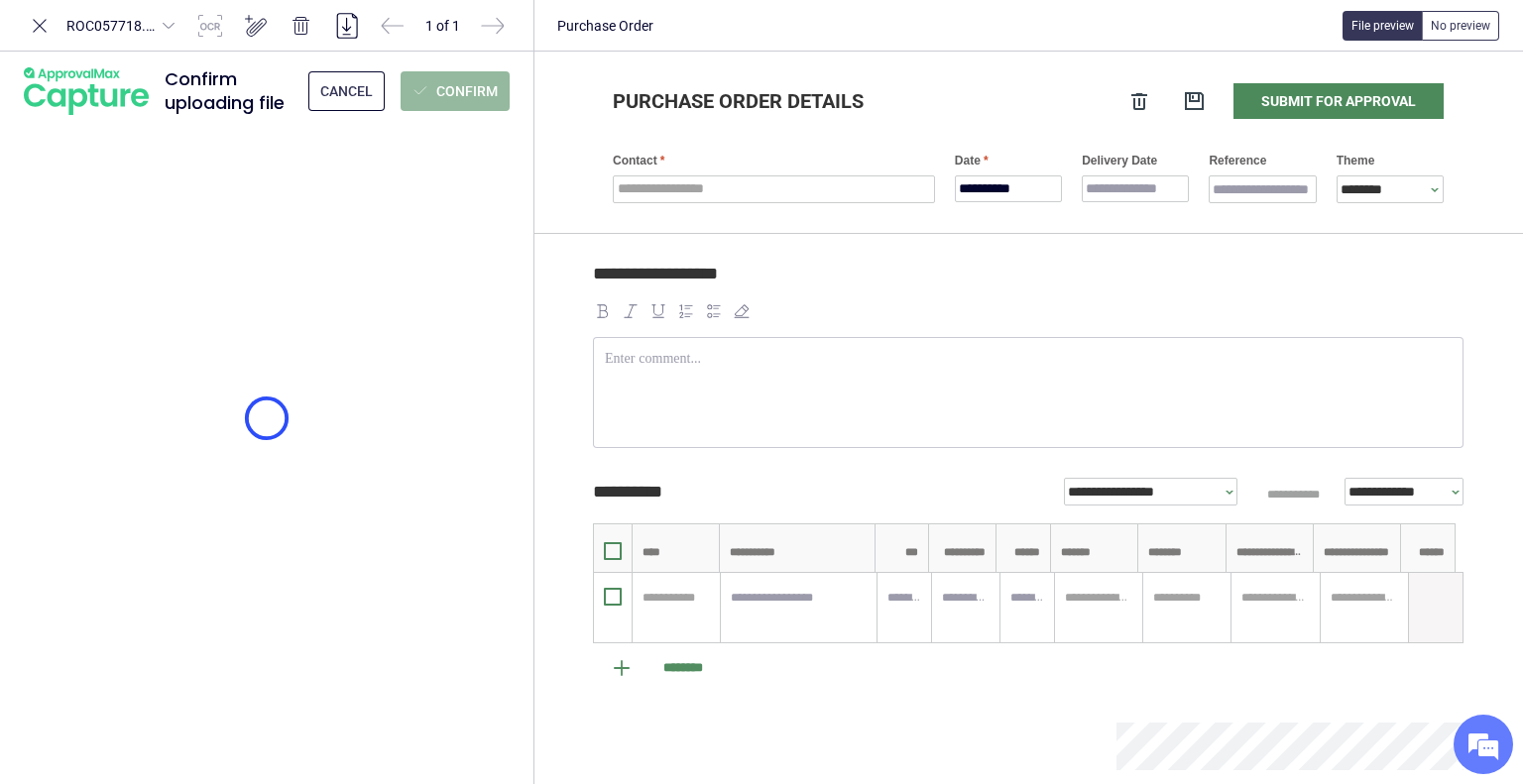 click on "Confirm" at bounding box center [455, 91] 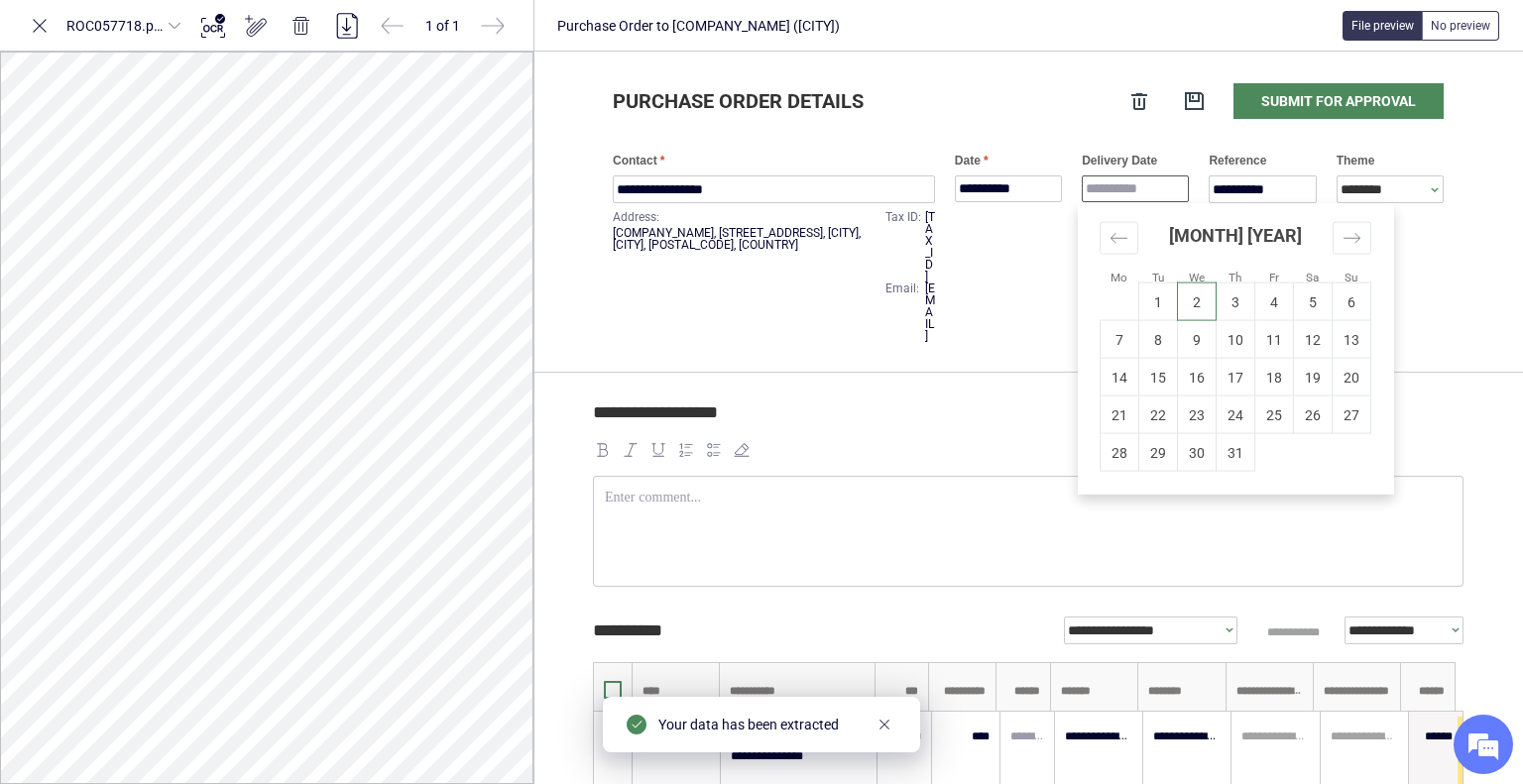 click on "Delivery Date" at bounding box center (1135, 188) 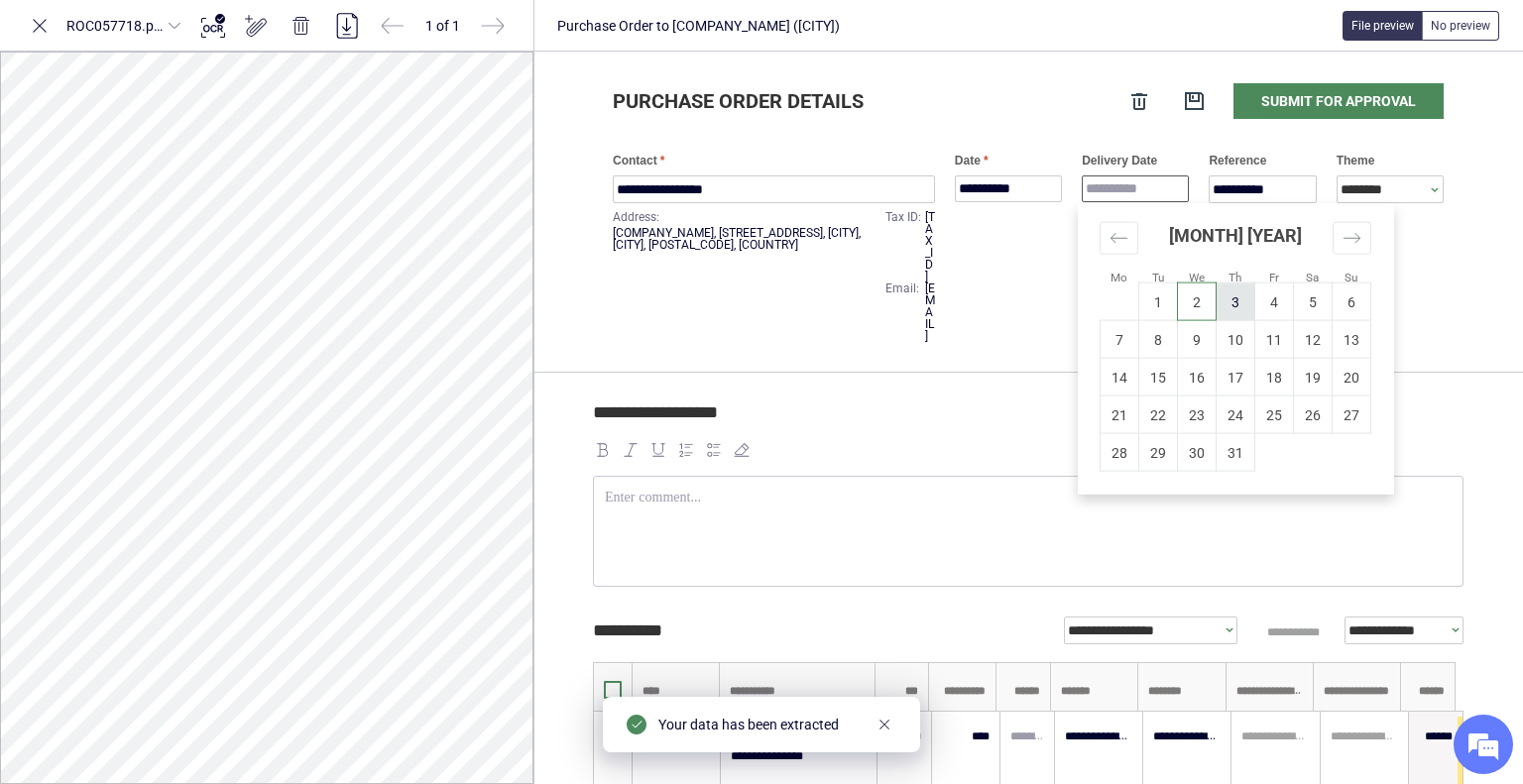 click on "3" at bounding box center [1235, 301] 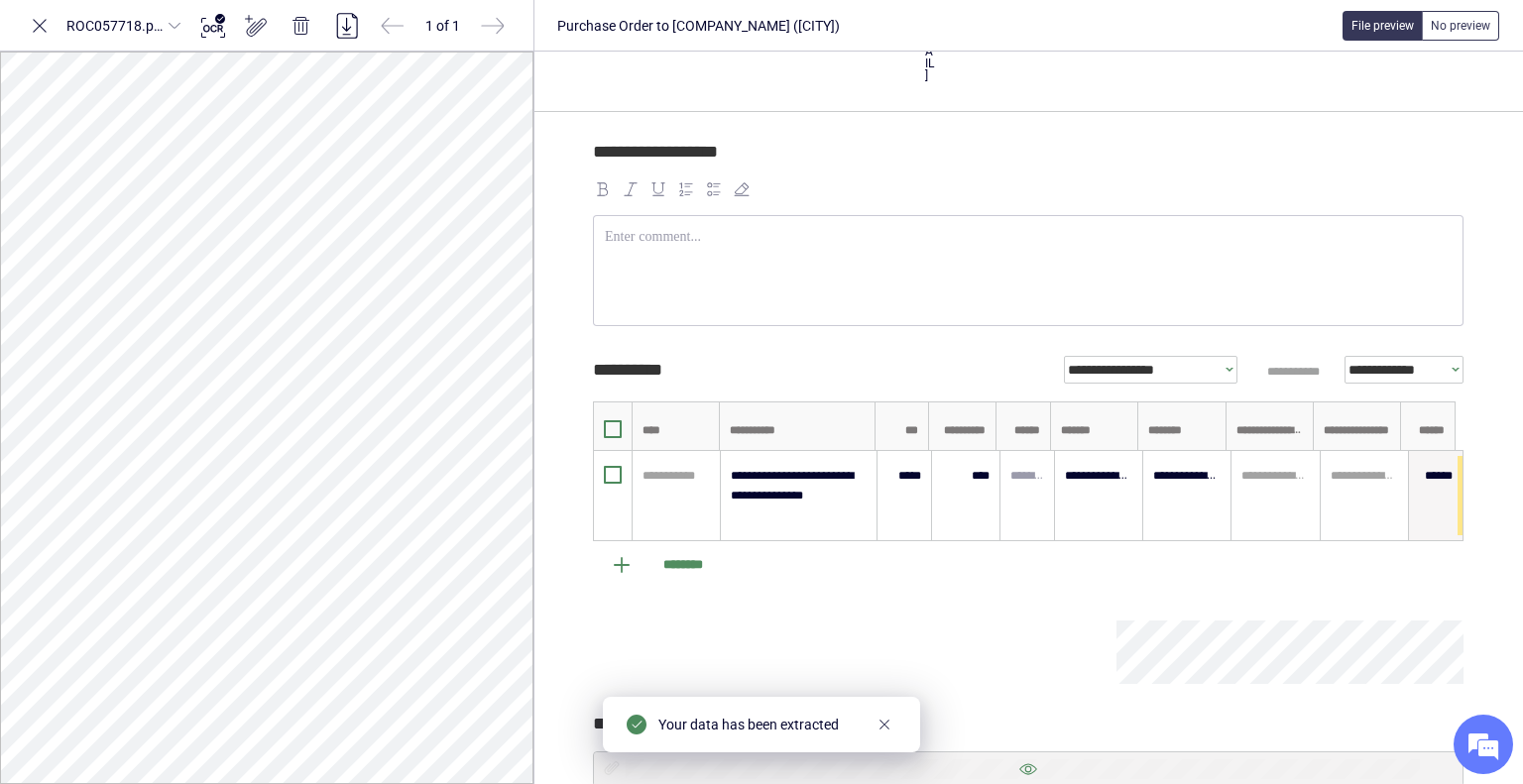 scroll, scrollTop: 297, scrollLeft: 0, axis: vertical 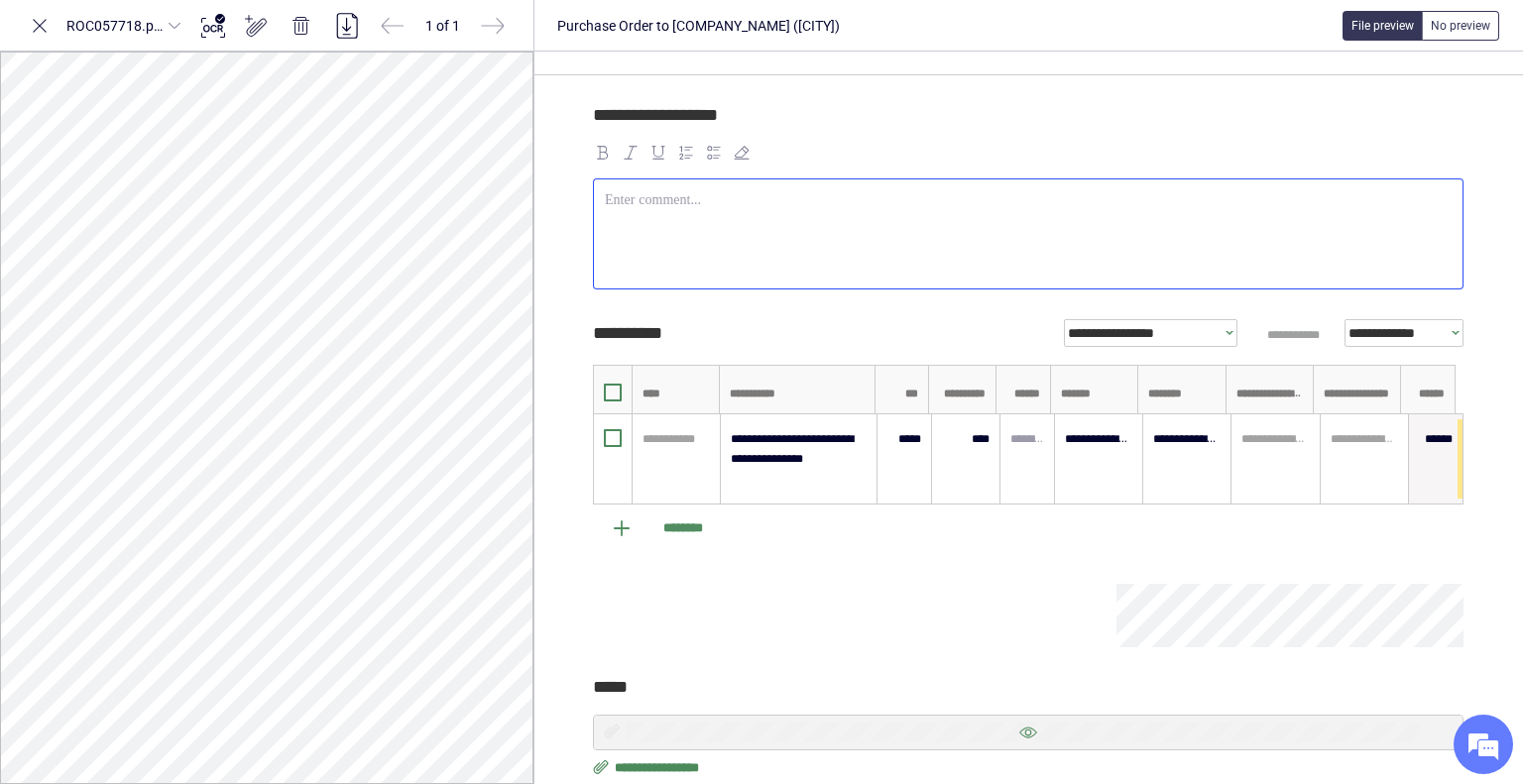 drag, startPoint x: 666, startPoint y: 189, endPoint x: 672, endPoint y: 177, distance: 13.416408 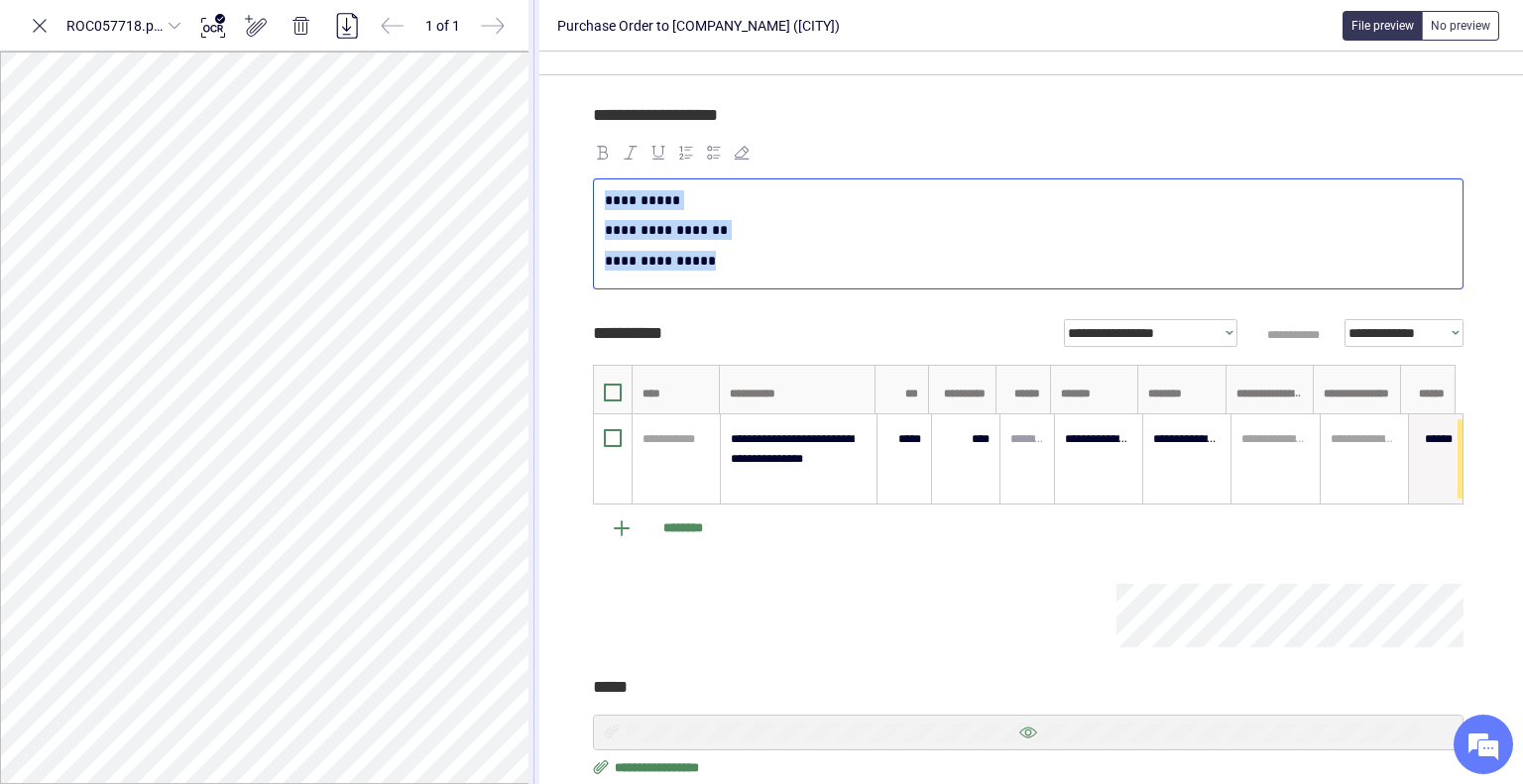 drag, startPoint x: 709, startPoint y: 228, endPoint x: 528, endPoint y: 123, distance: 209.25105 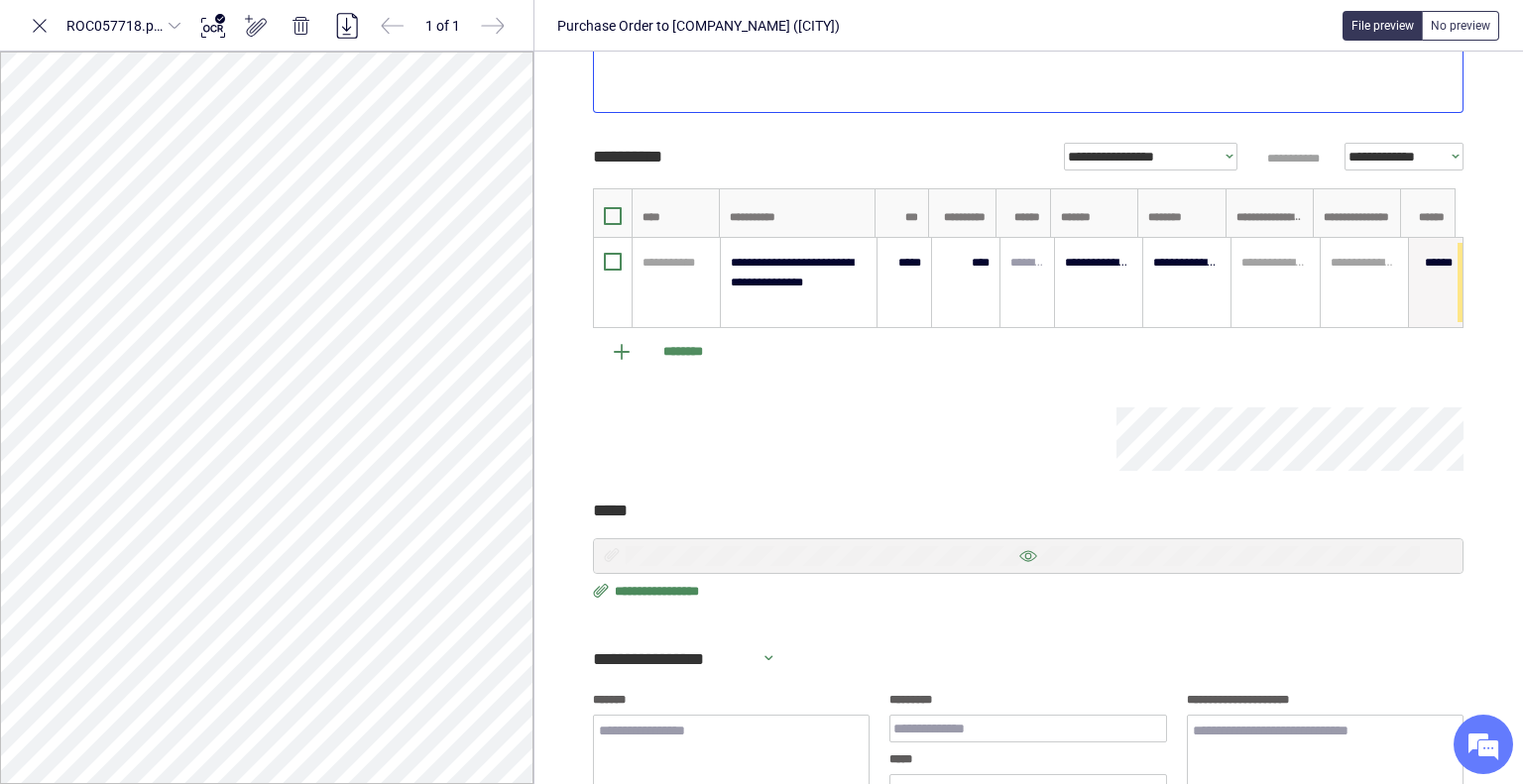 scroll, scrollTop: 496, scrollLeft: 0, axis: vertical 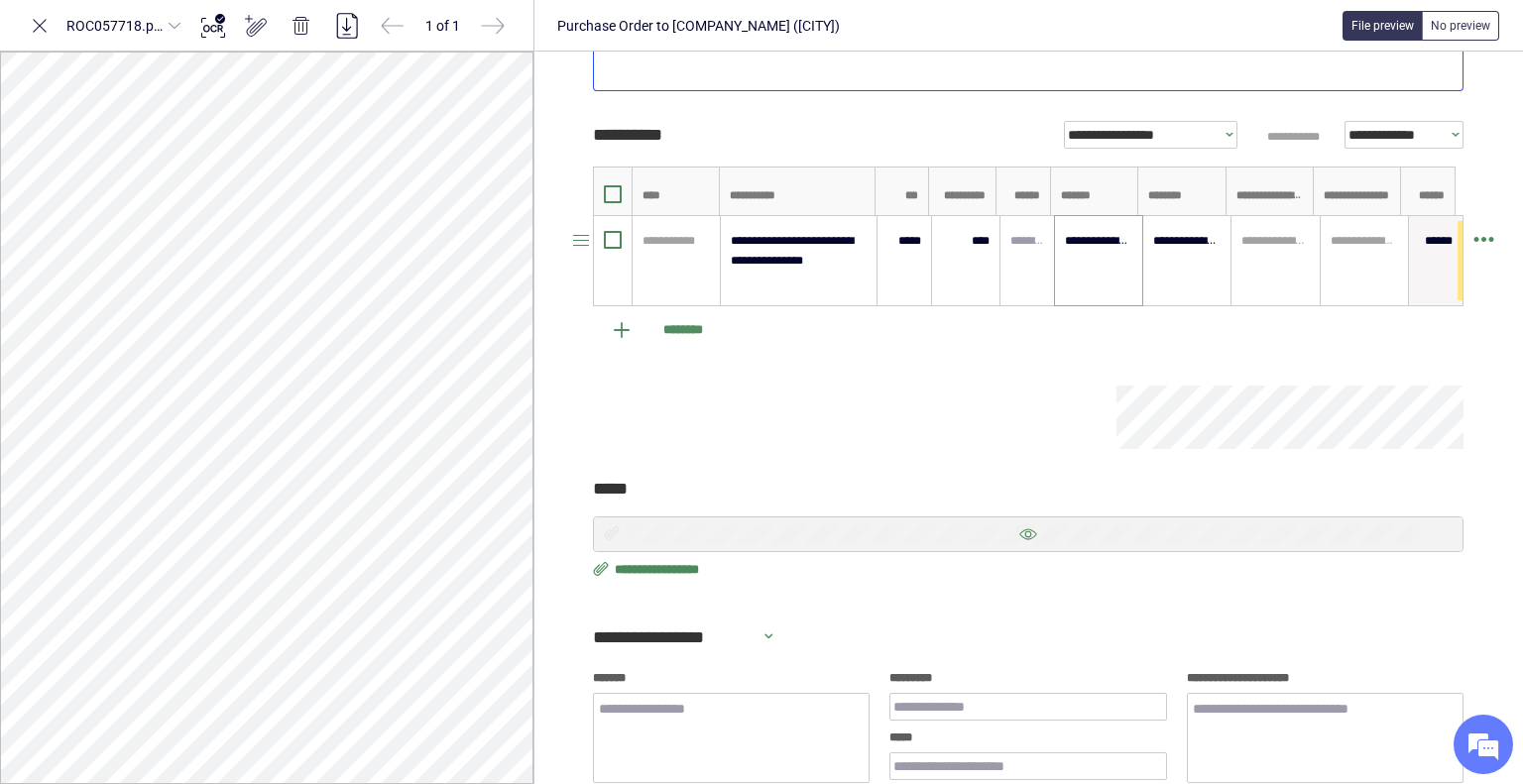 click on "**********" at bounding box center (1099, 261) 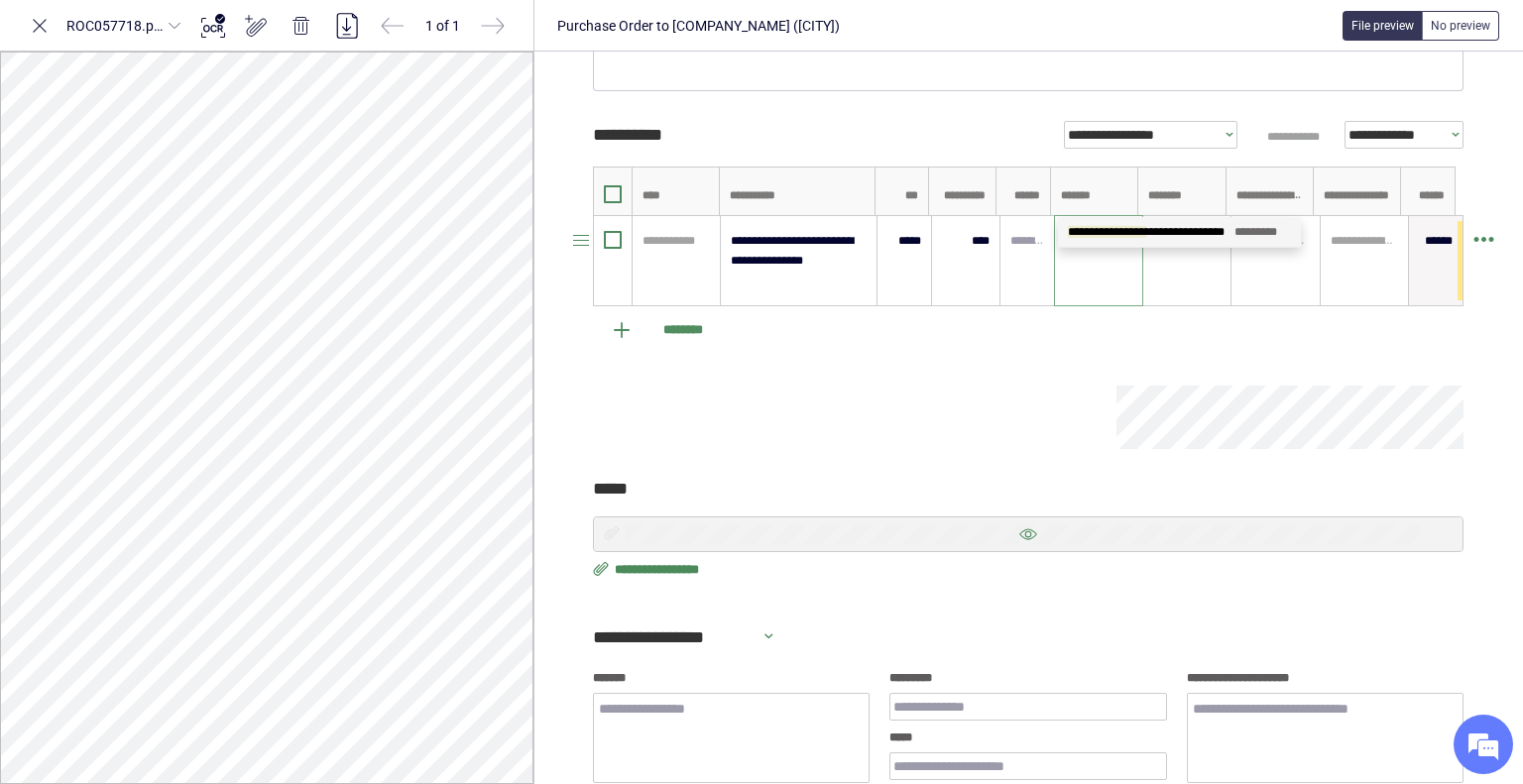 scroll, scrollTop: 0, scrollLeft: 0, axis: both 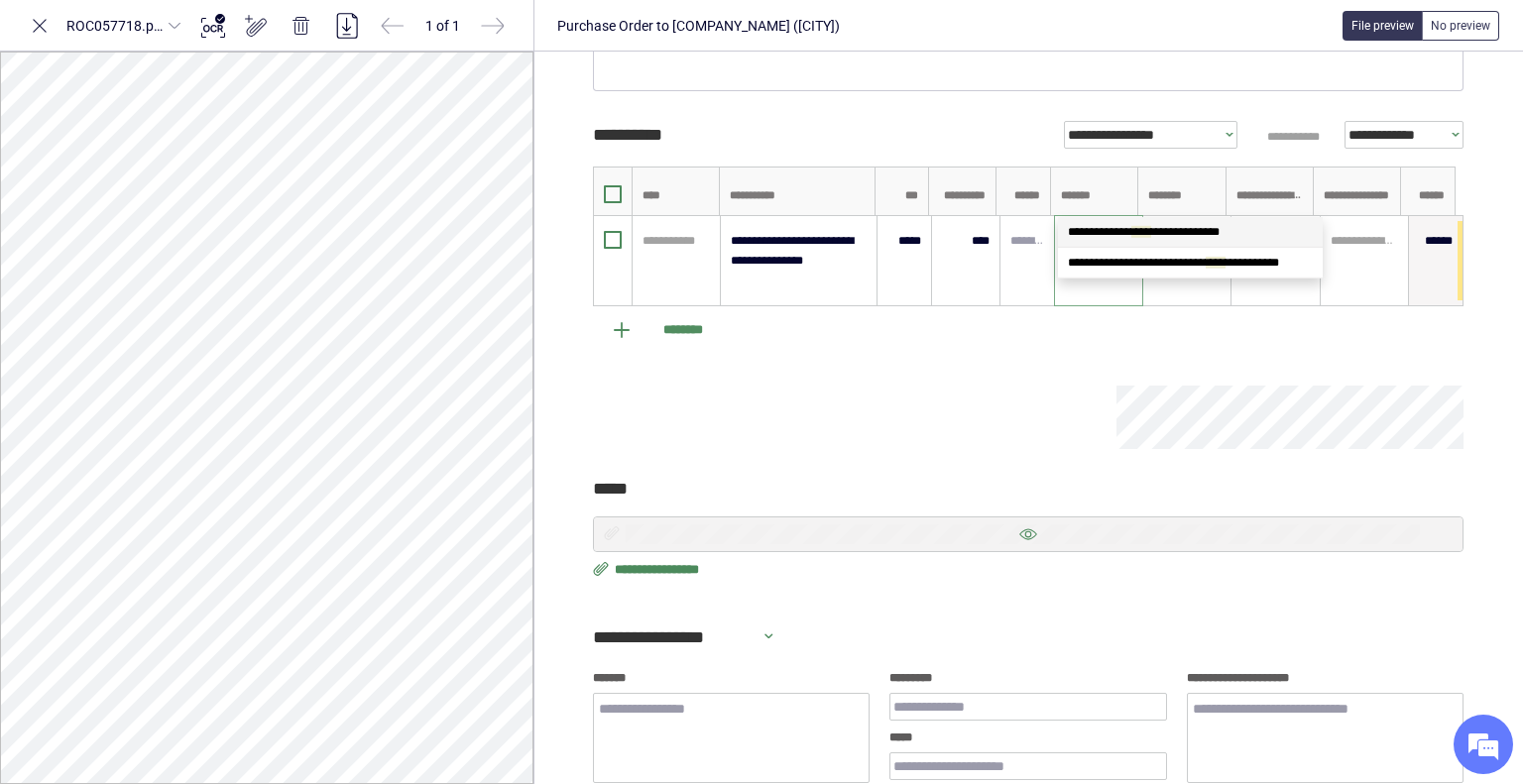 click on "****" at bounding box center (1141, 232) 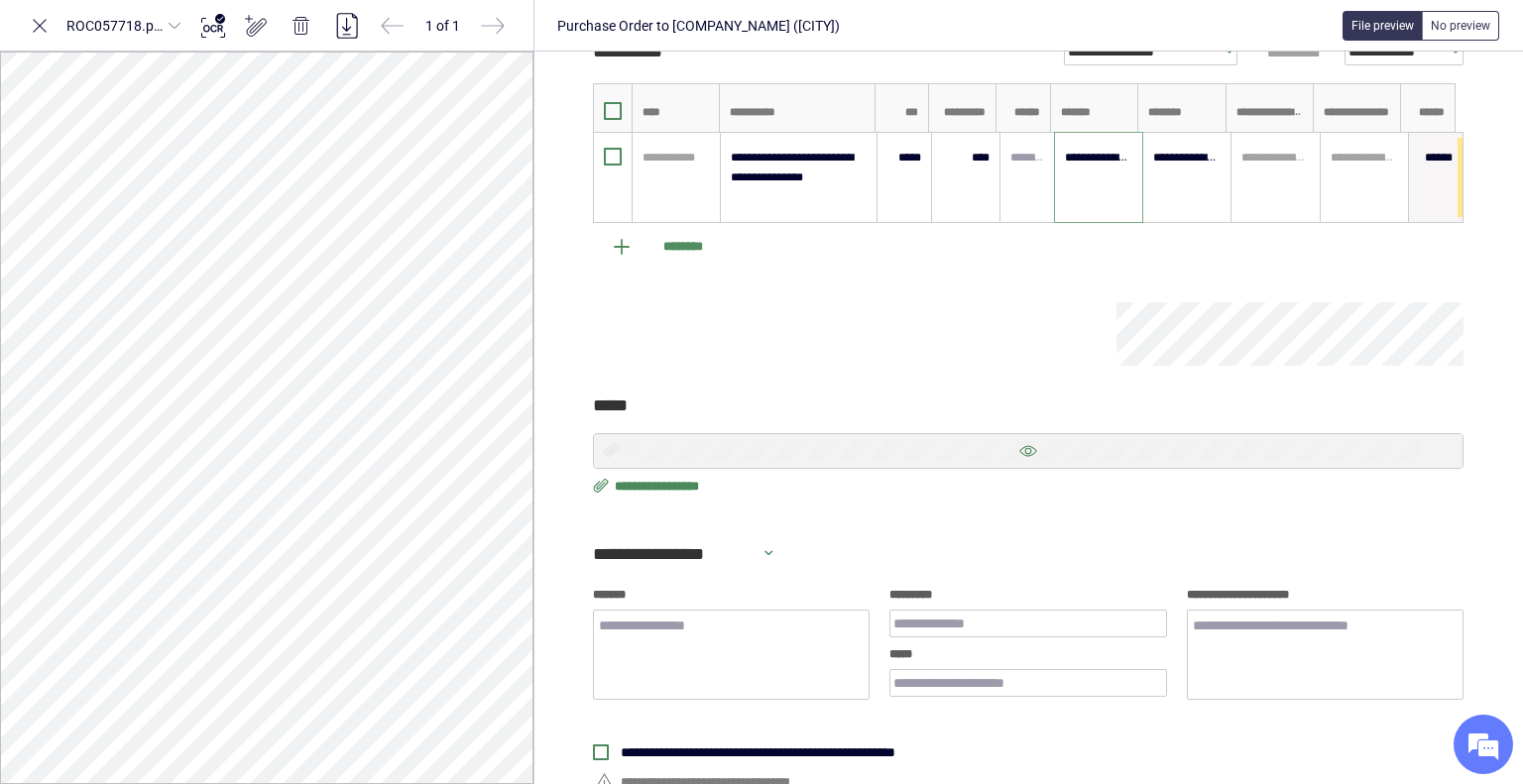 scroll, scrollTop: 590, scrollLeft: 0, axis: vertical 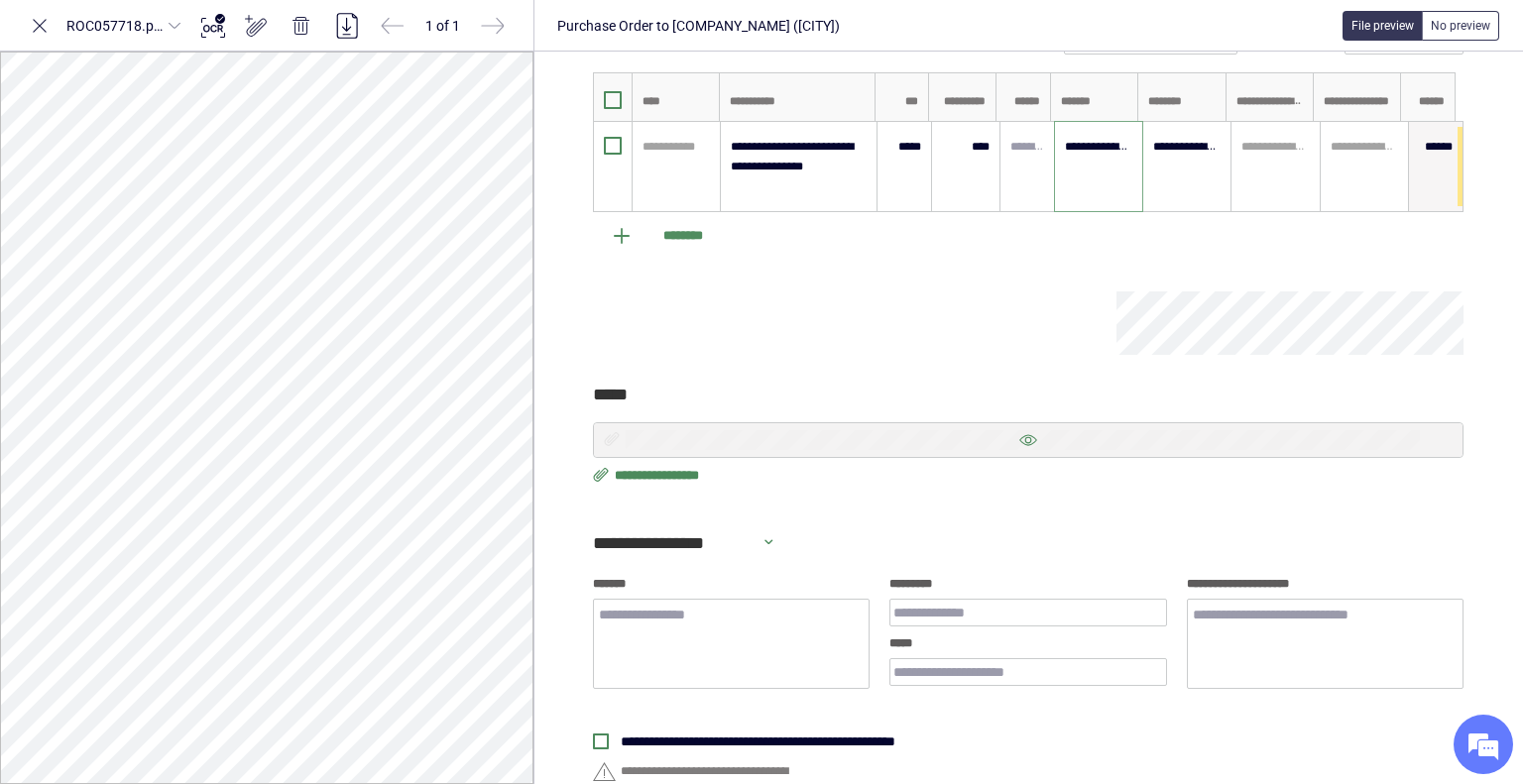 type 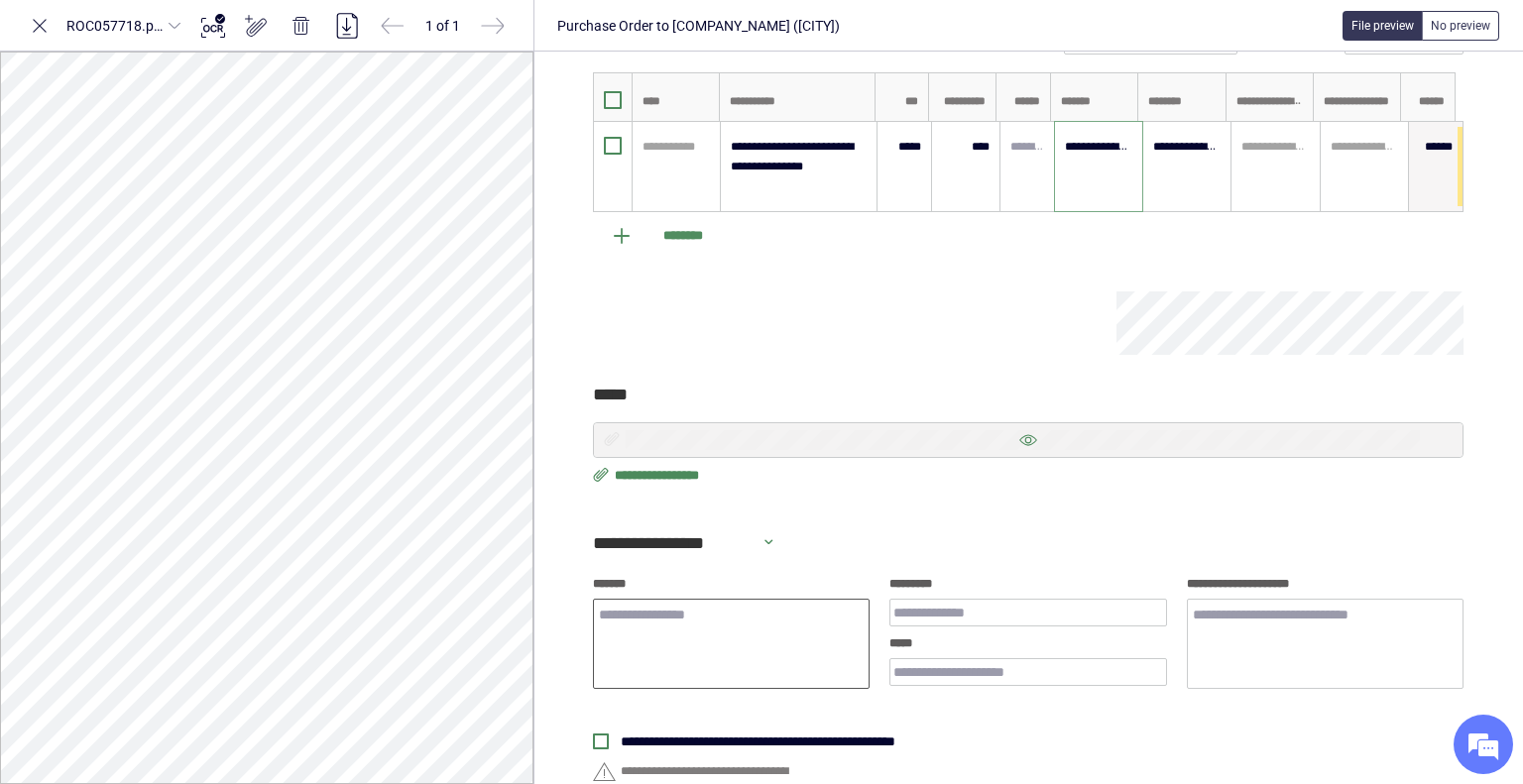 click on "*******" at bounding box center (731, 644) 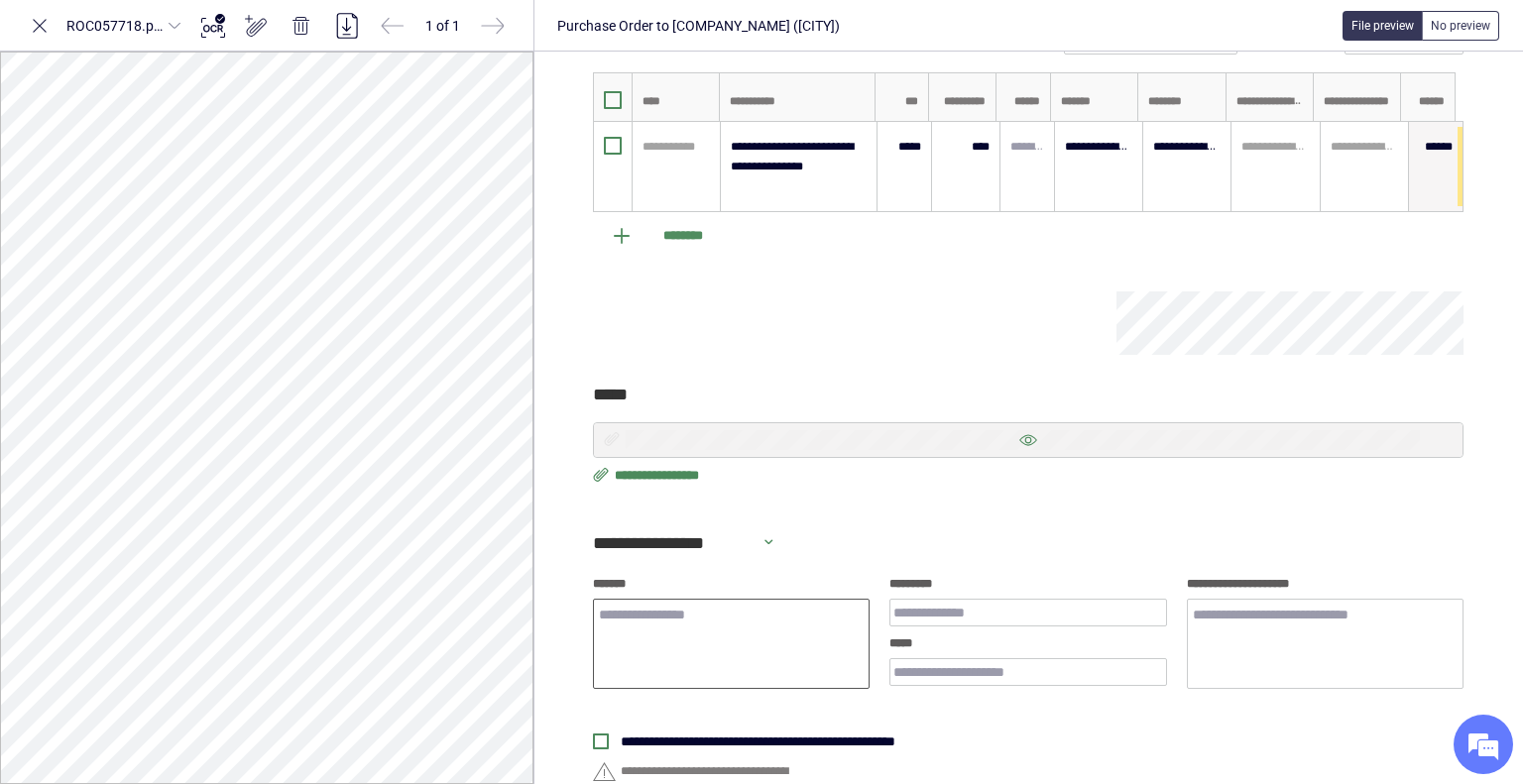 paste on "**********" 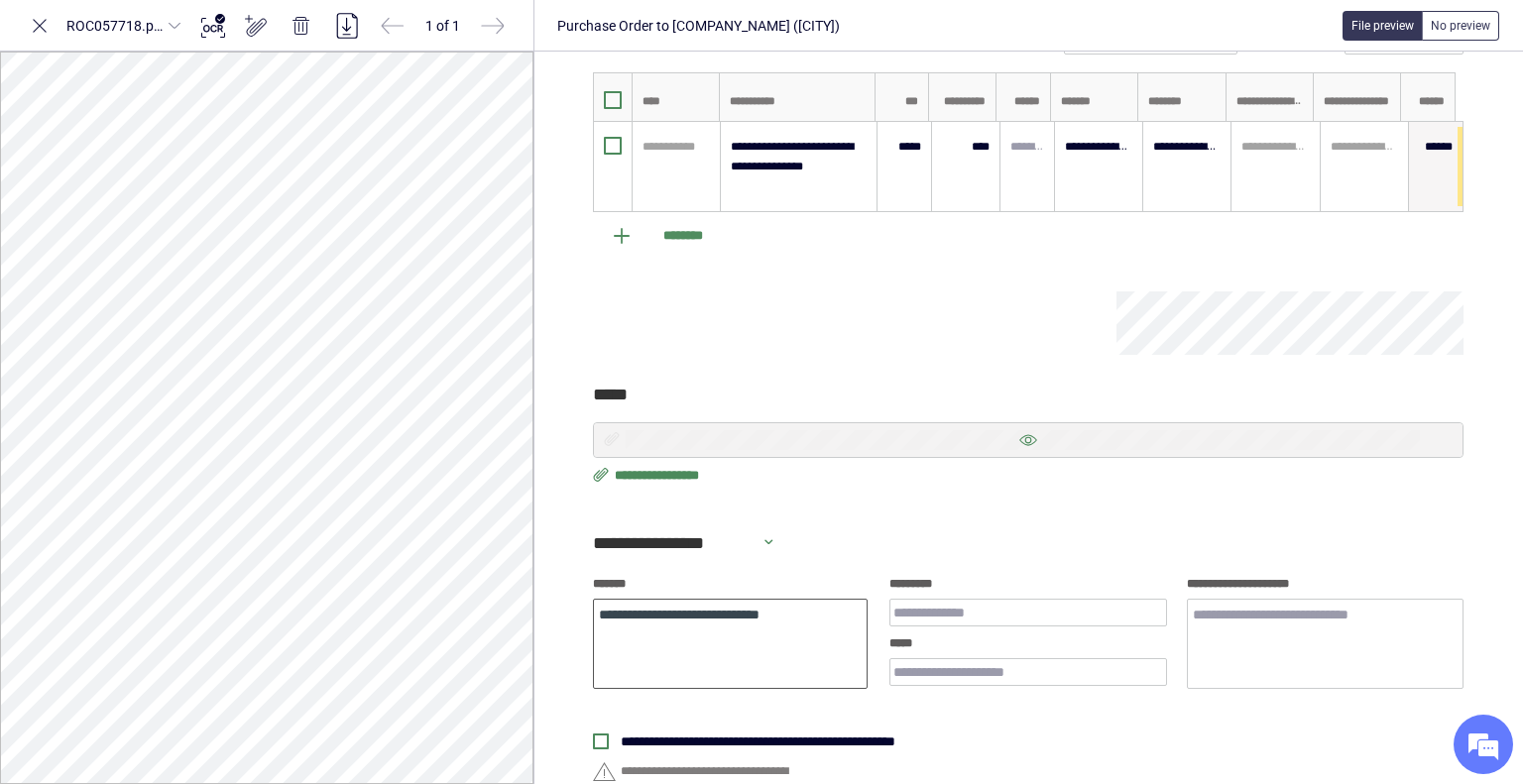 click on "**********" at bounding box center [730, 644] 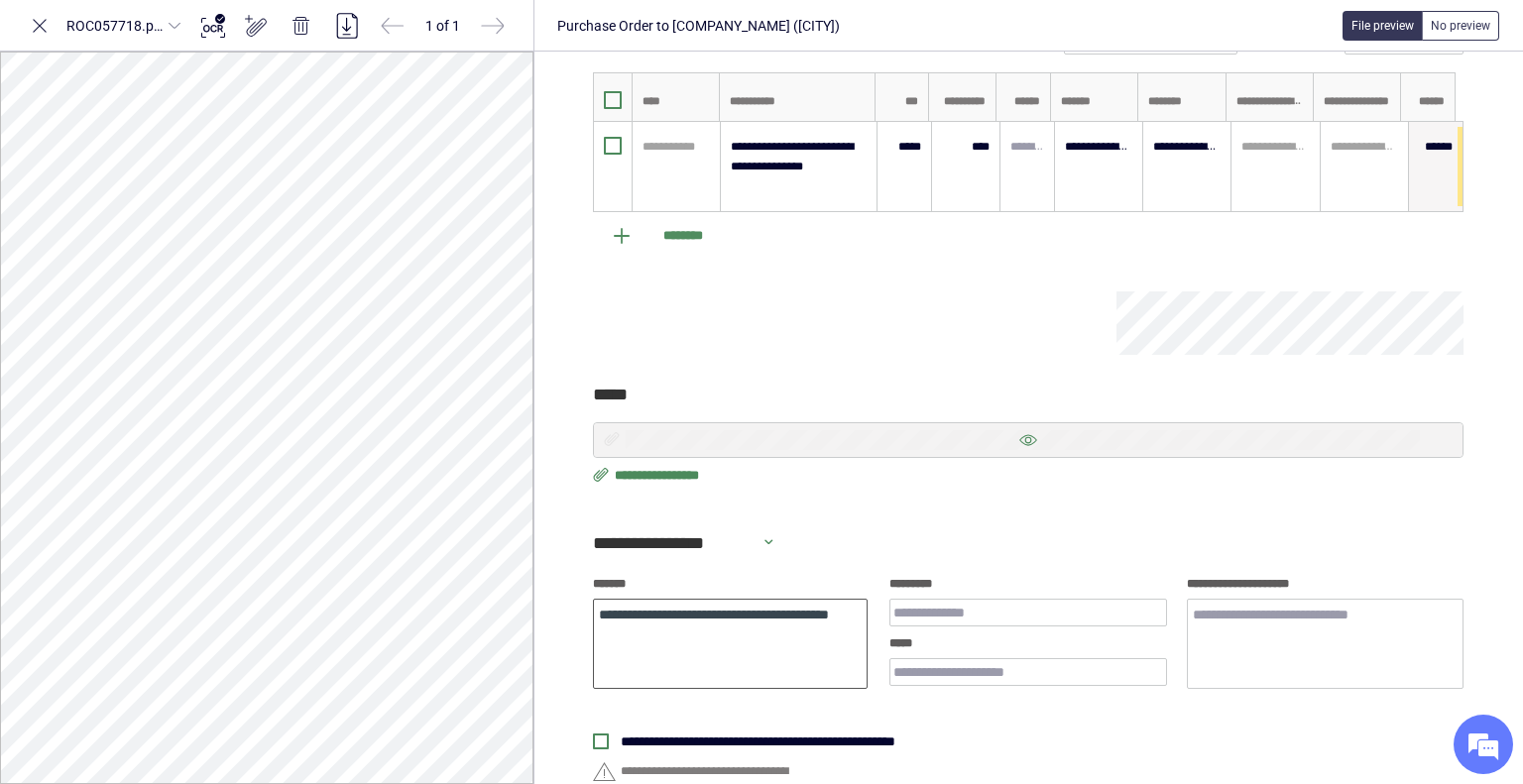 type on "**********" 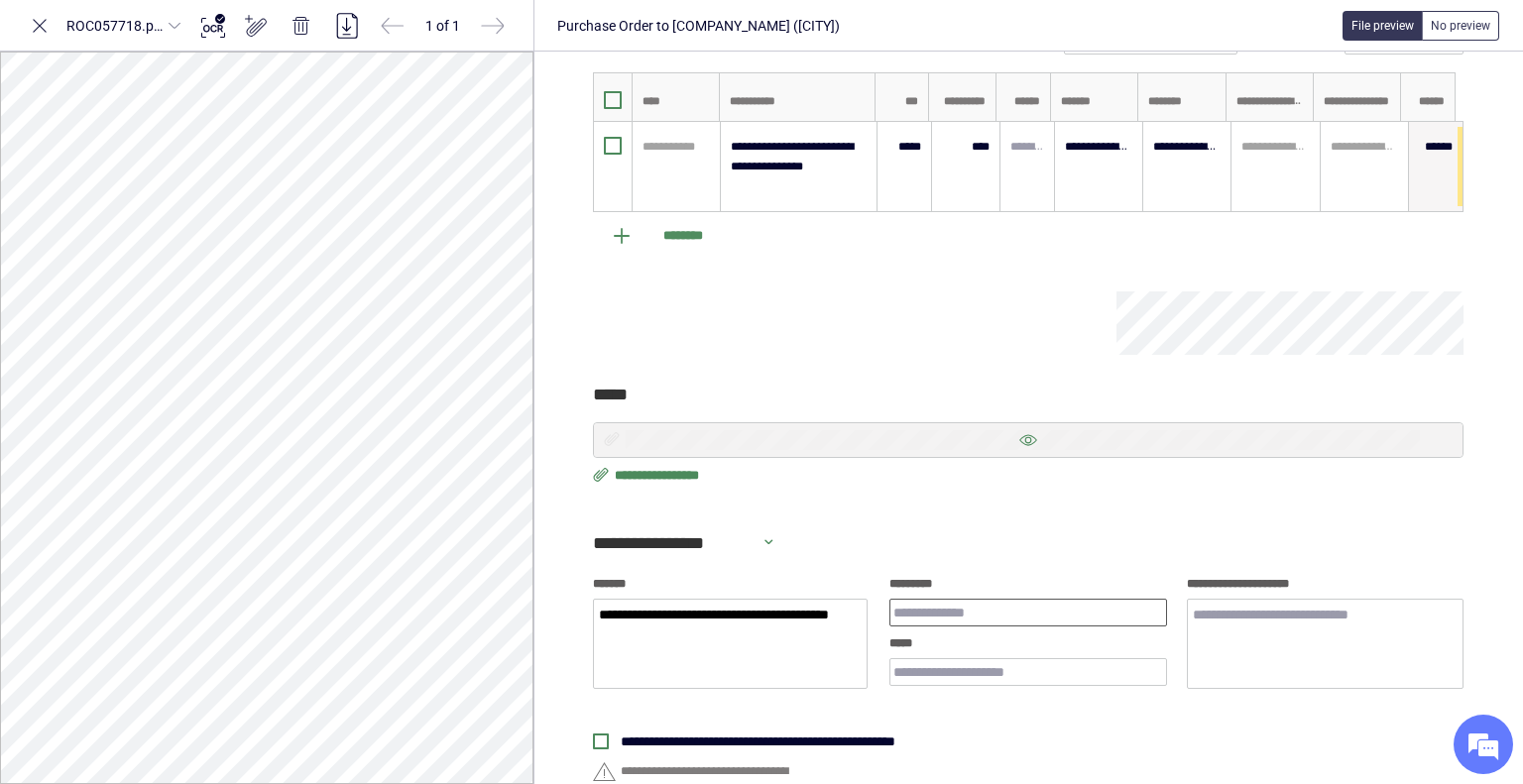 click on "*********" at bounding box center [1027, 613] 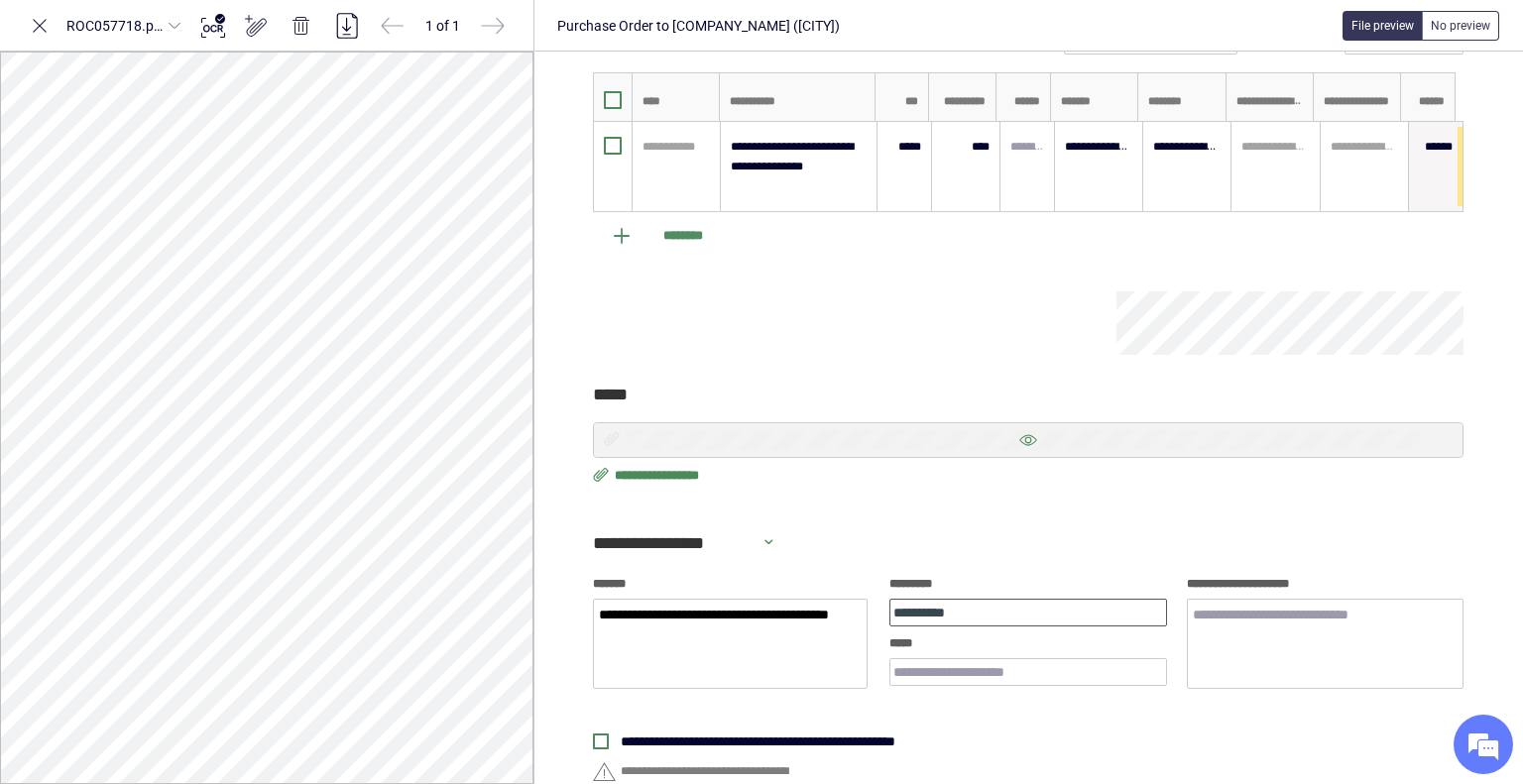 type on "**********" 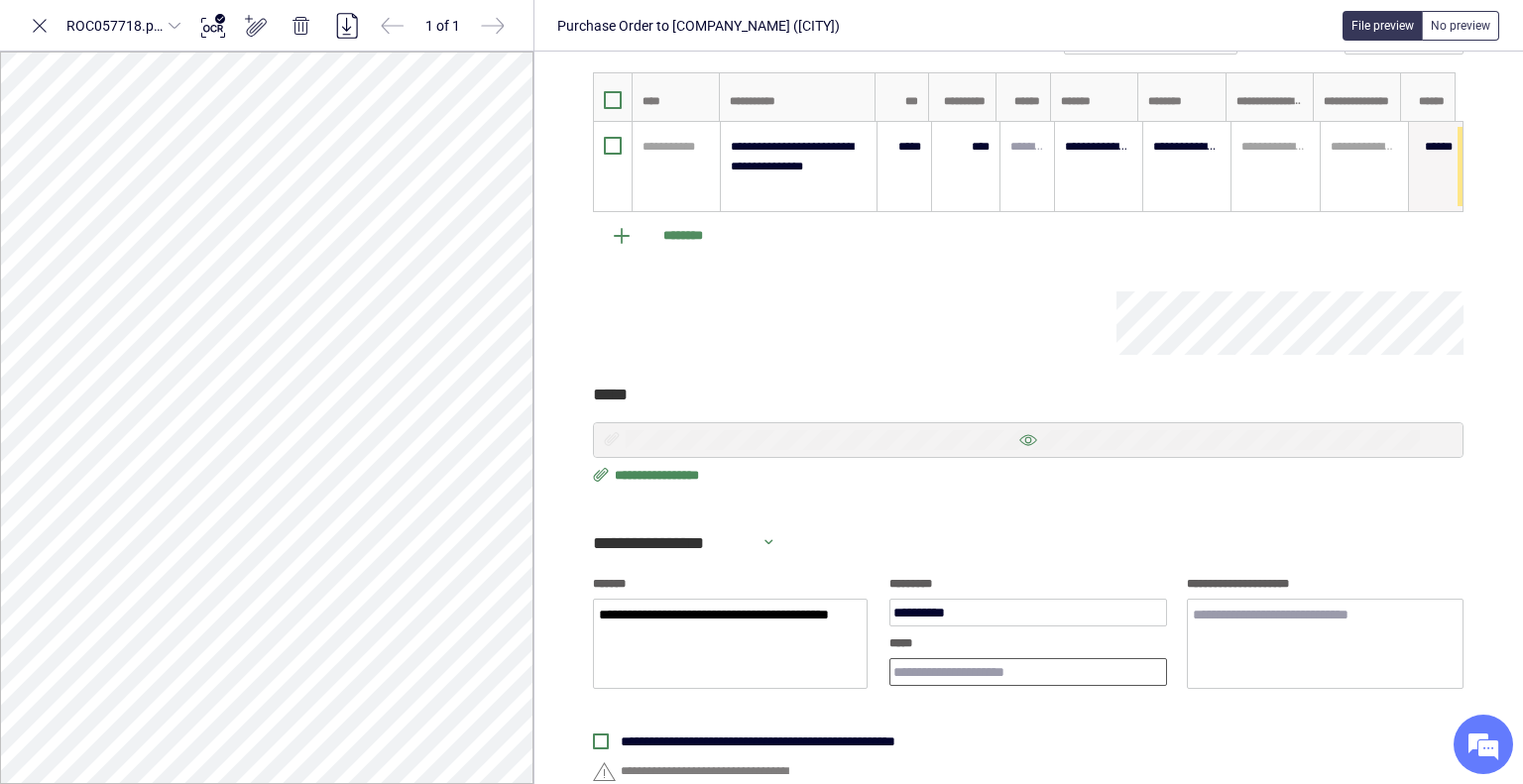 click on "*****" at bounding box center (1027, 672) 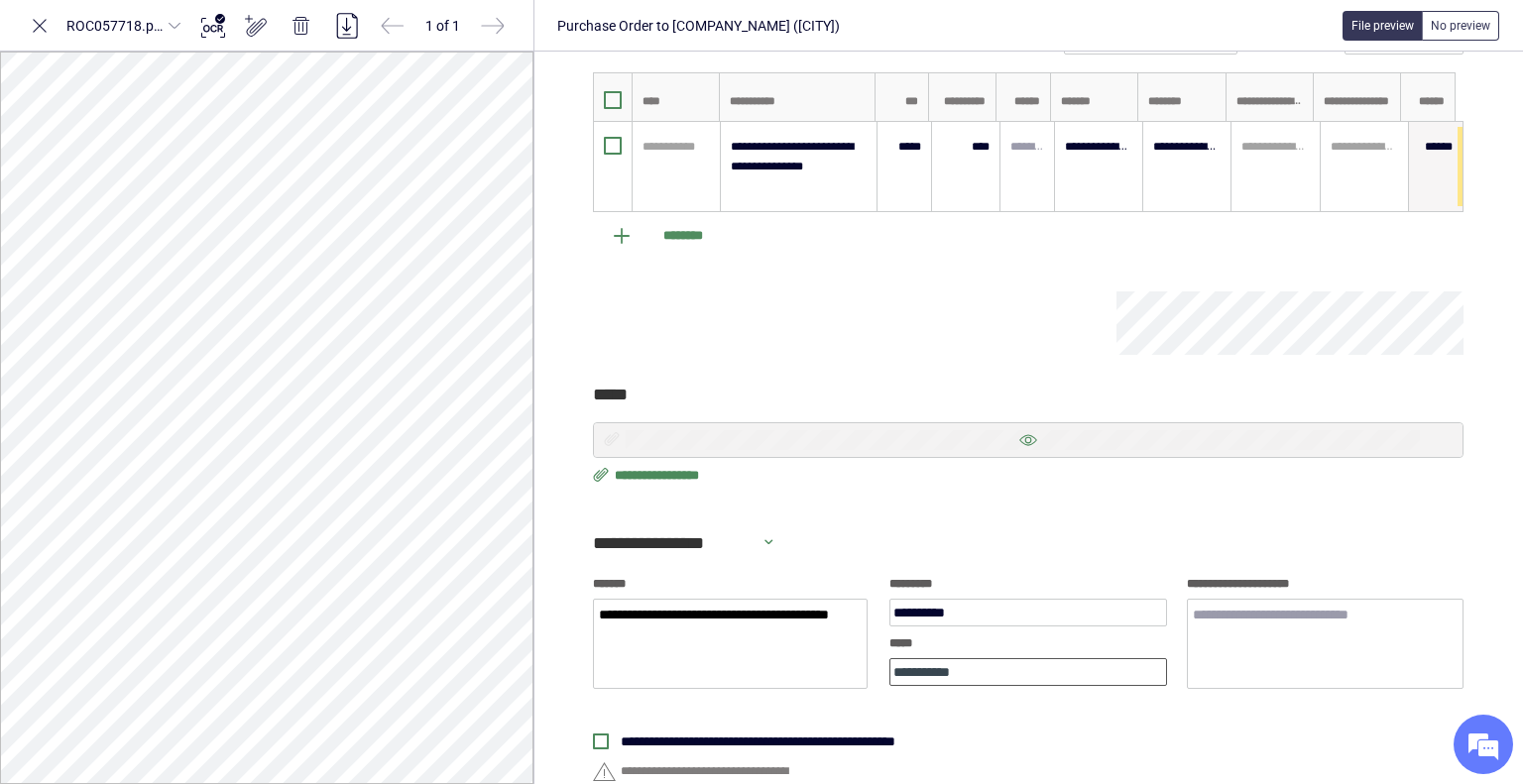 type on "**********" 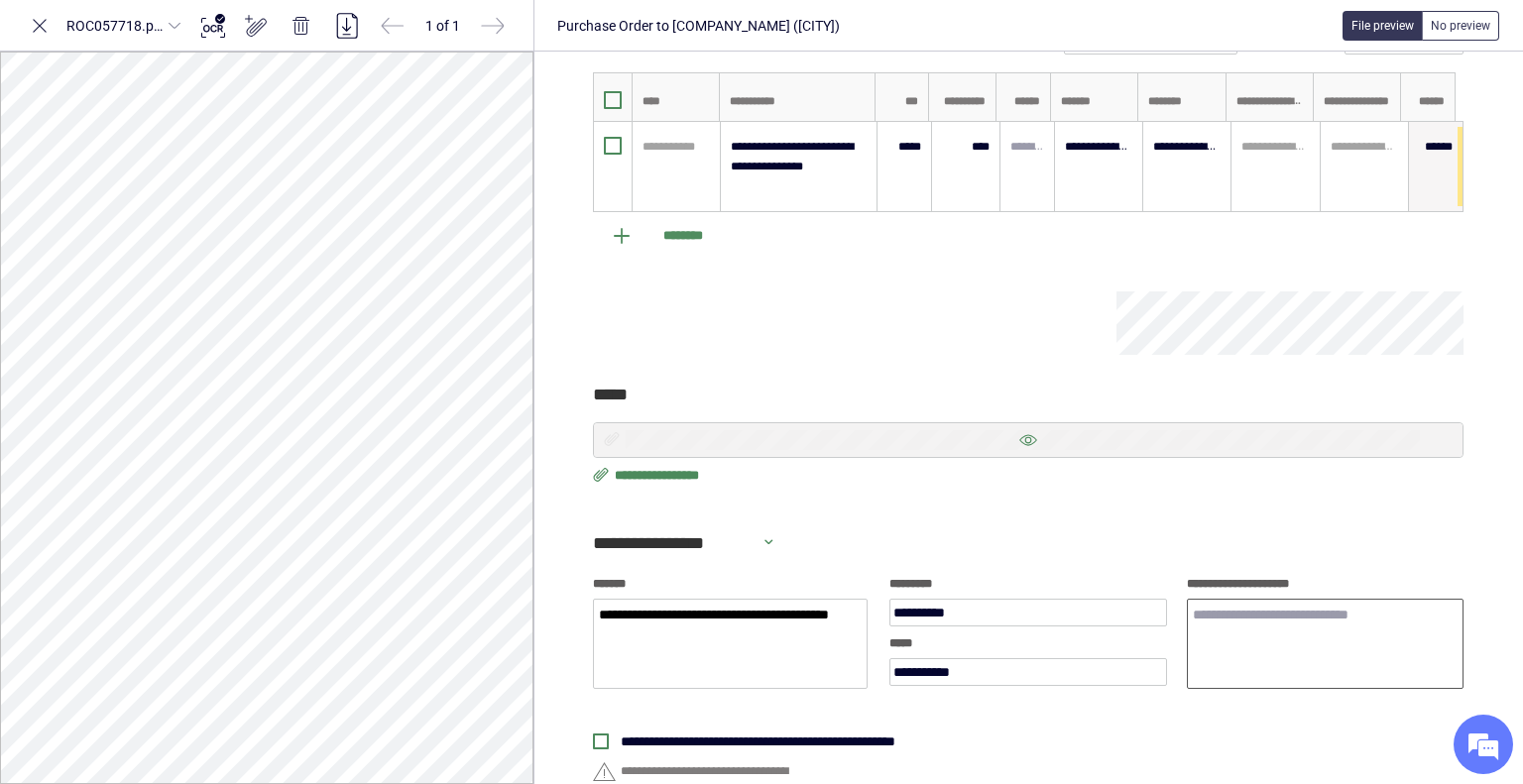 click on "**********" at bounding box center (1325, 644) 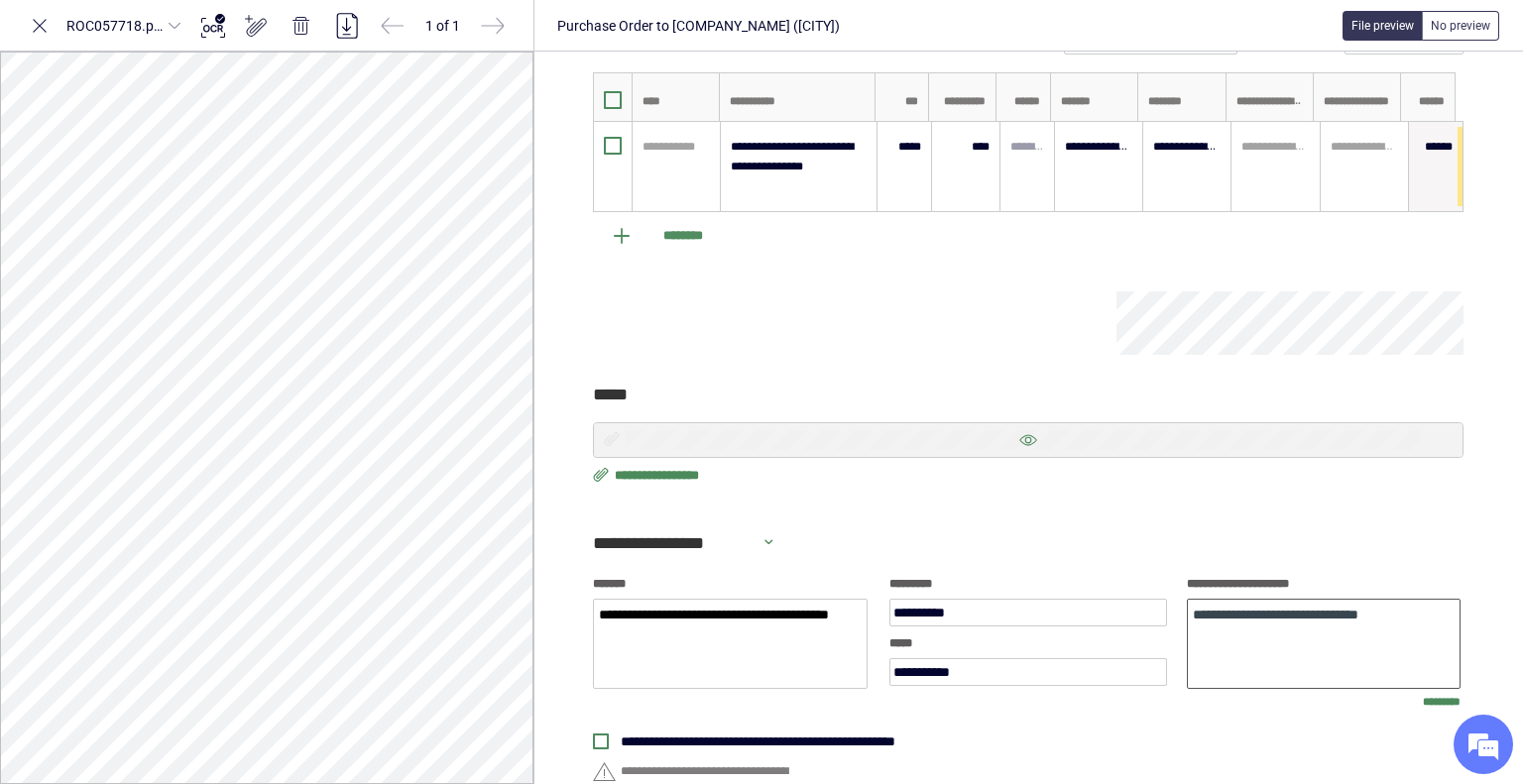 type on "**********" 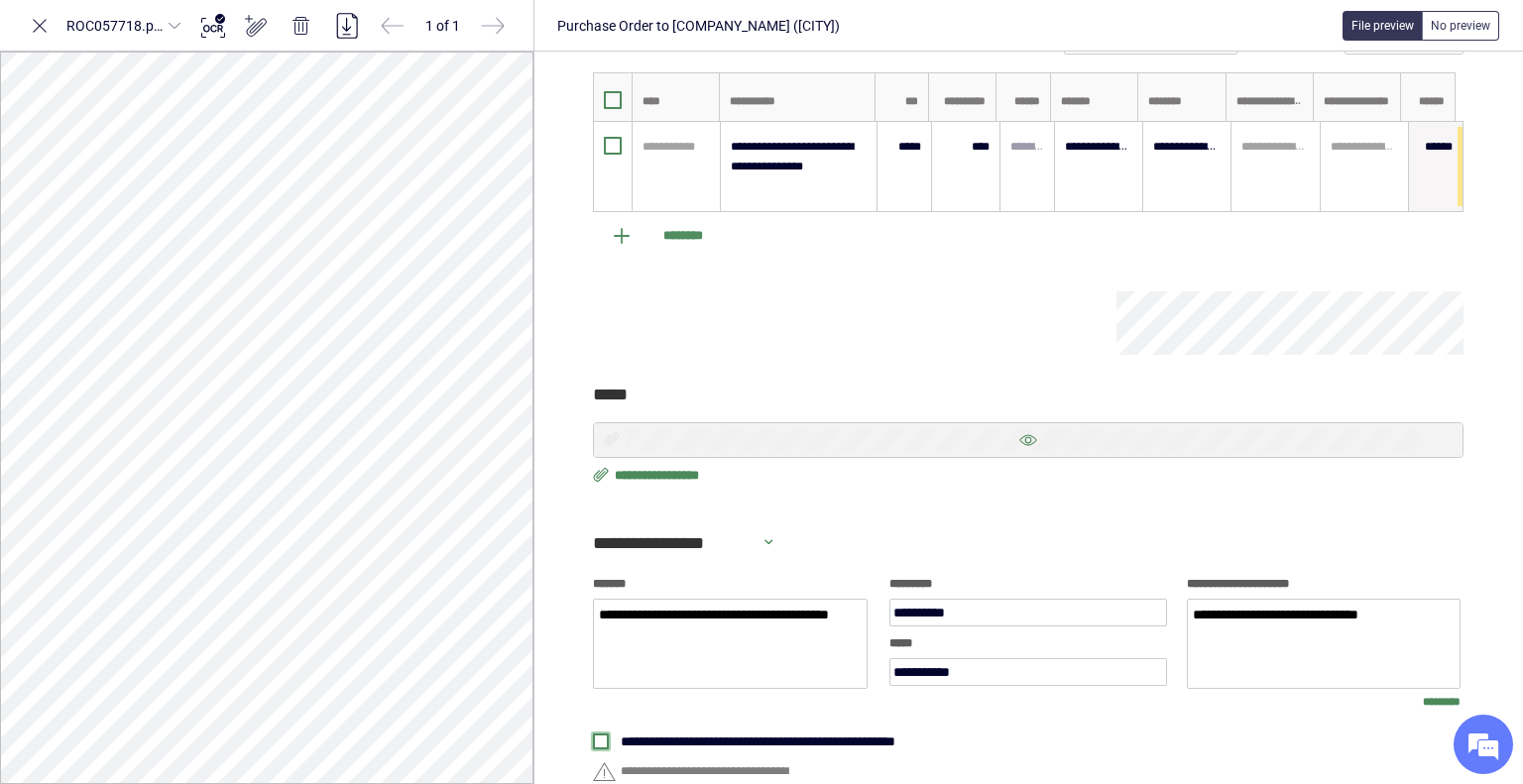 click at bounding box center [601, 741] 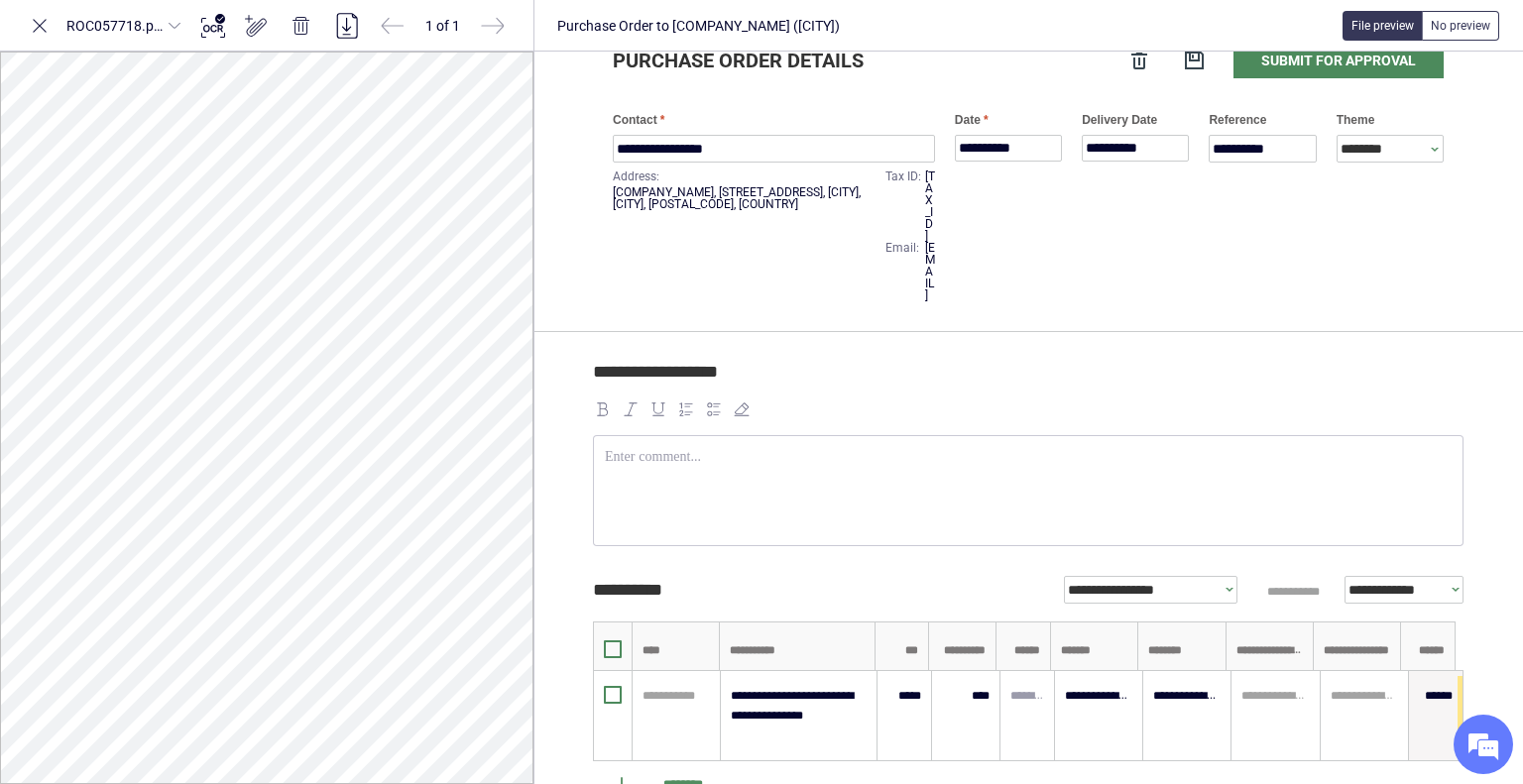 scroll, scrollTop: 0, scrollLeft: 0, axis: both 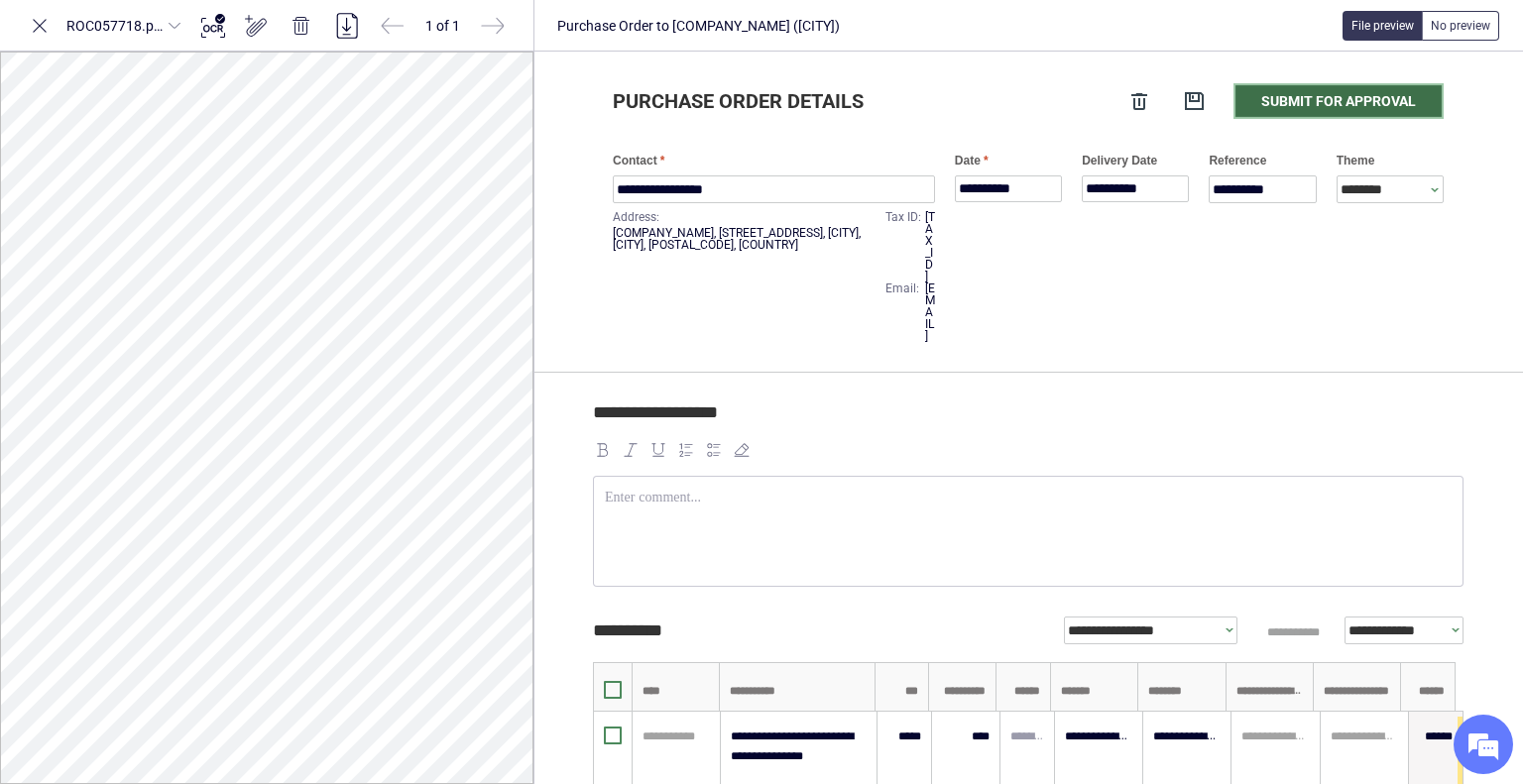 click on "Submit for approval" at bounding box center (1339, 101) 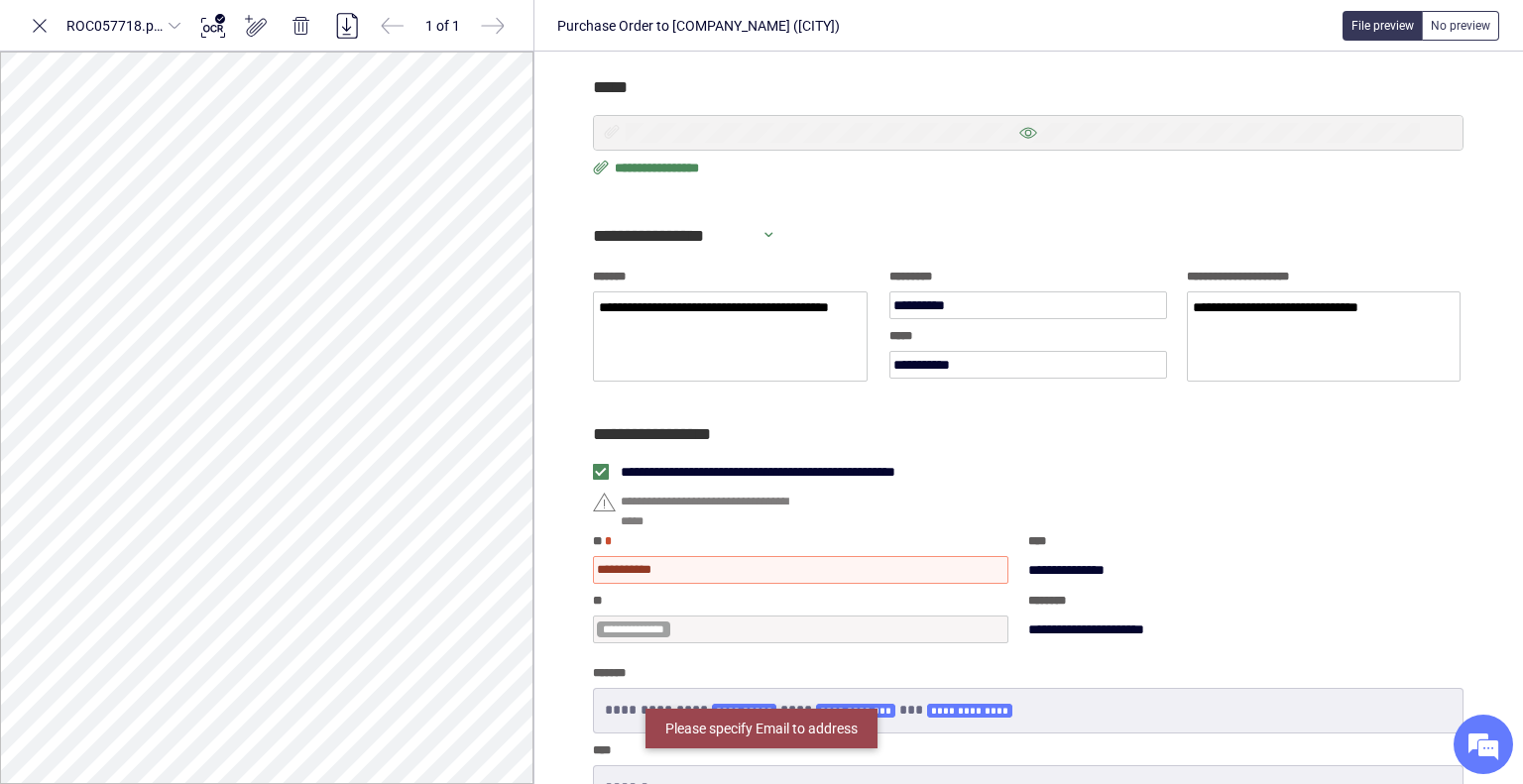 scroll, scrollTop: 1177, scrollLeft: 0, axis: vertical 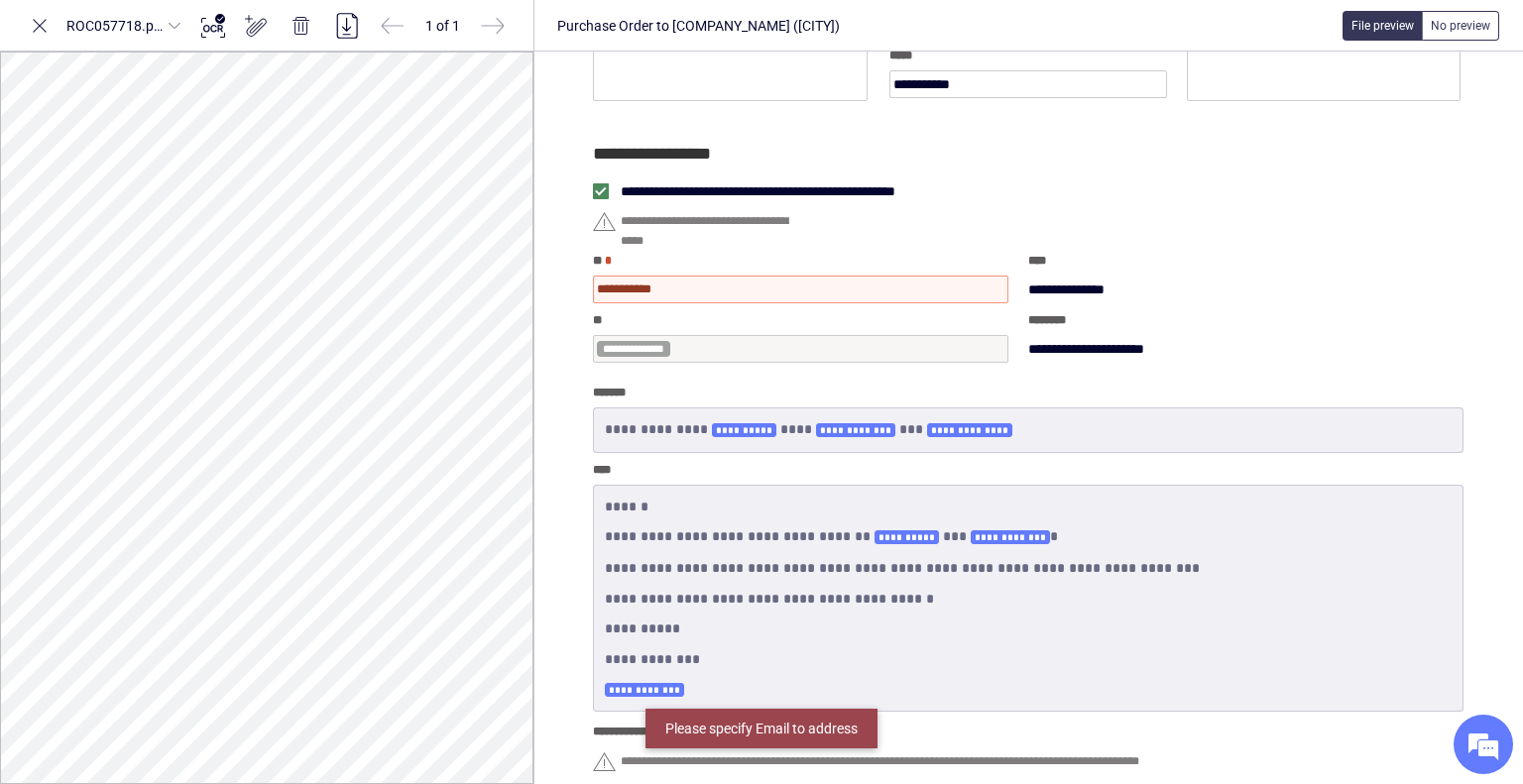 click at bounding box center (800, 289) 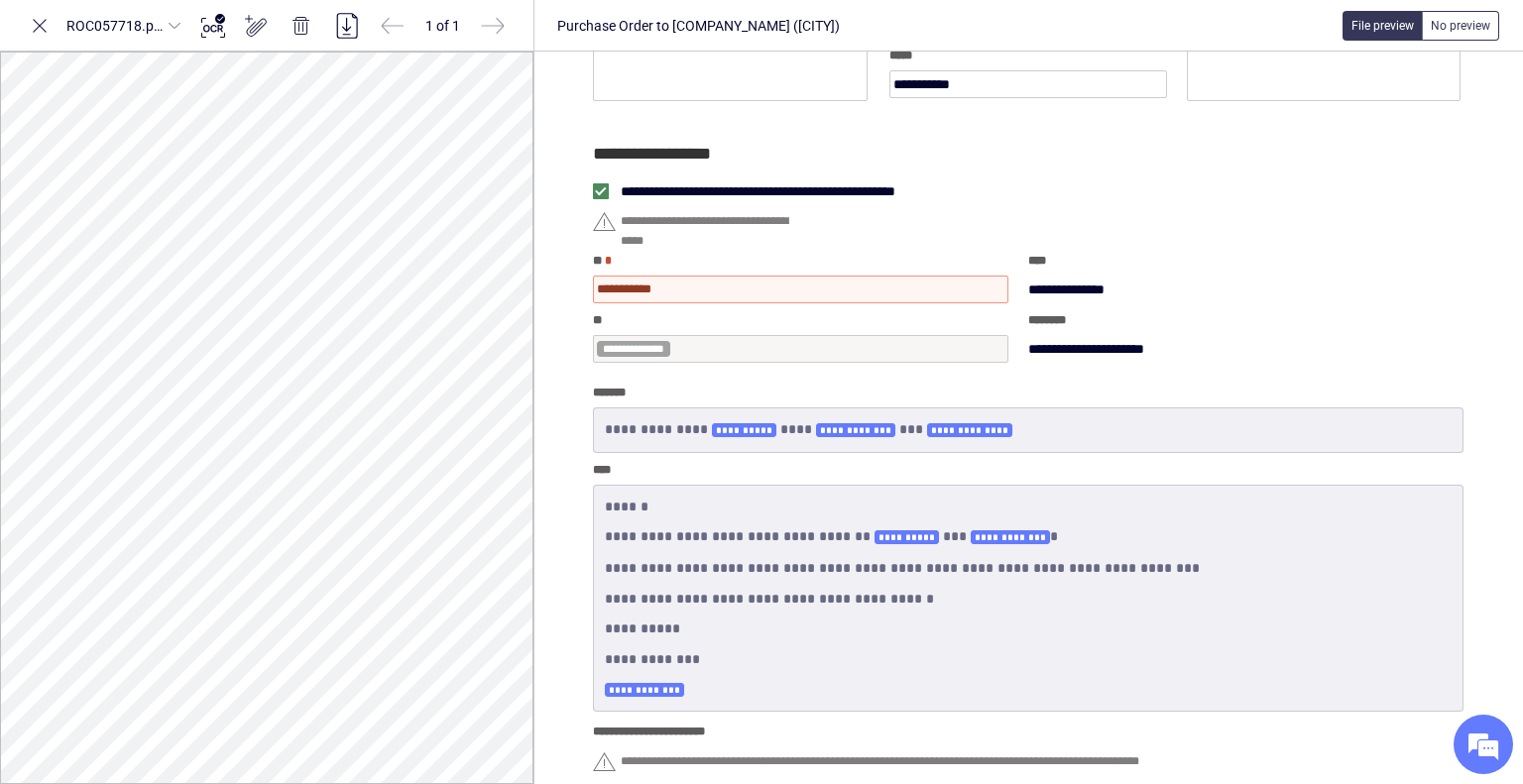 click at bounding box center (800, 289) 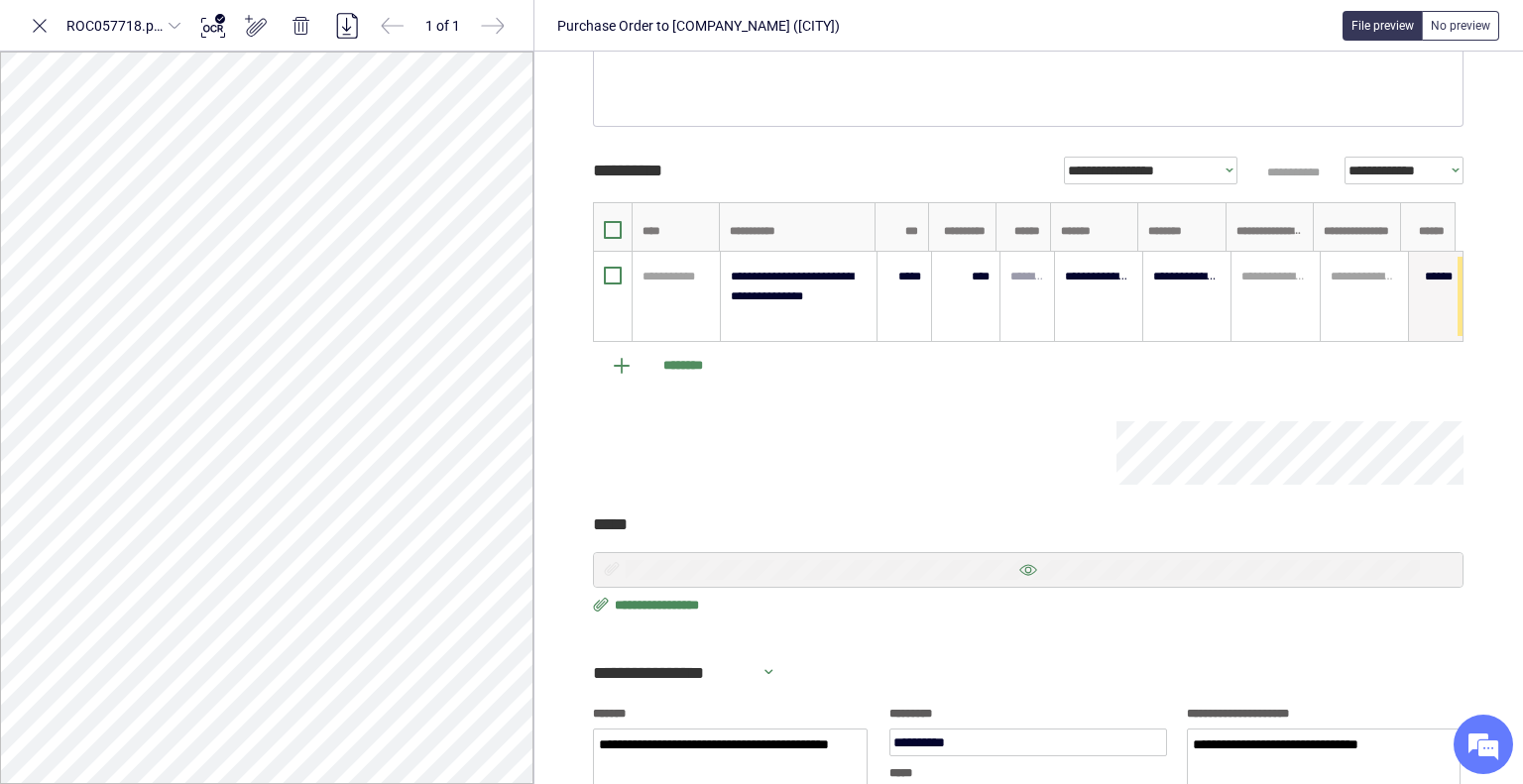 scroll, scrollTop: 590, scrollLeft: 0, axis: vertical 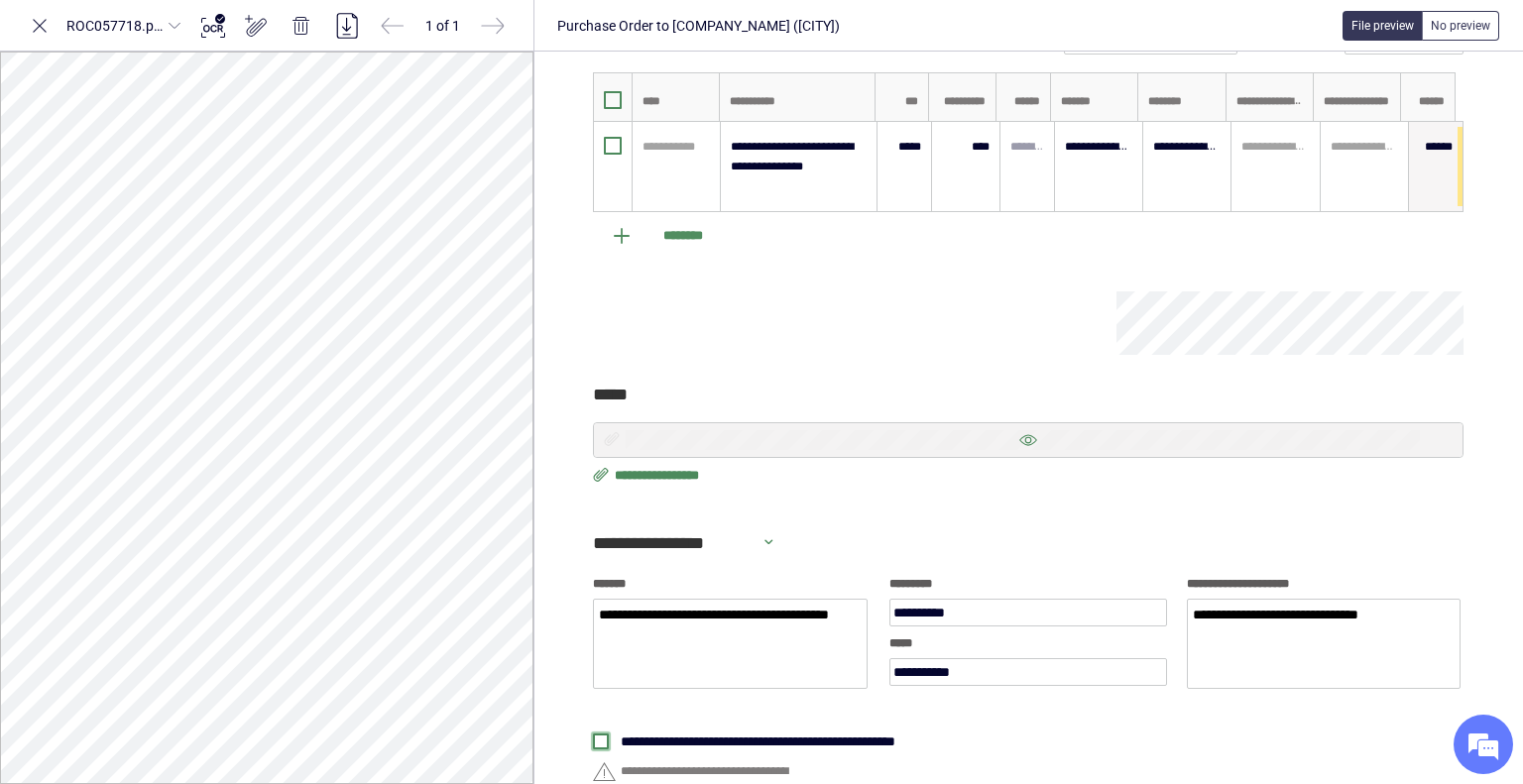 click at bounding box center [601, 741] 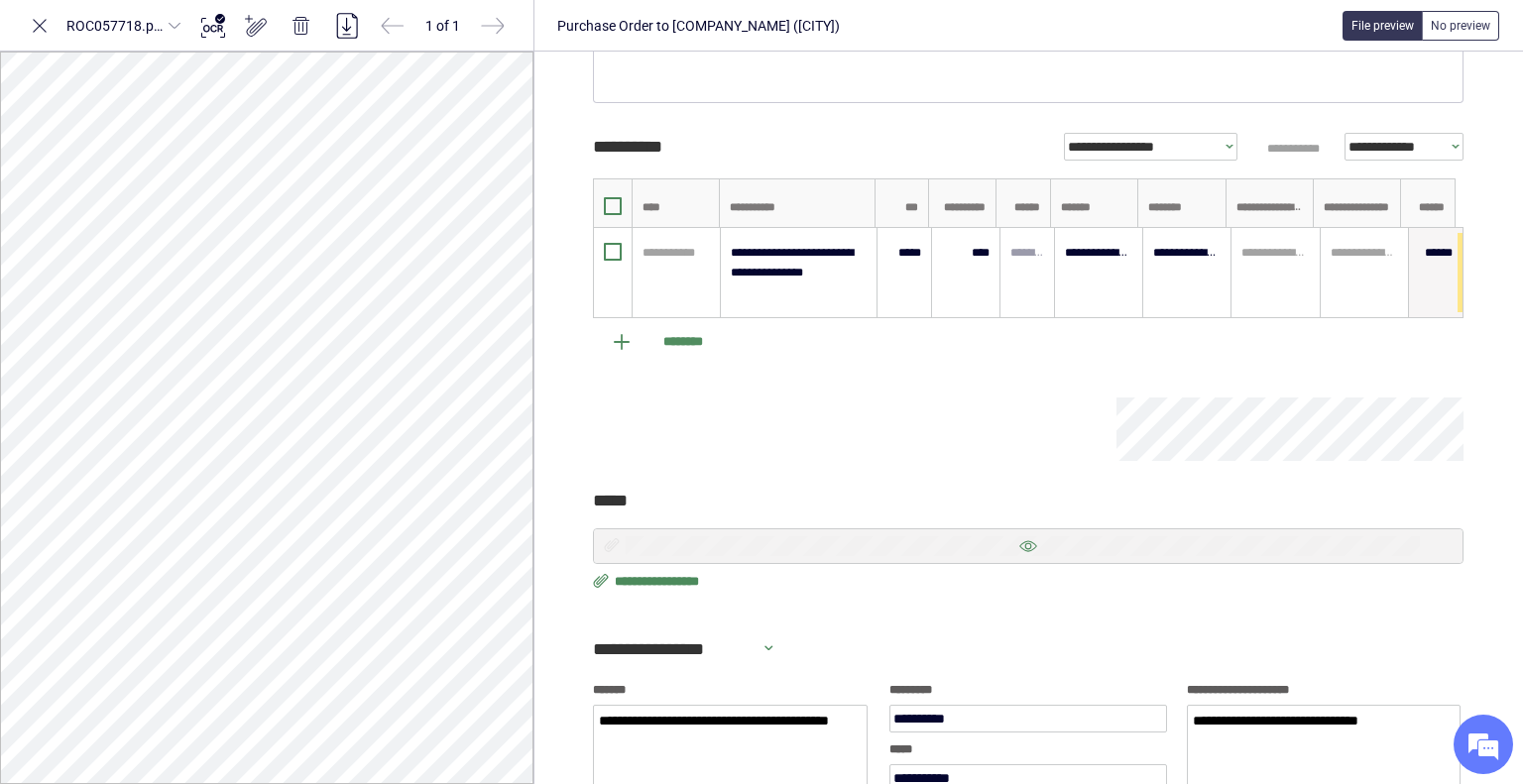 scroll, scrollTop: 0, scrollLeft: 0, axis: both 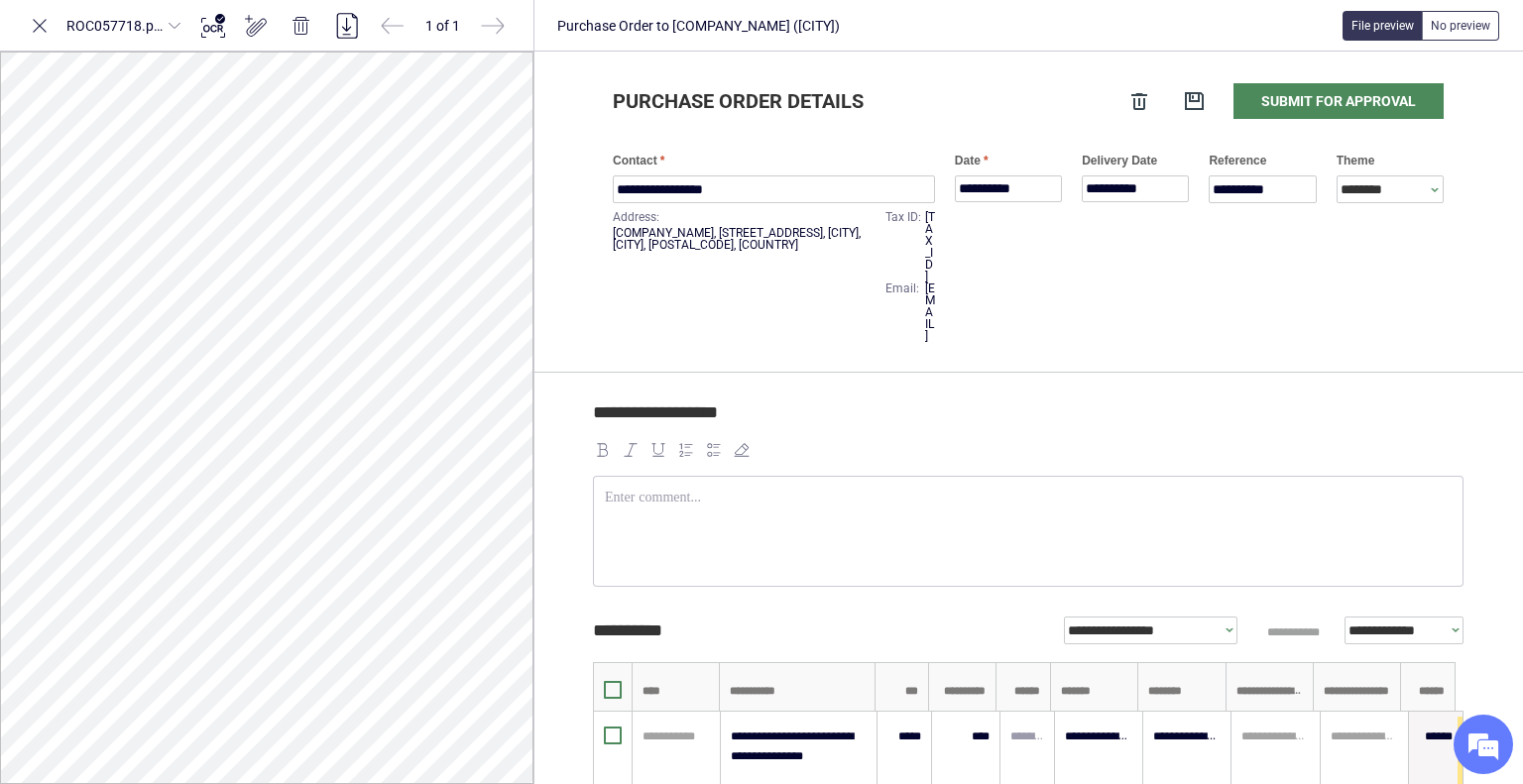 click on "[EMAIL]" at bounding box center (930, 312) 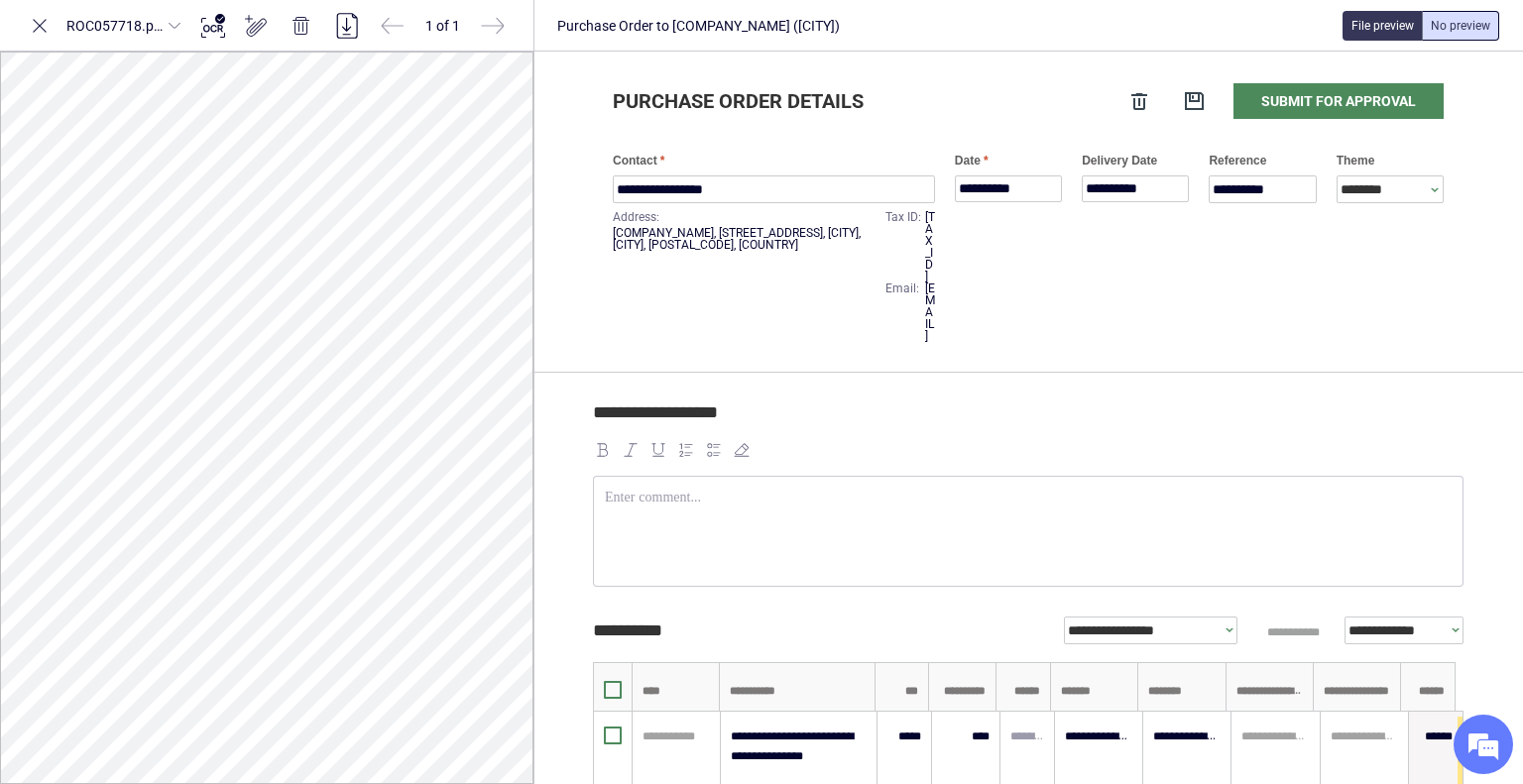 click at bounding box center (1461, 26) 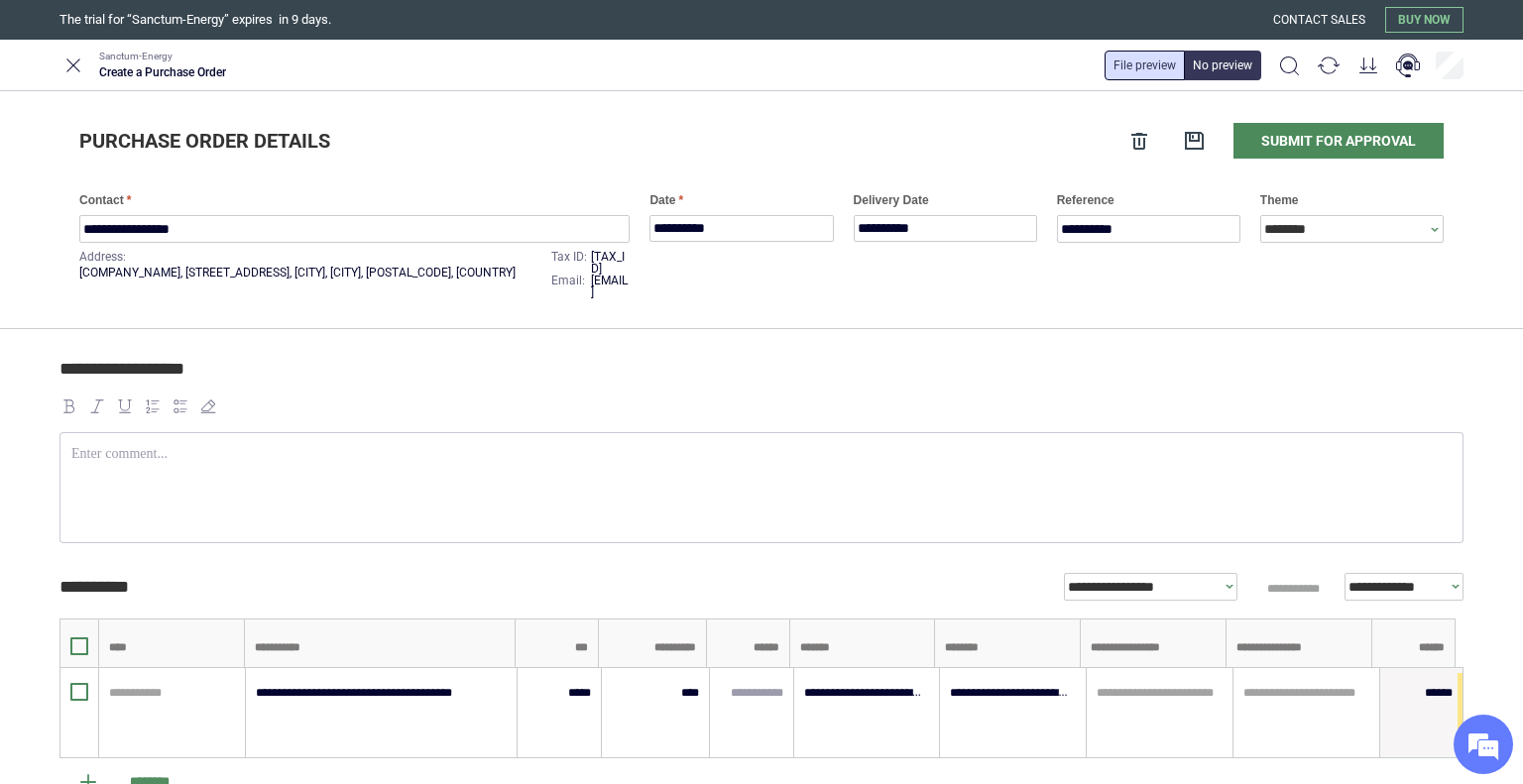 click at bounding box center (1144, 65) 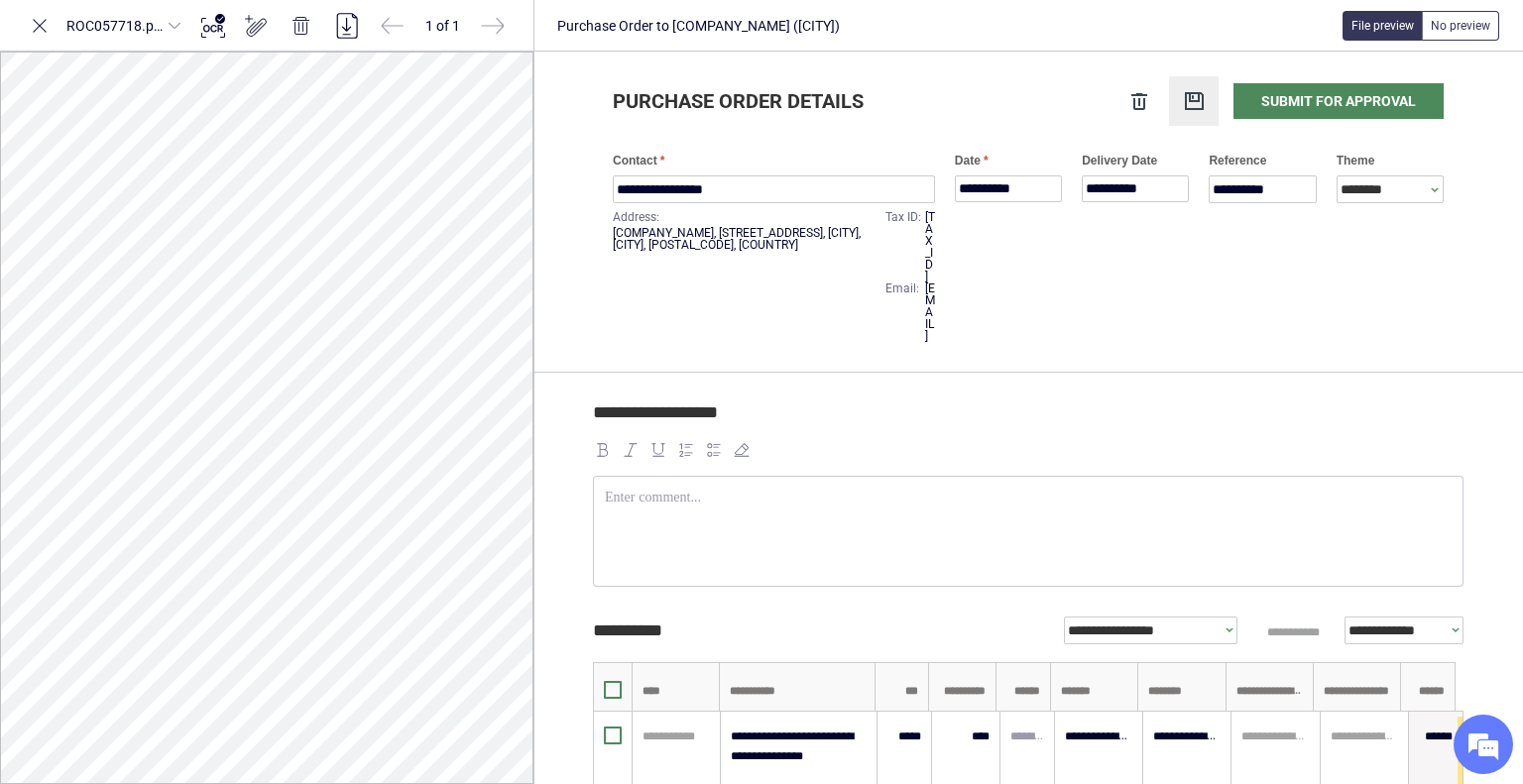 click at bounding box center (1194, 101) 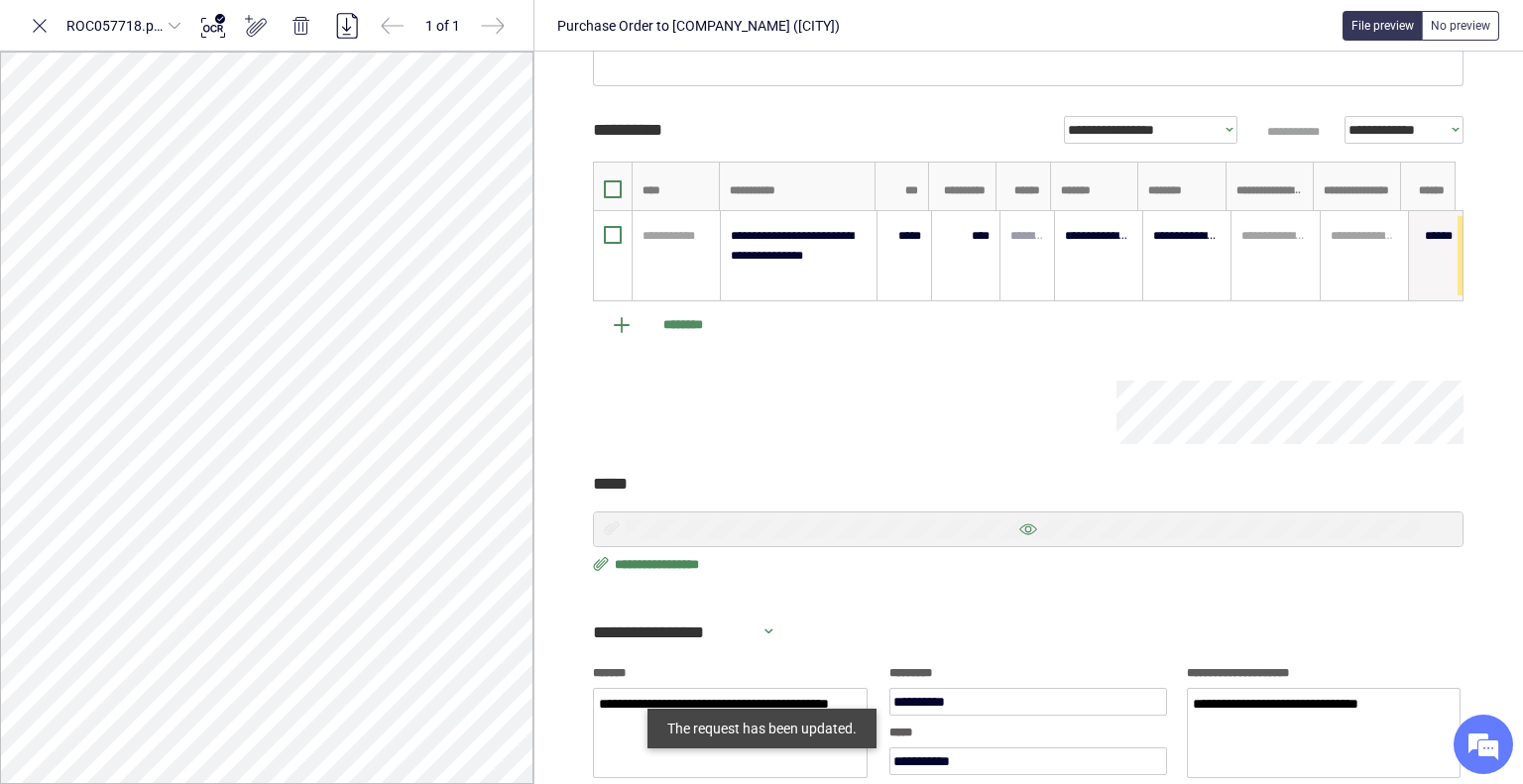 scroll, scrollTop: 1177, scrollLeft: 0, axis: vertical 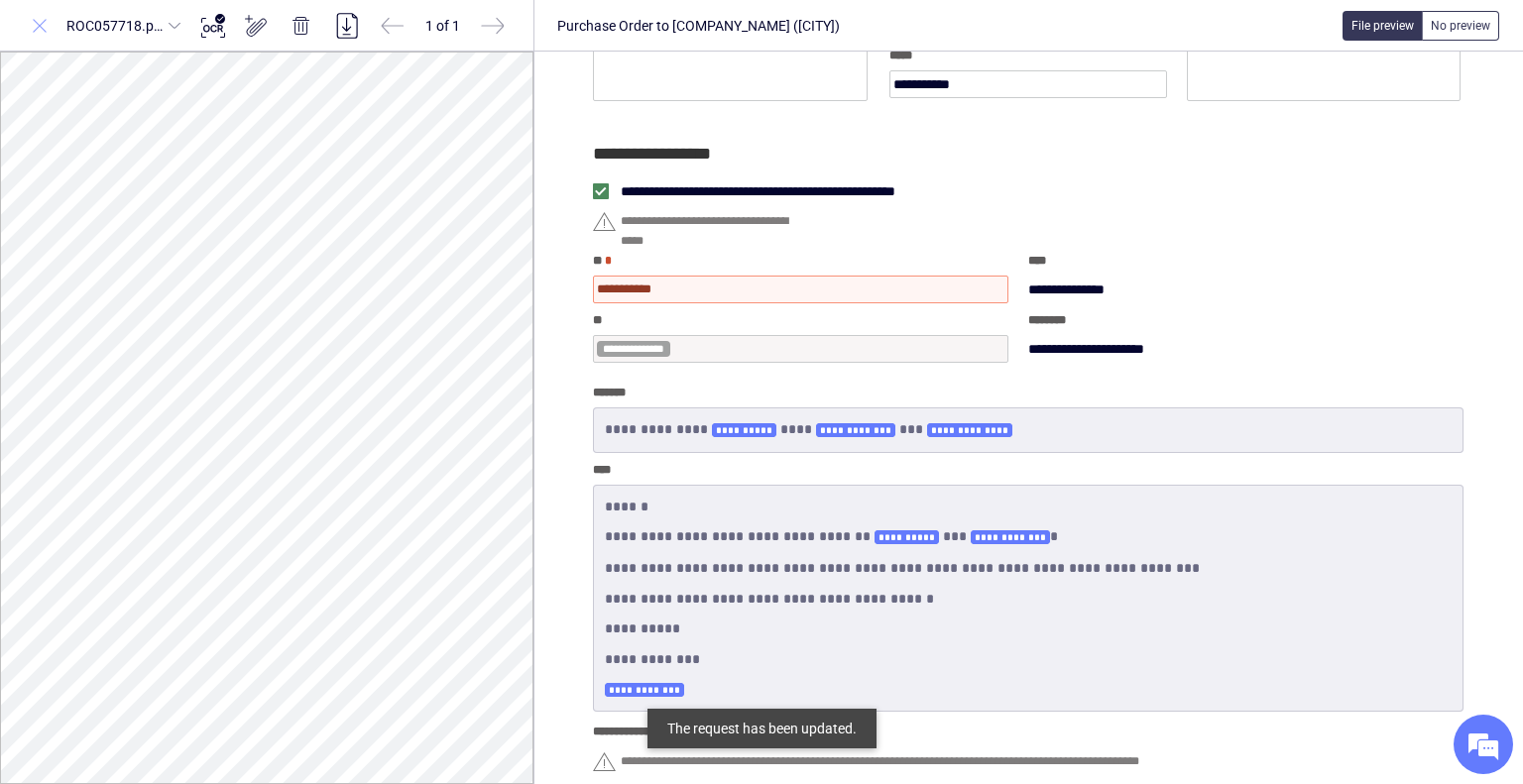 click at bounding box center [40, 26] 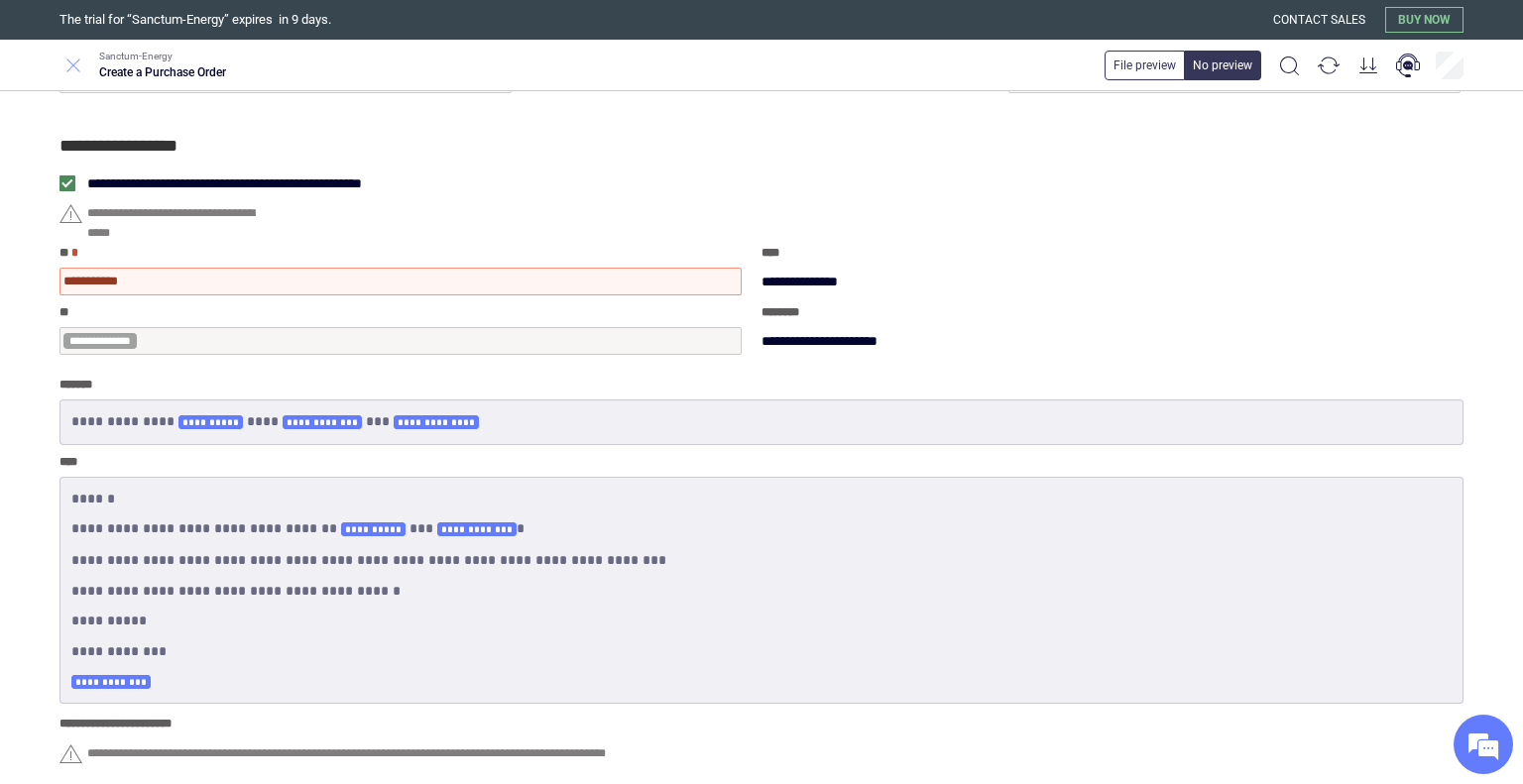 click at bounding box center (73, 65) 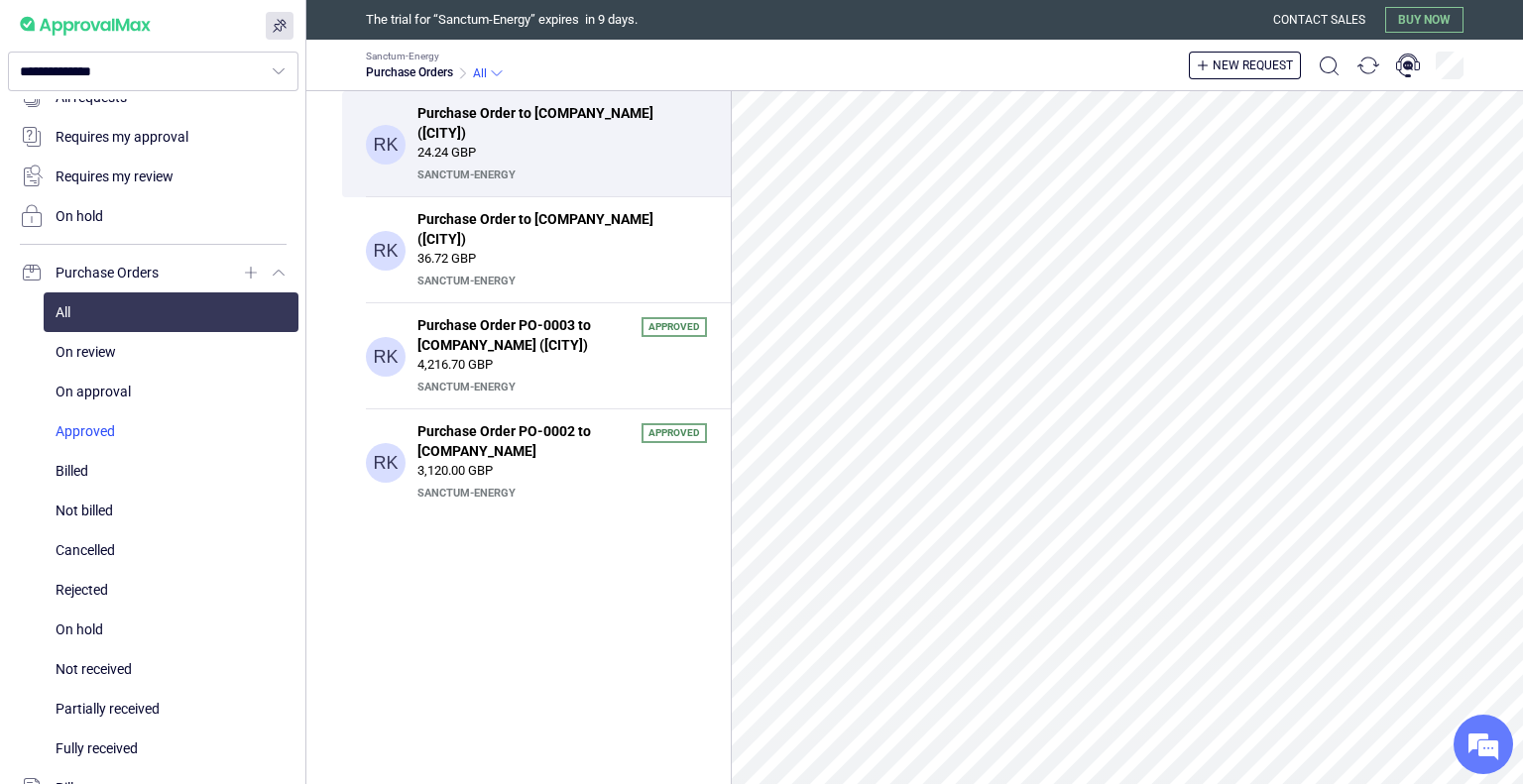 scroll, scrollTop: 496, scrollLeft: 0, axis: vertical 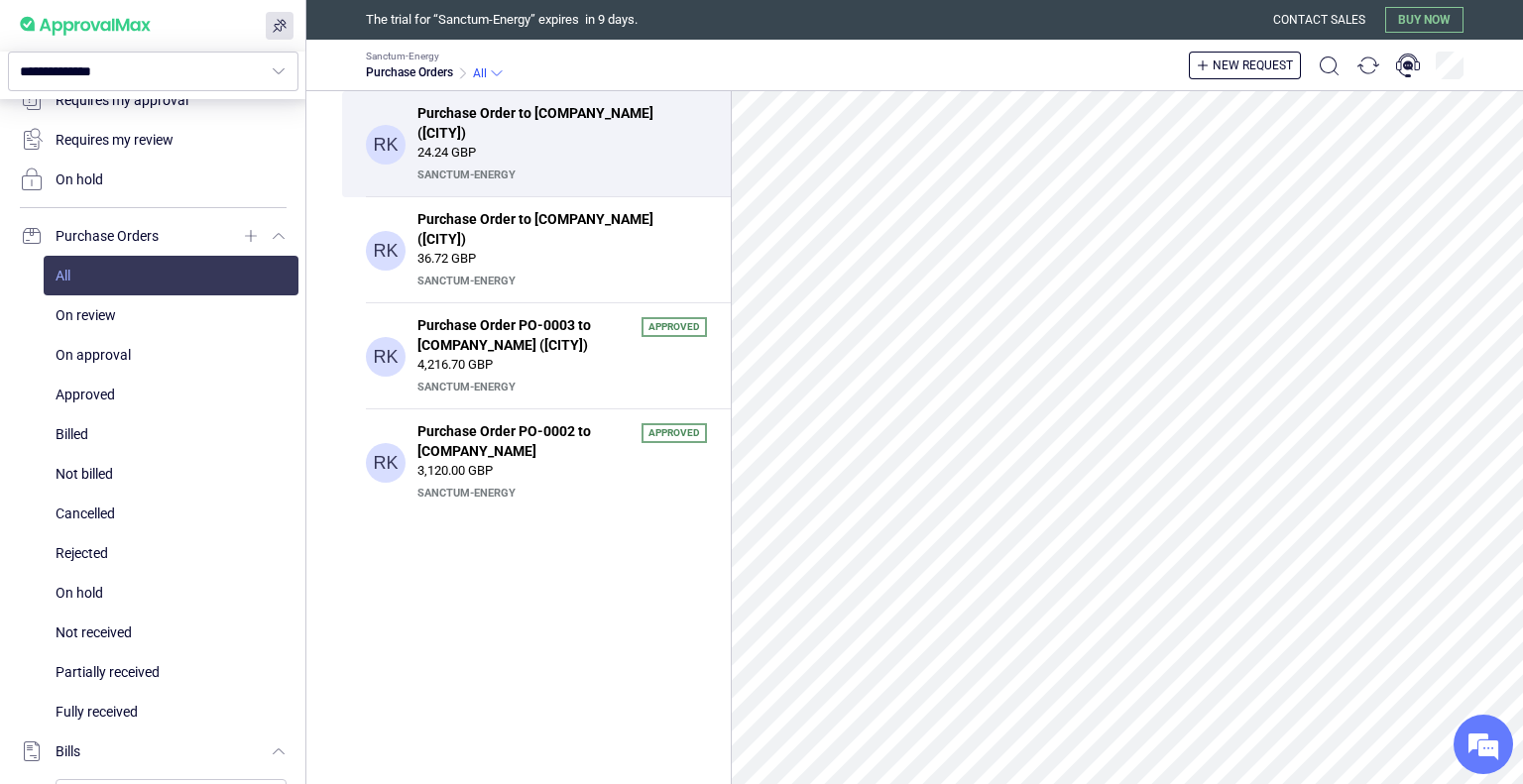 click at bounding box center [171, 276] 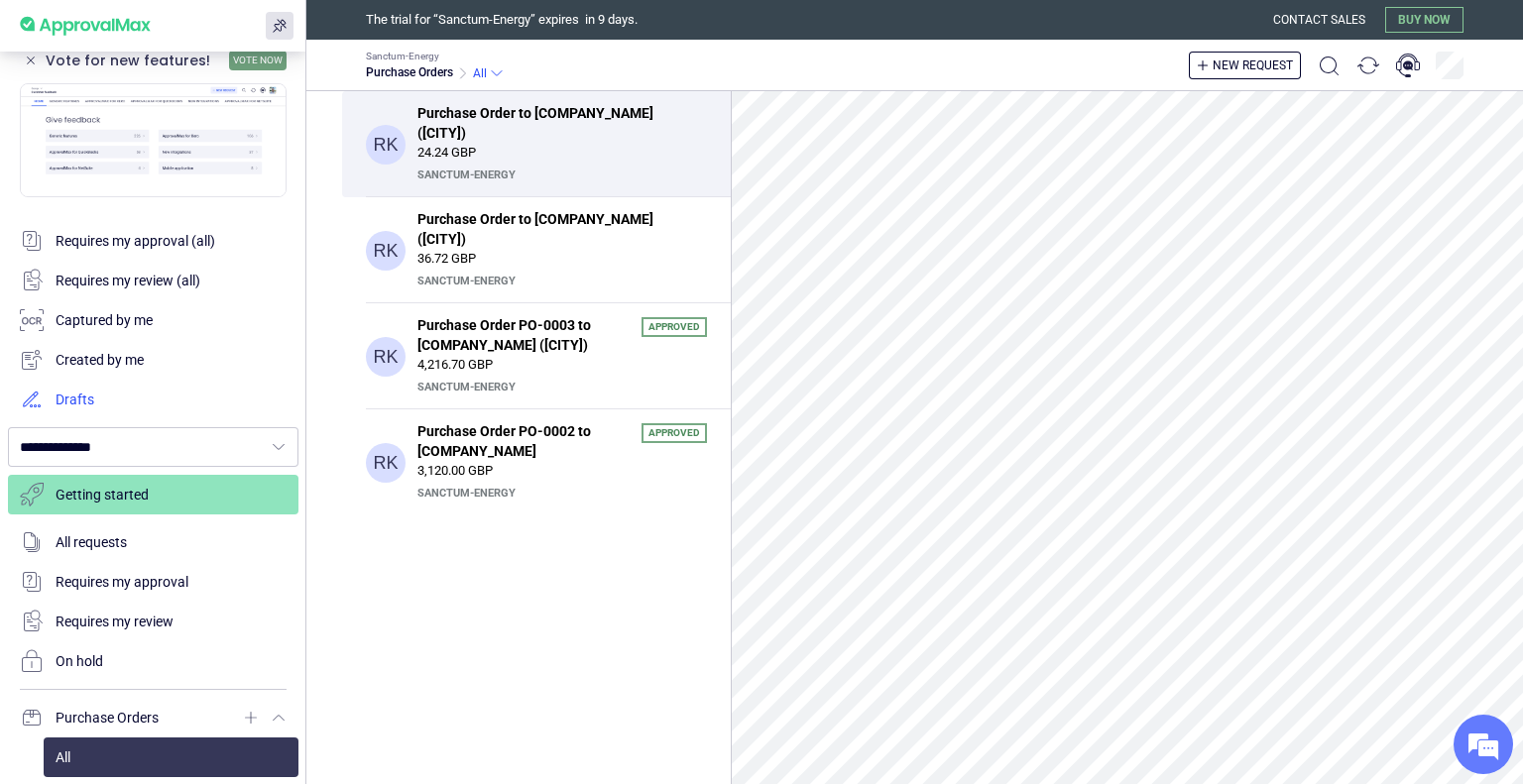 scroll, scrollTop: 0, scrollLeft: 0, axis: both 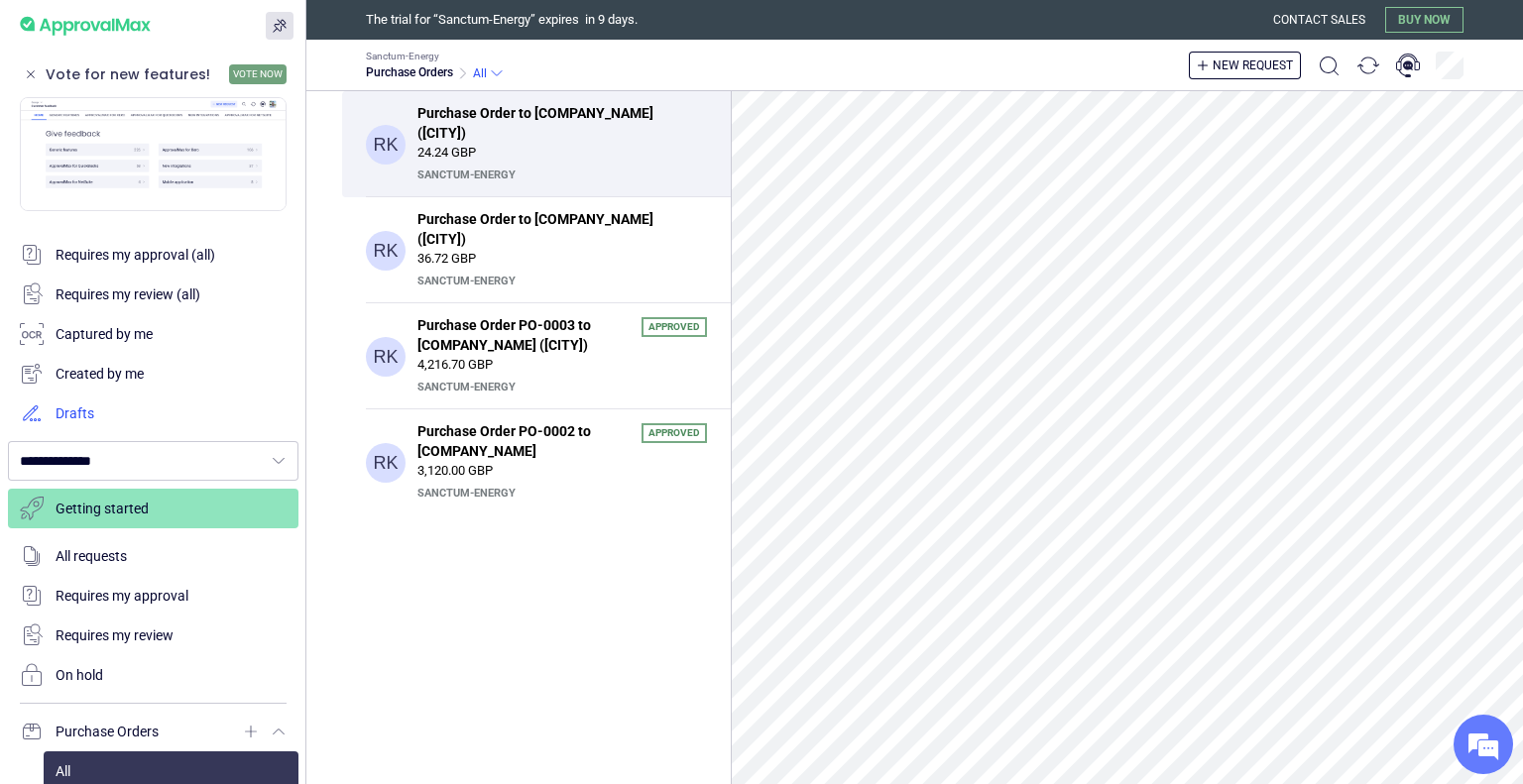 click at bounding box center (153, 413) 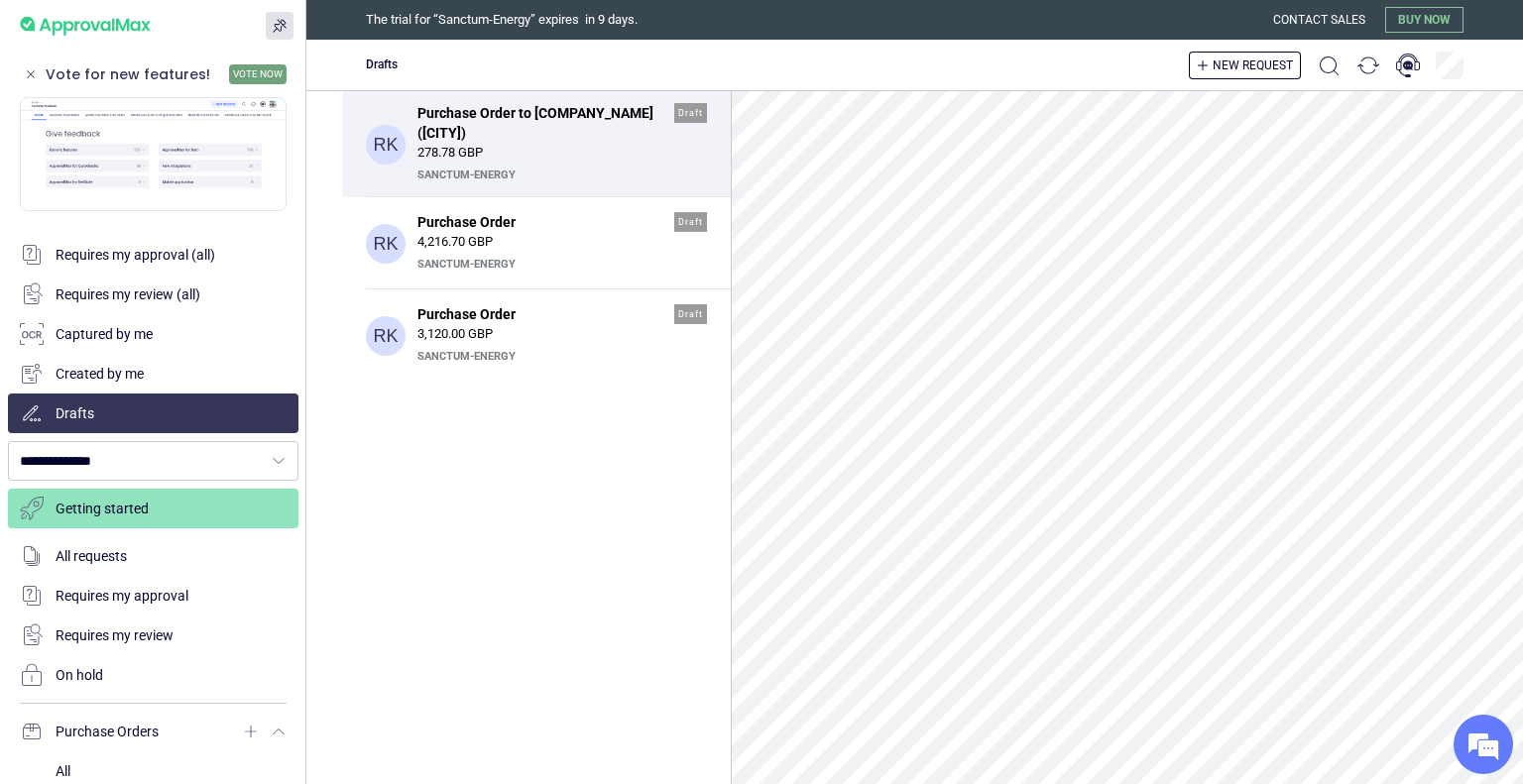 scroll, scrollTop: 0, scrollLeft: 0, axis: both 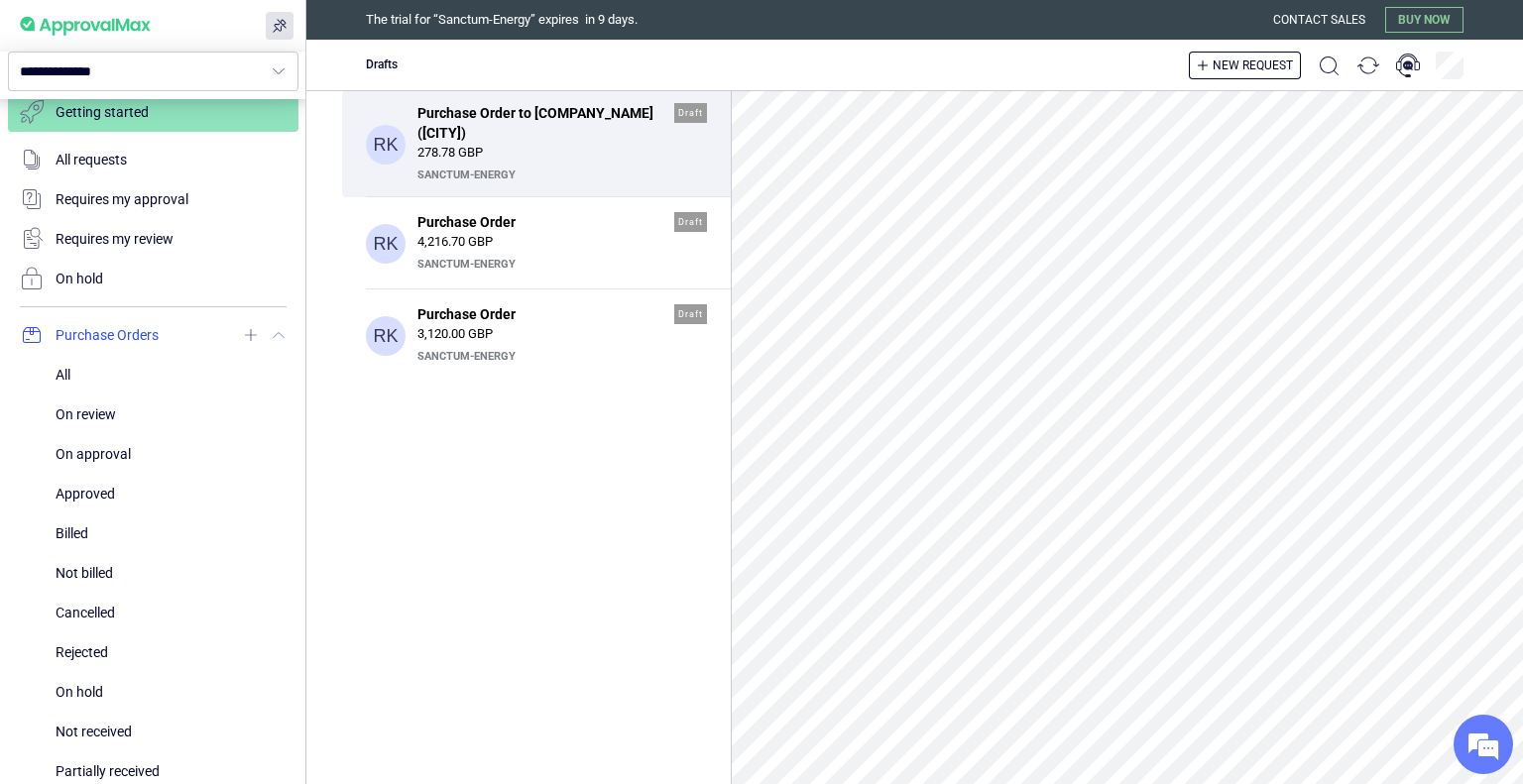 click at bounding box center (153, 335) 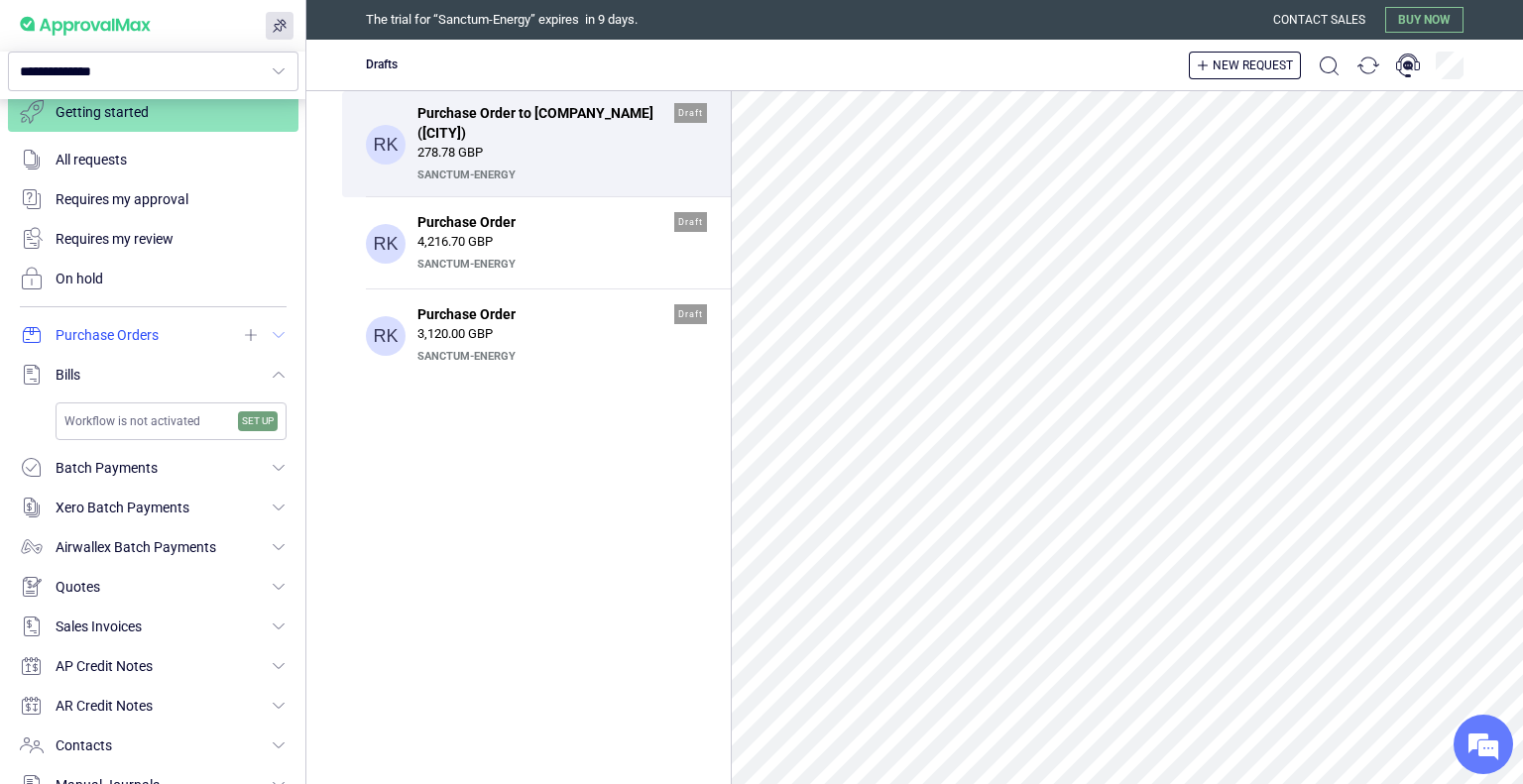 click at bounding box center (153, 335) 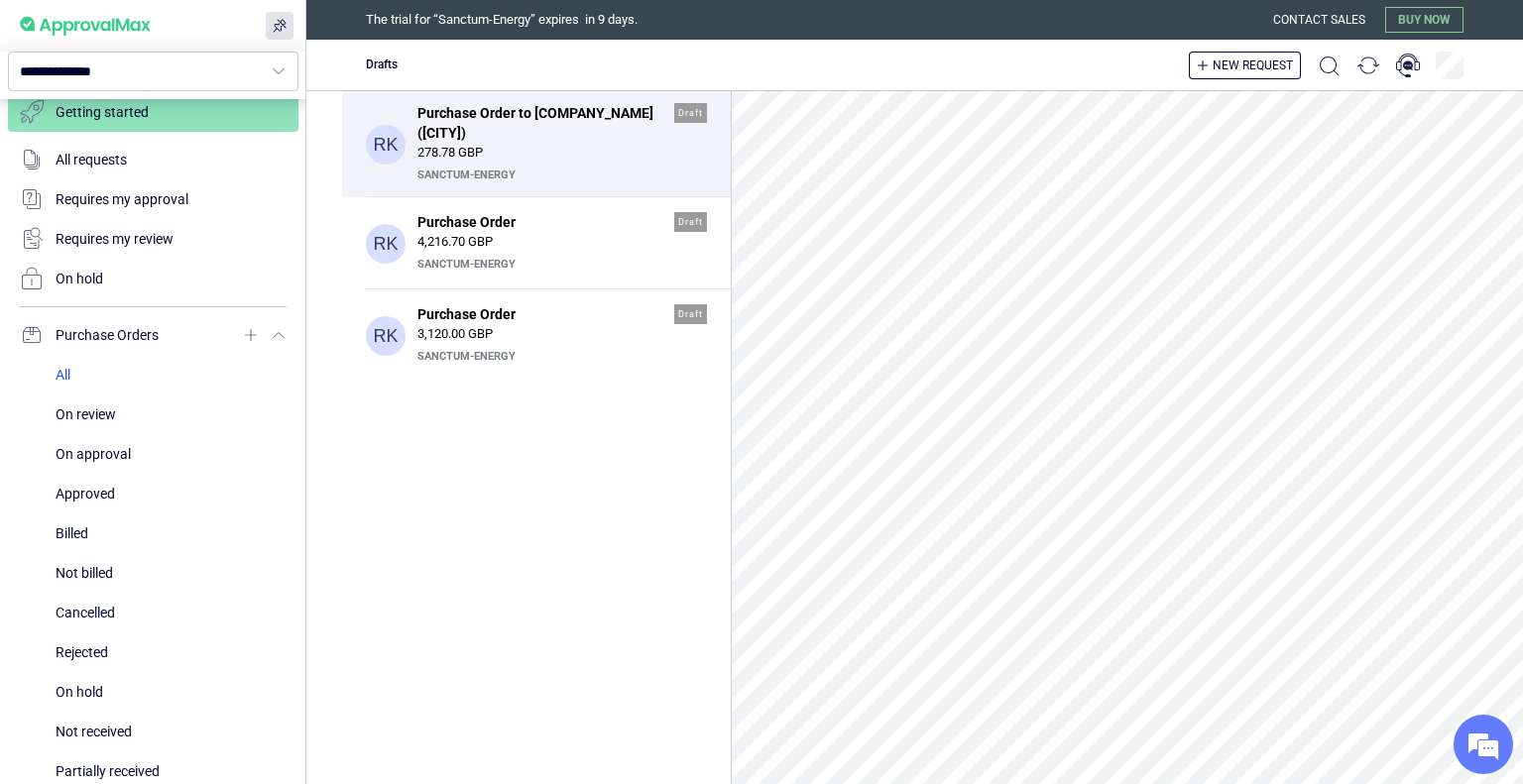 click at bounding box center [171, 375] 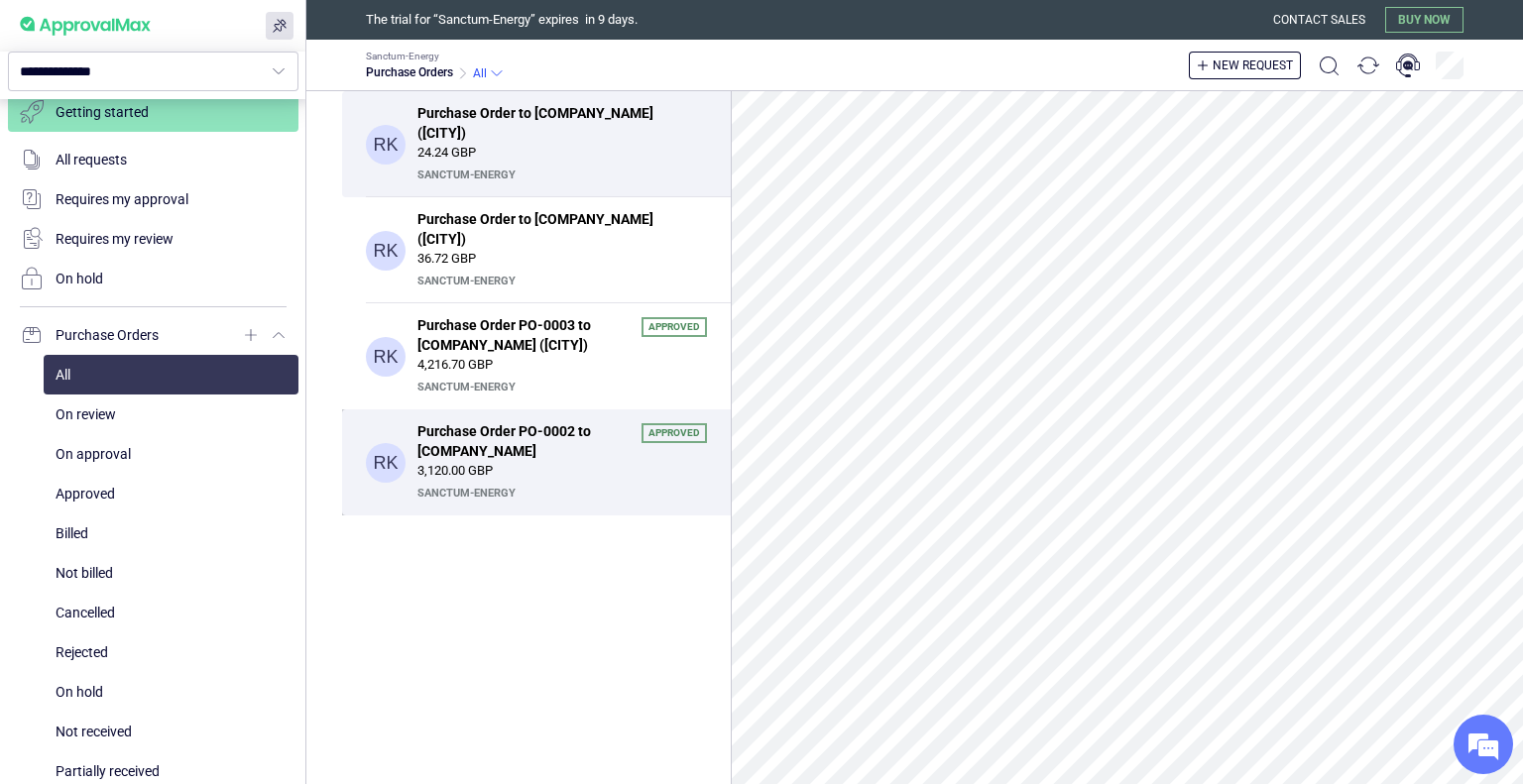 scroll, scrollTop: 0, scrollLeft: 0, axis: both 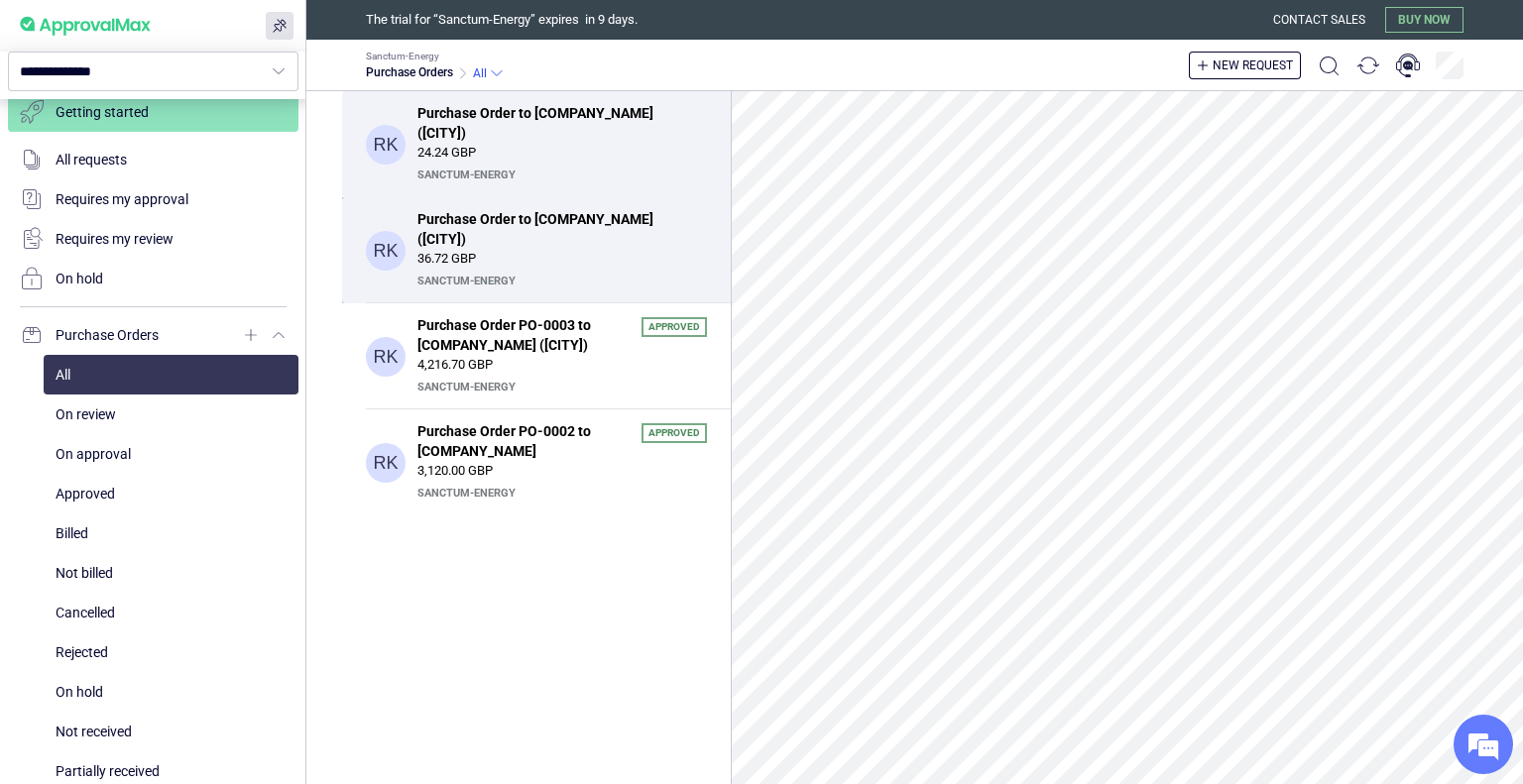 click on "Sanctum-Energy" at bounding box center (559, 281) 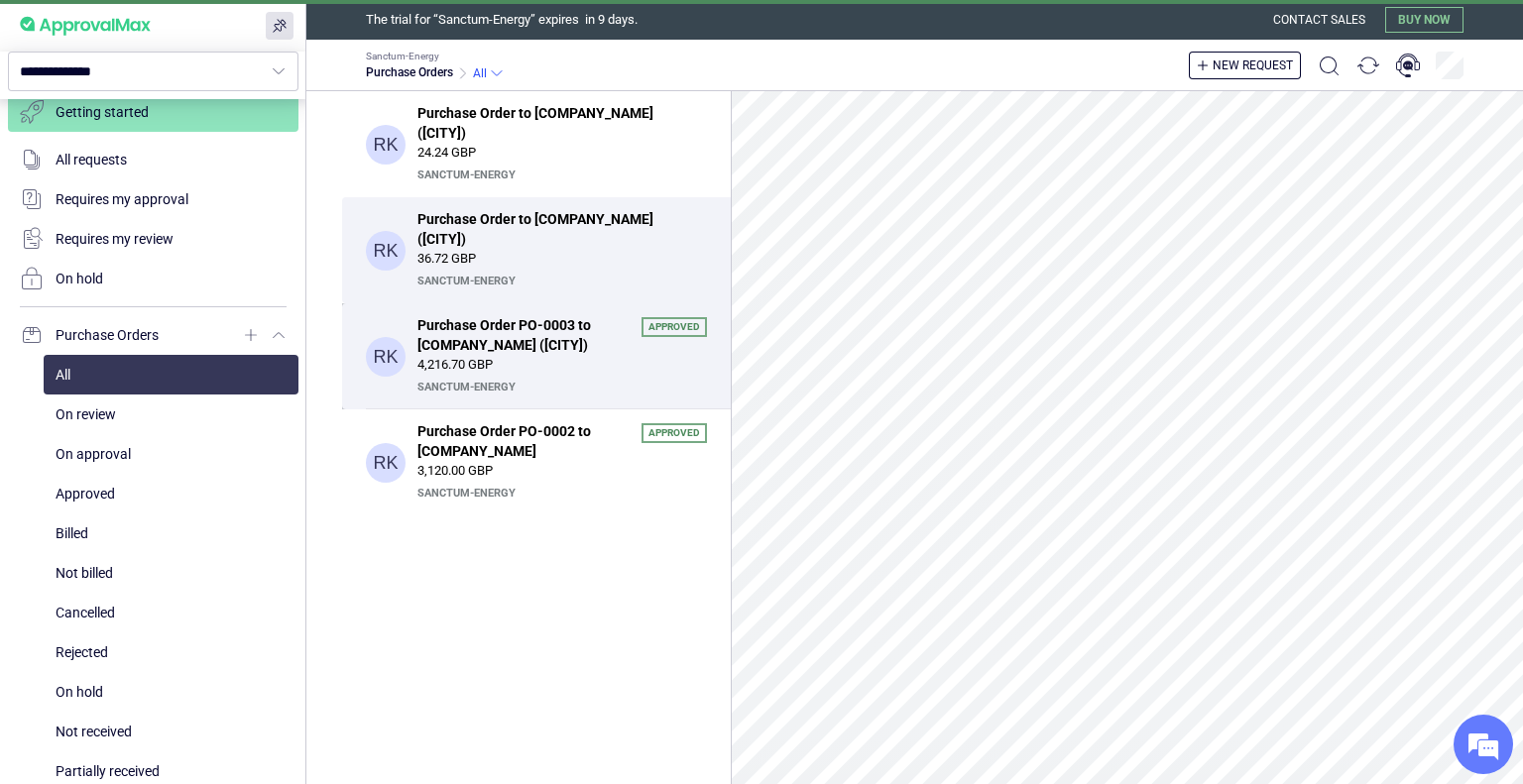 click on "4,216.70 GBP" at bounding box center (562, 365) 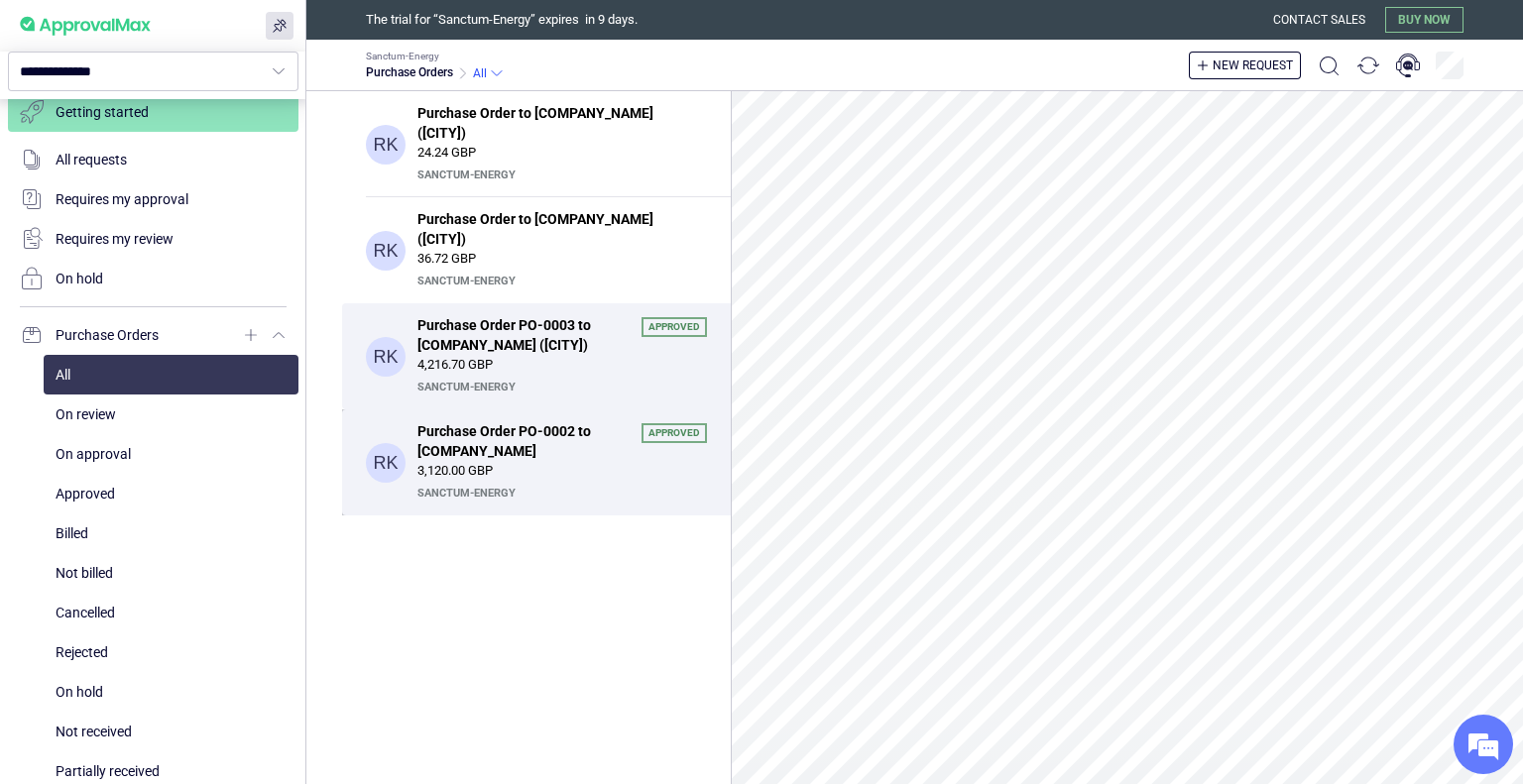 click on "Purchase Order PO-0002 to [COMPANY_NAME]" at bounding box center (524, 441) 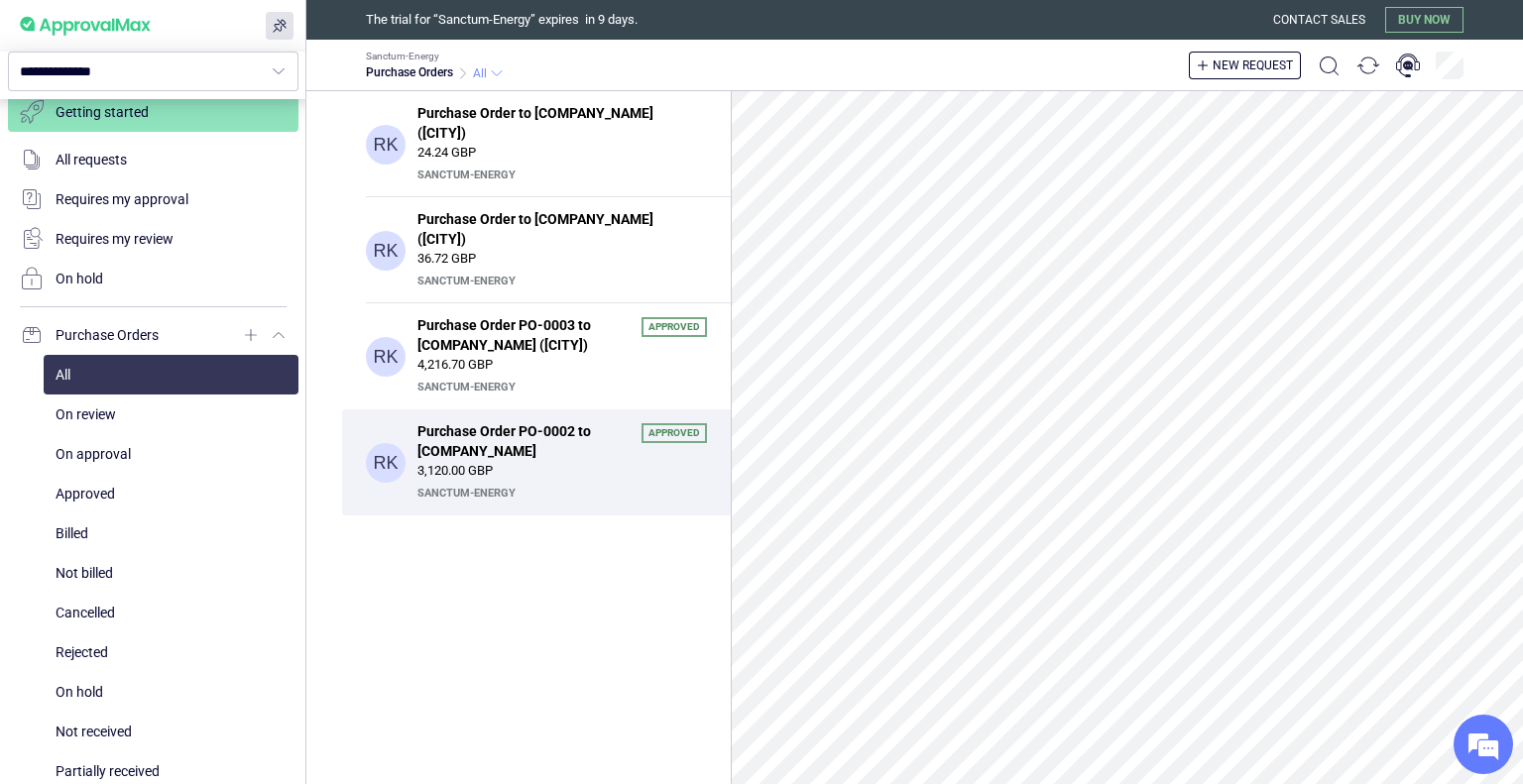 click at bounding box center (497, 73) 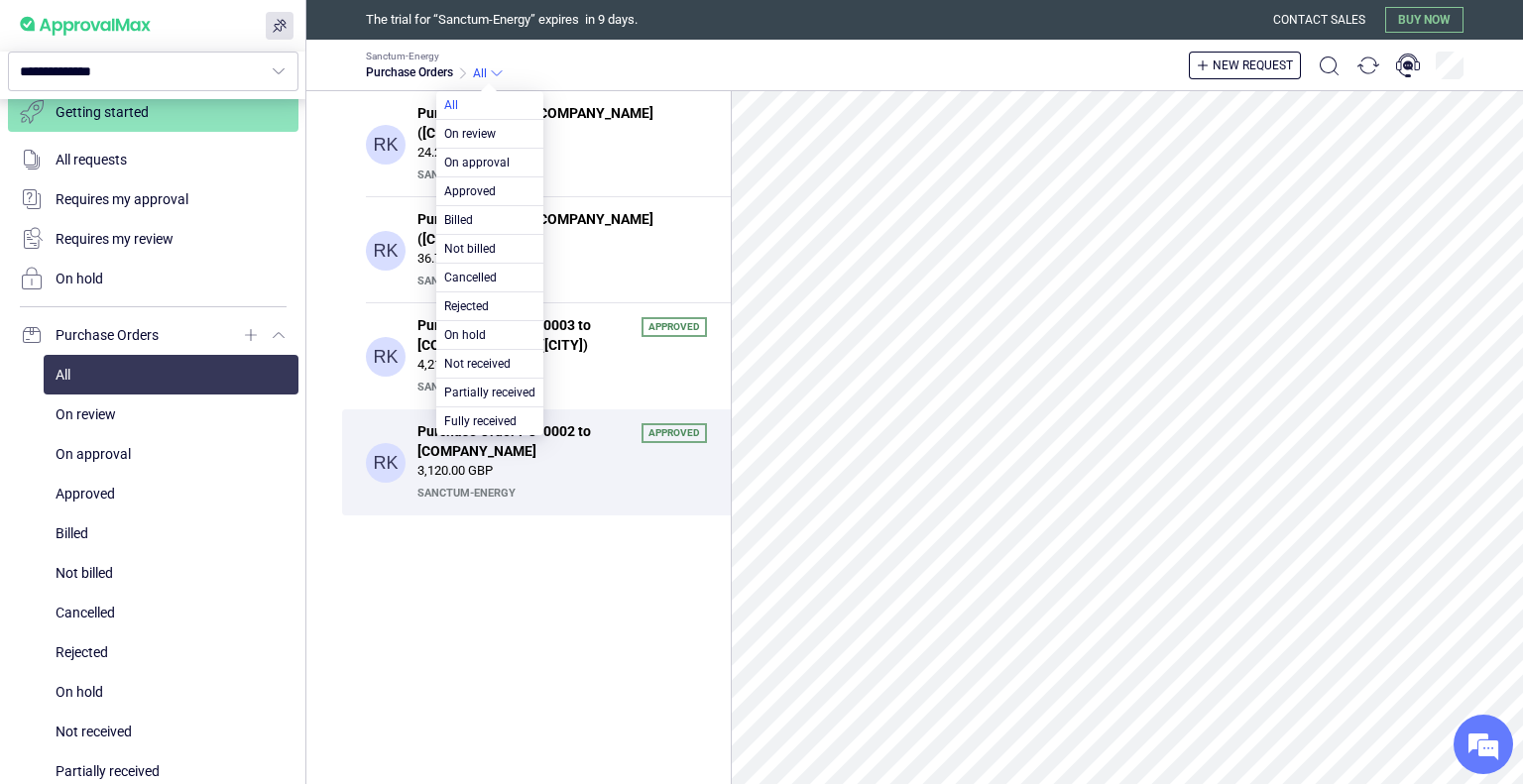 click at bounding box center [490, 105] 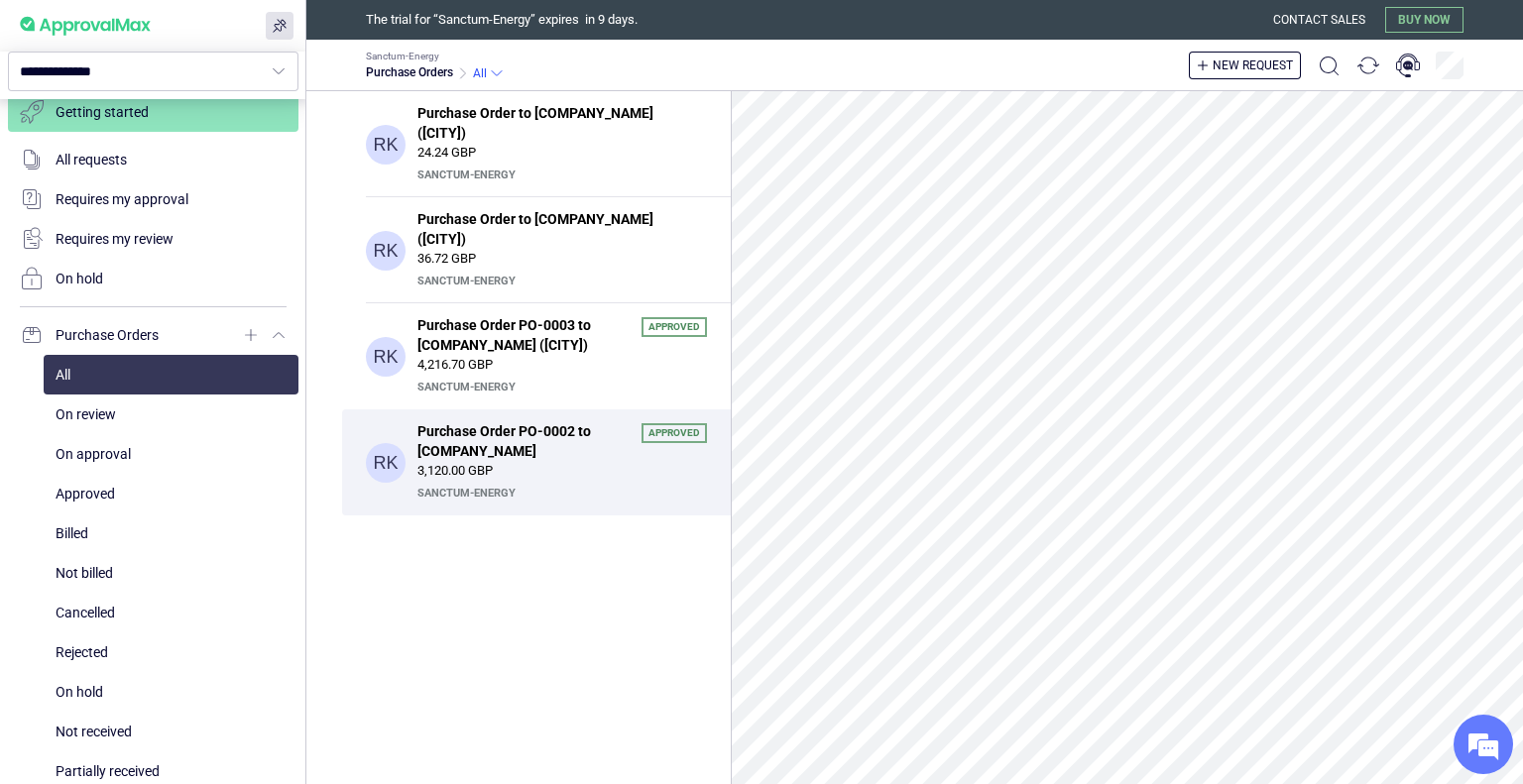 click on "Sanctum-Energy Purchase Orders All New request" at bounding box center [914, 65] 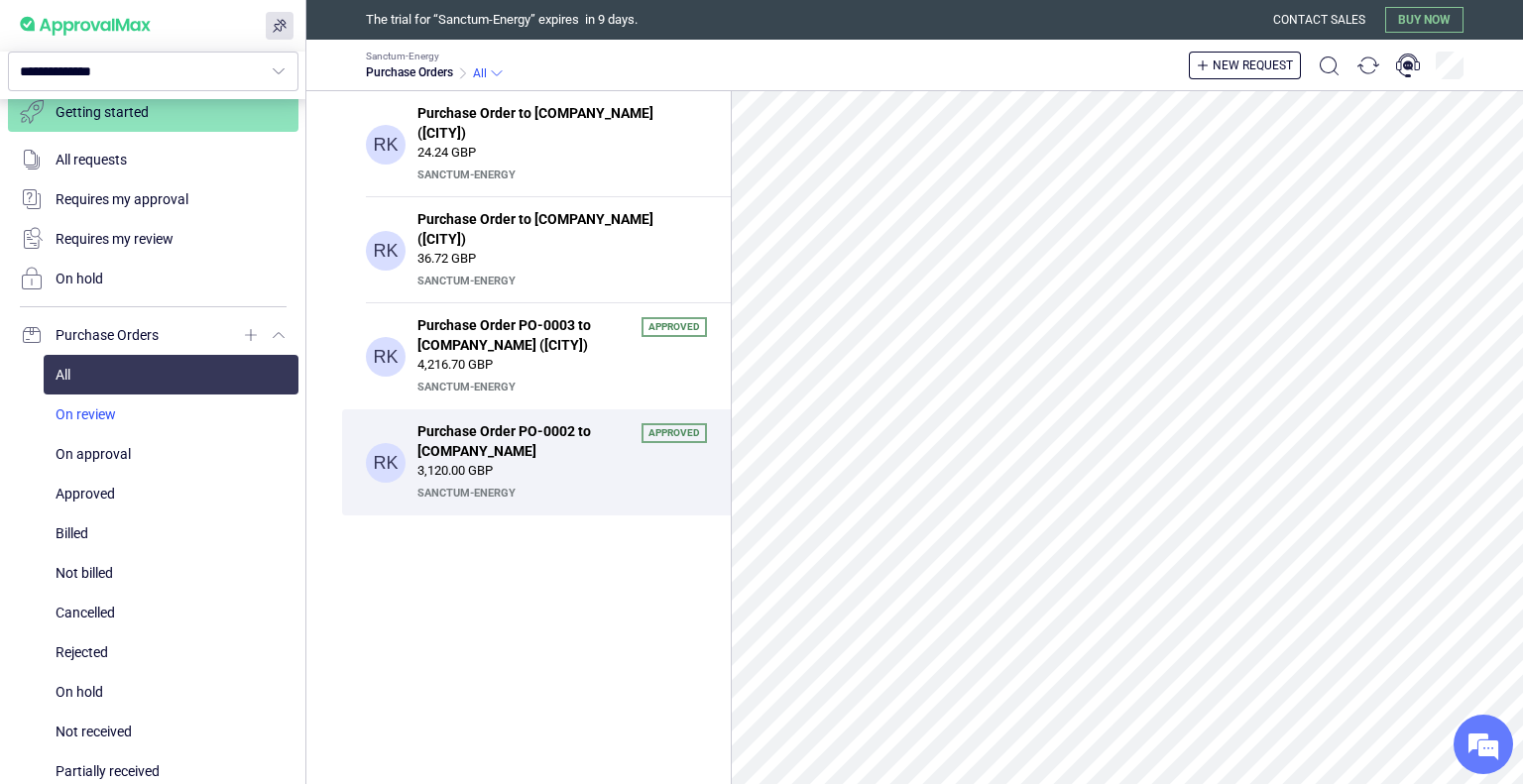 click at bounding box center (171, 414) 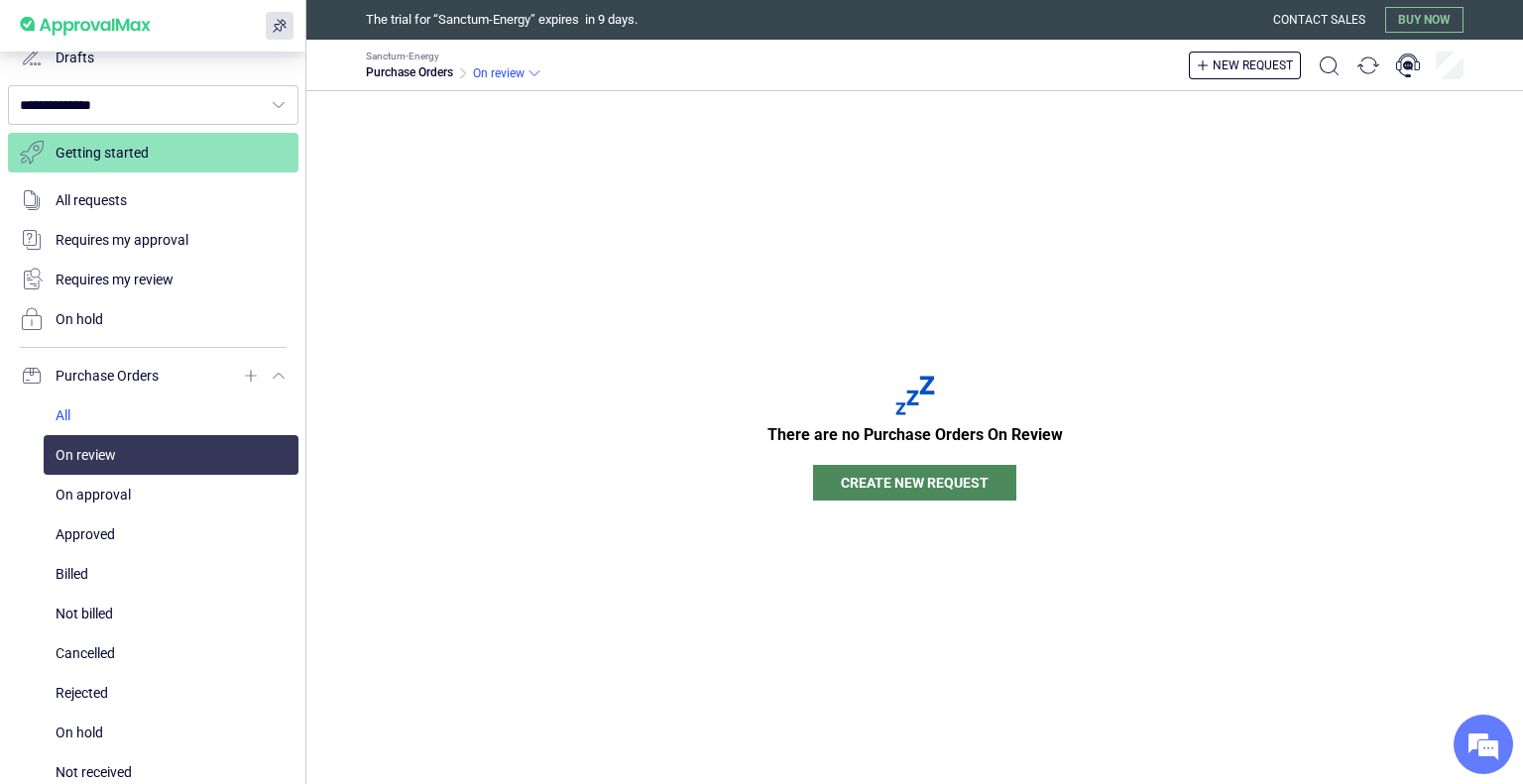 scroll, scrollTop: 0, scrollLeft: 0, axis: both 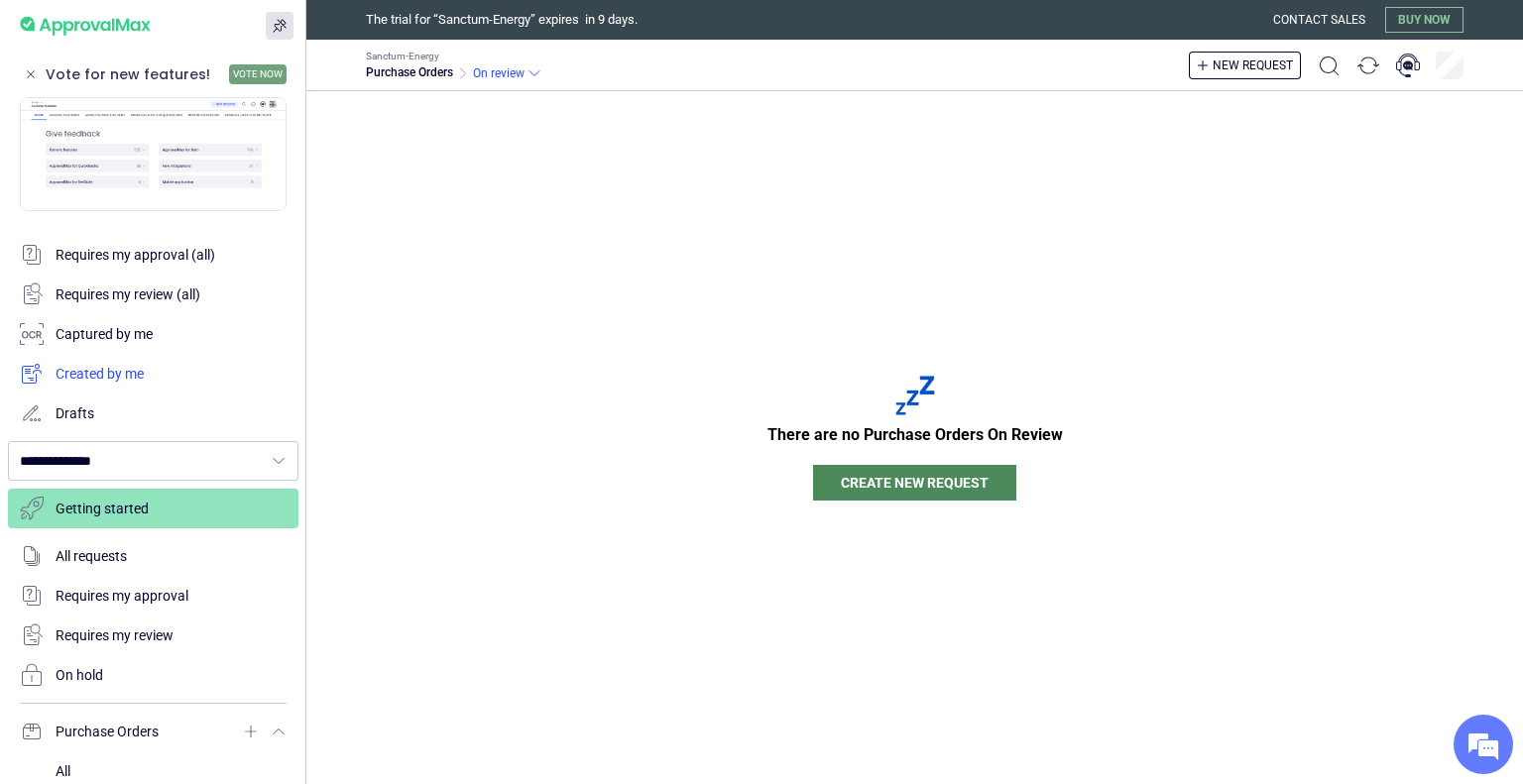 click at bounding box center [153, 374] 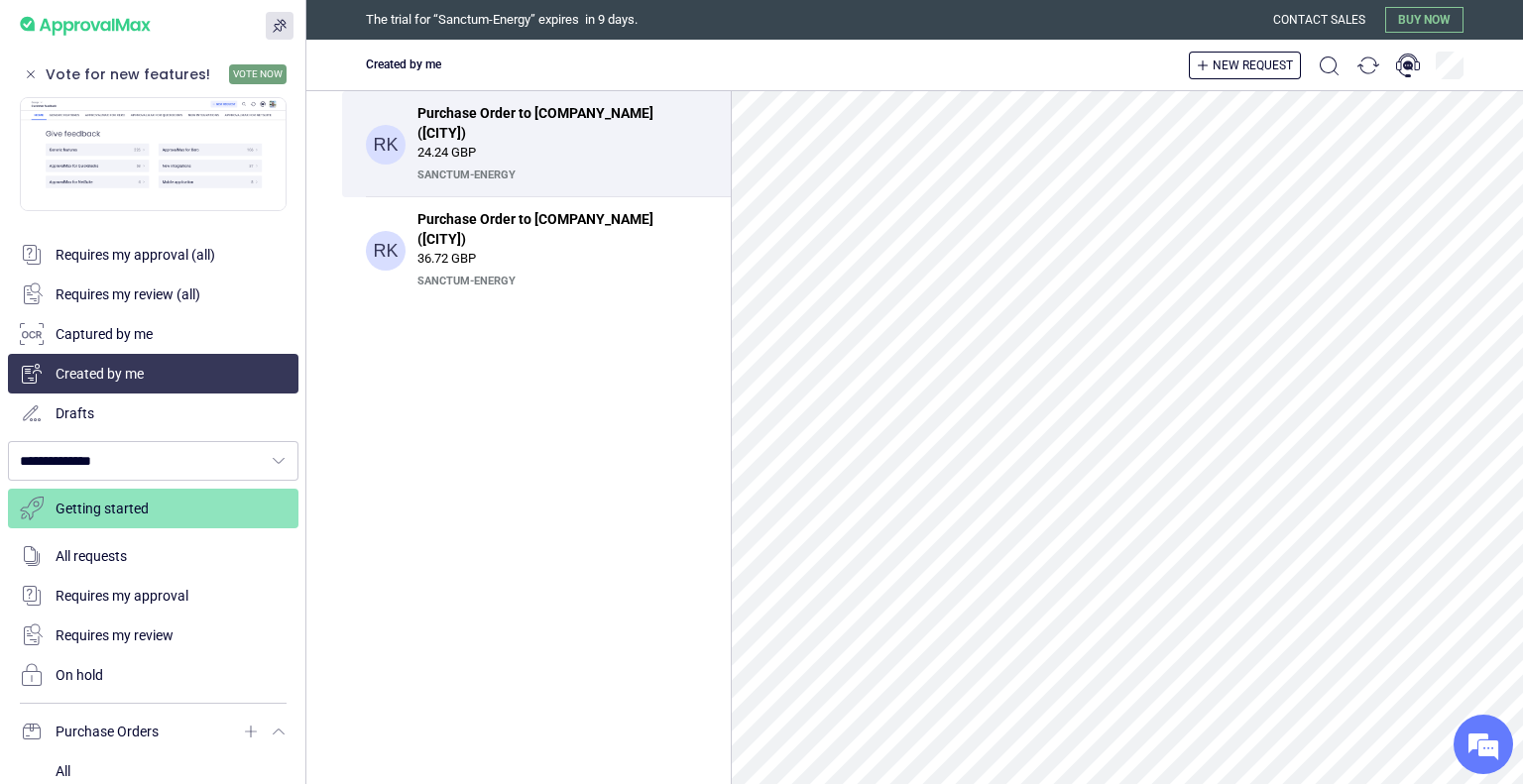 scroll, scrollTop: 0, scrollLeft: 0, axis: both 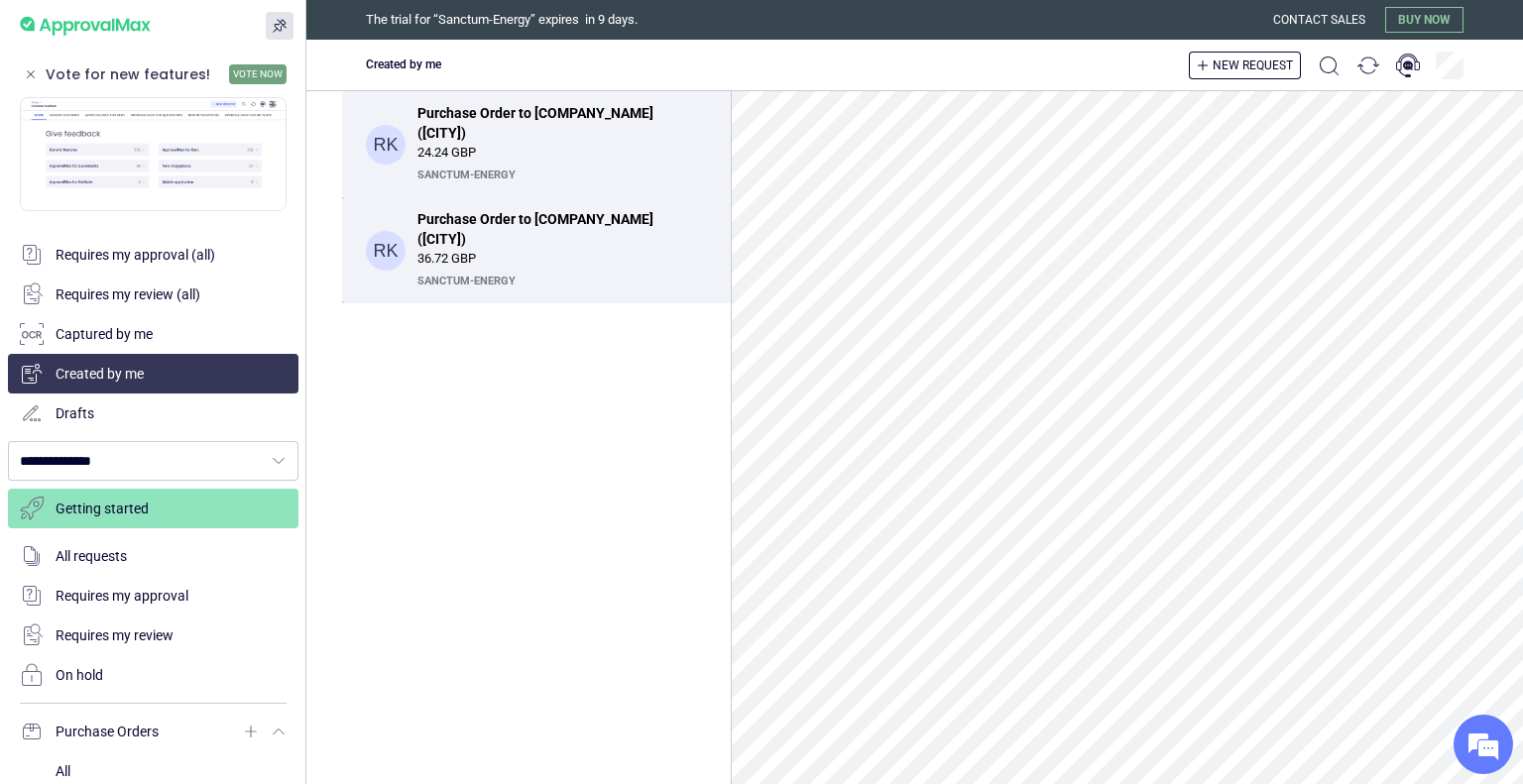 click on "36.72 GBP" at bounding box center [562, 259] 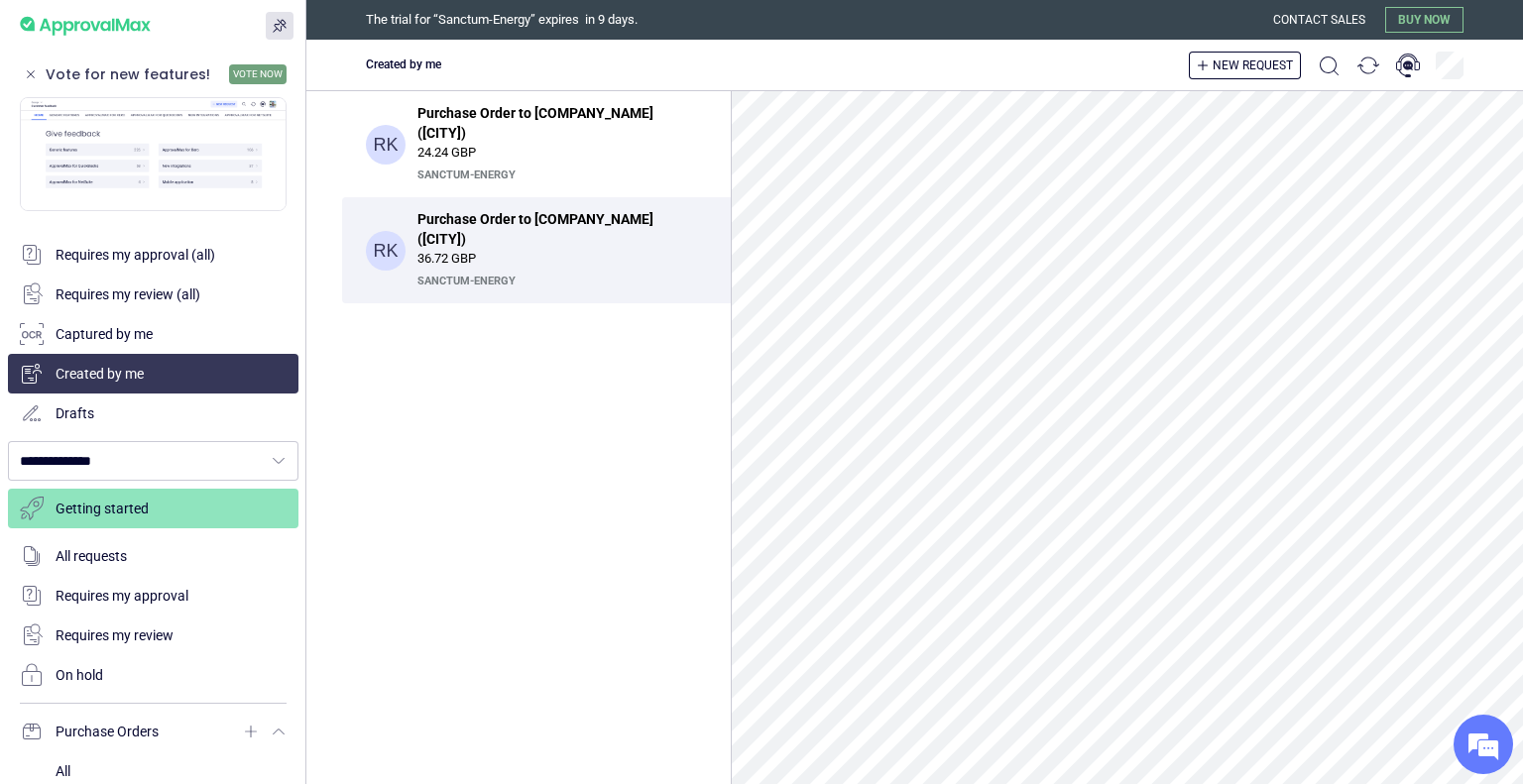 scroll, scrollTop: 0, scrollLeft: 0, axis: both 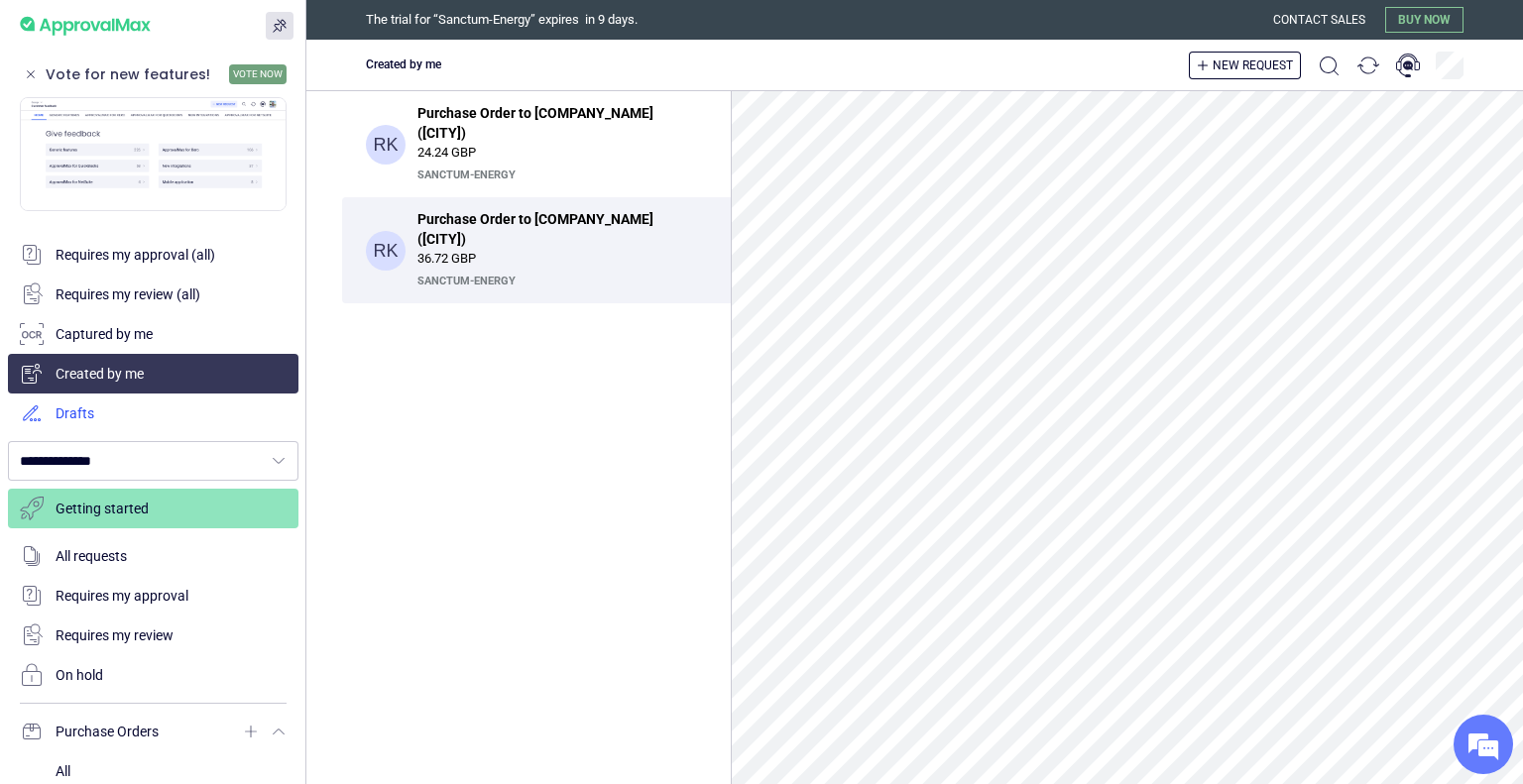 click at bounding box center [153, 413] 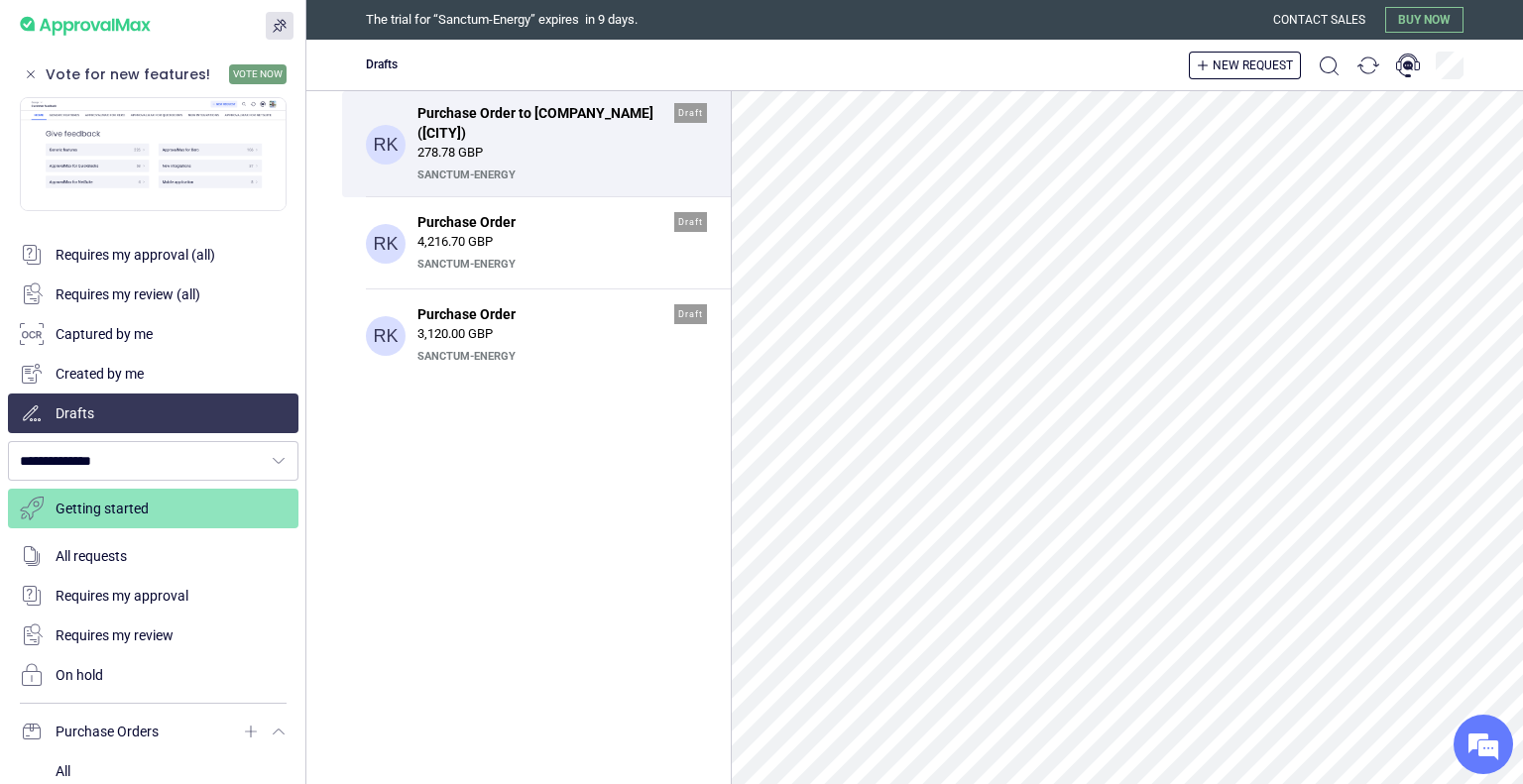 click on "278.78 GBP" at bounding box center (562, 153) 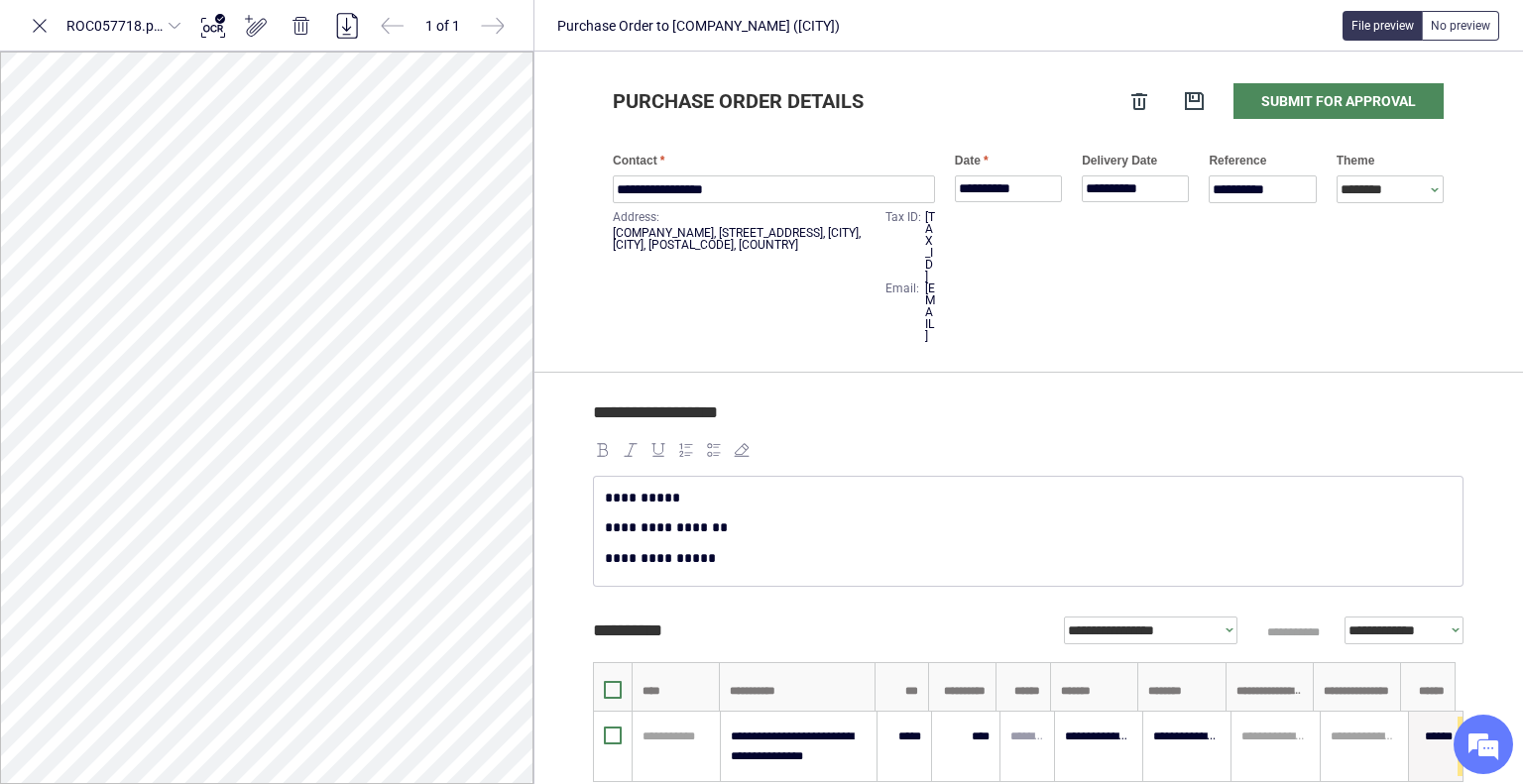 click on "[EMAIL]" at bounding box center [930, 312] 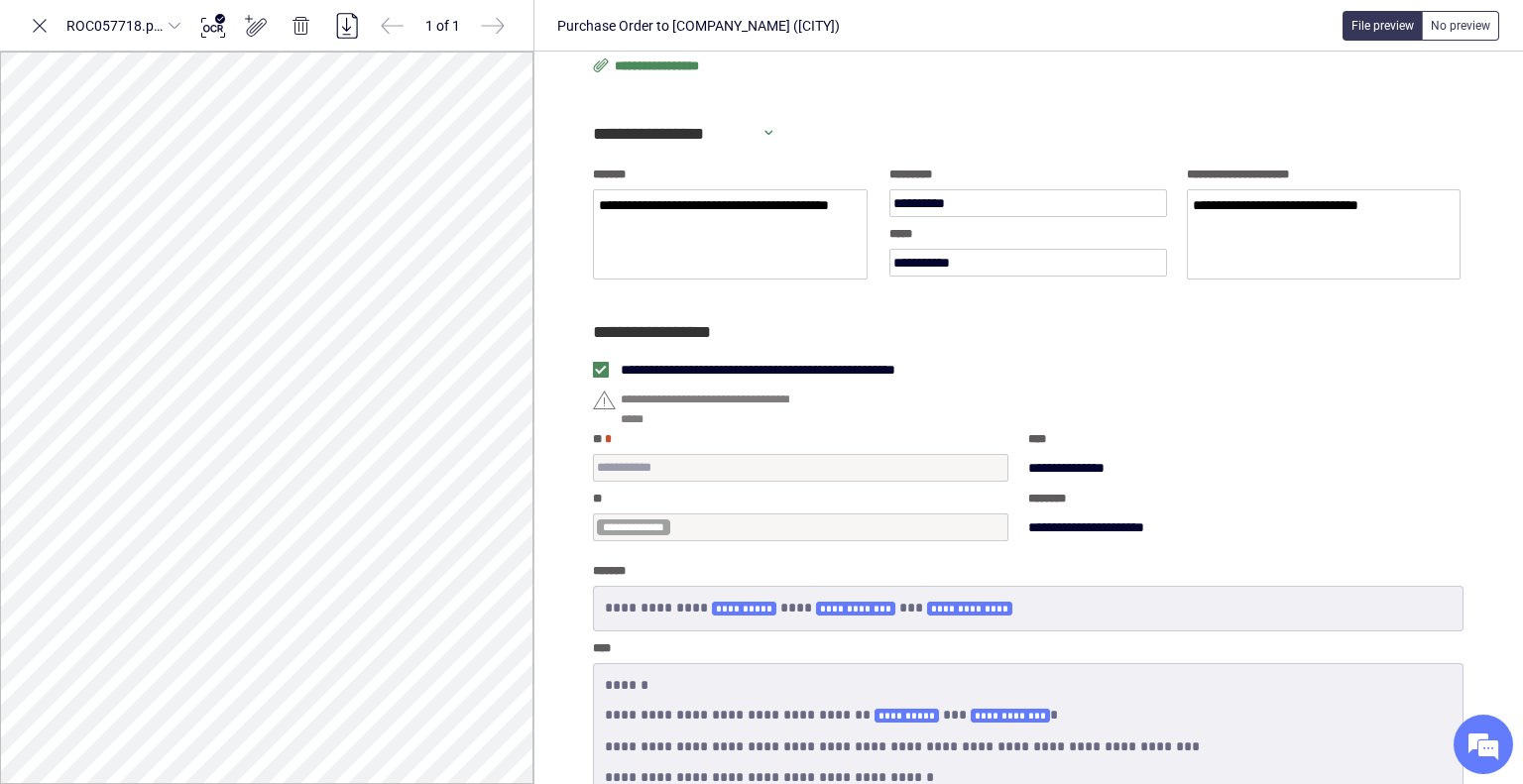 scroll, scrollTop: 1059, scrollLeft: 0, axis: vertical 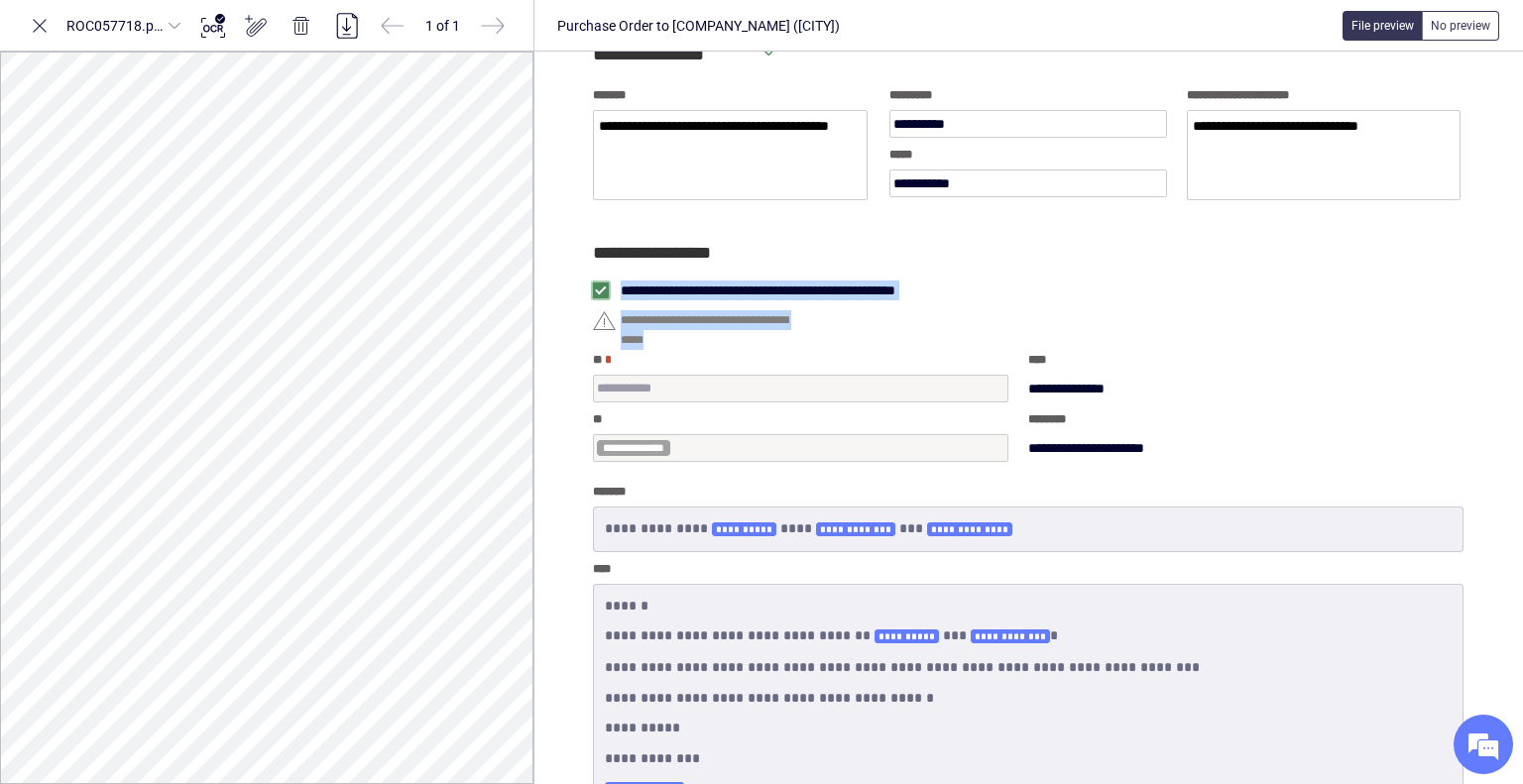 drag, startPoint x: 605, startPoint y: 259, endPoint x: 863, endPoint y: 284, distance: 259.20841 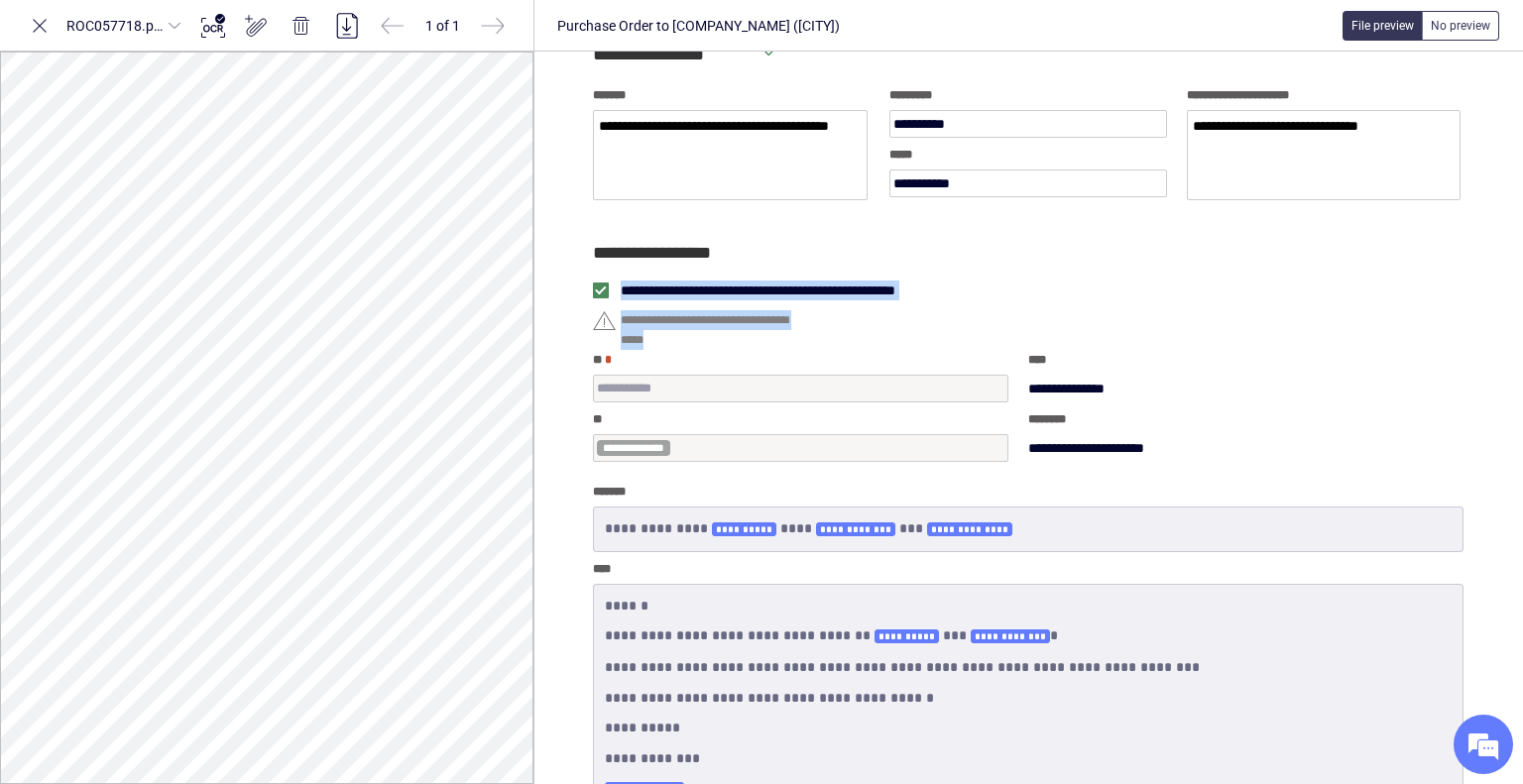 click on "**********" at bounding box center [1028, 290] 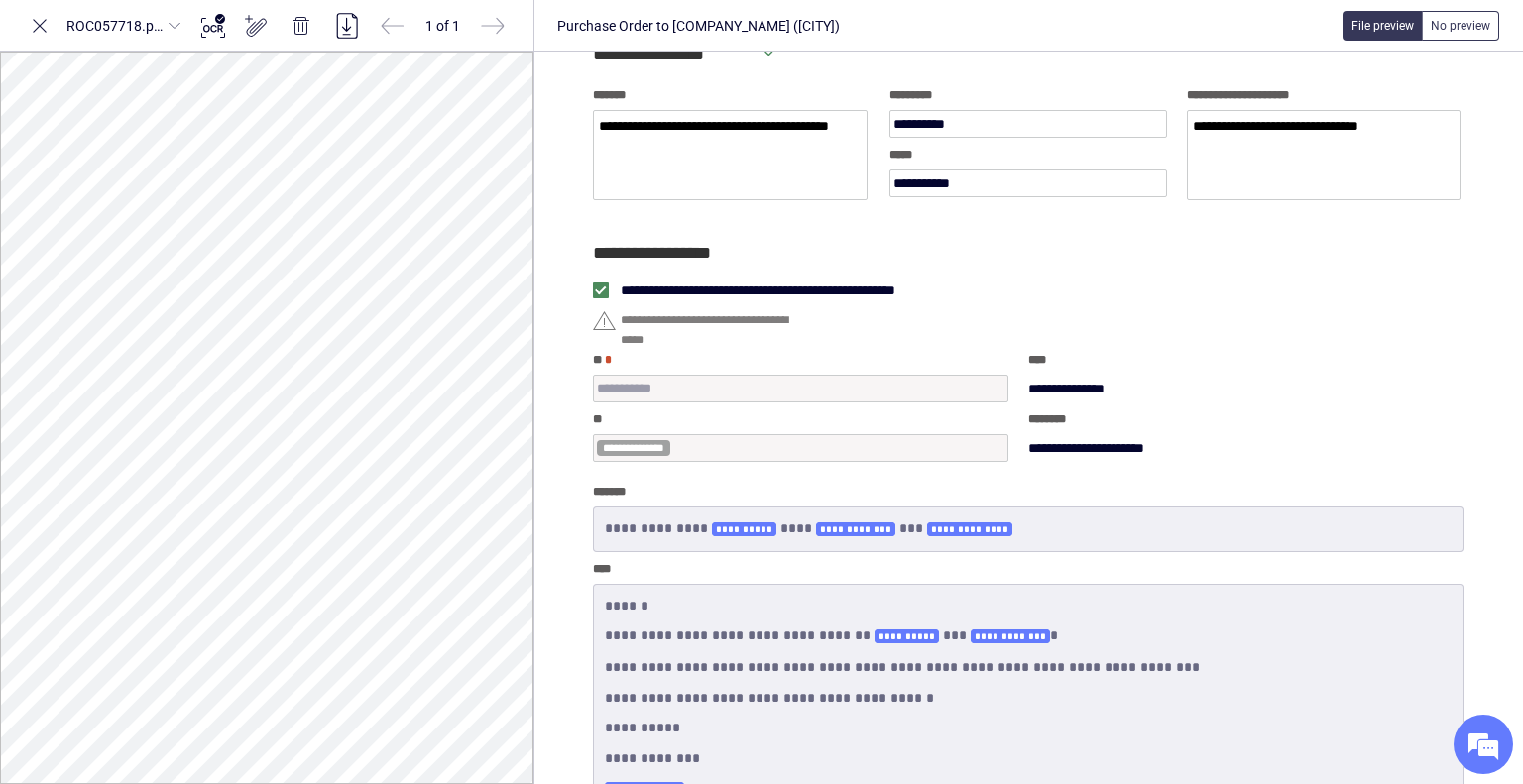 click at bounding box center [800, 389] 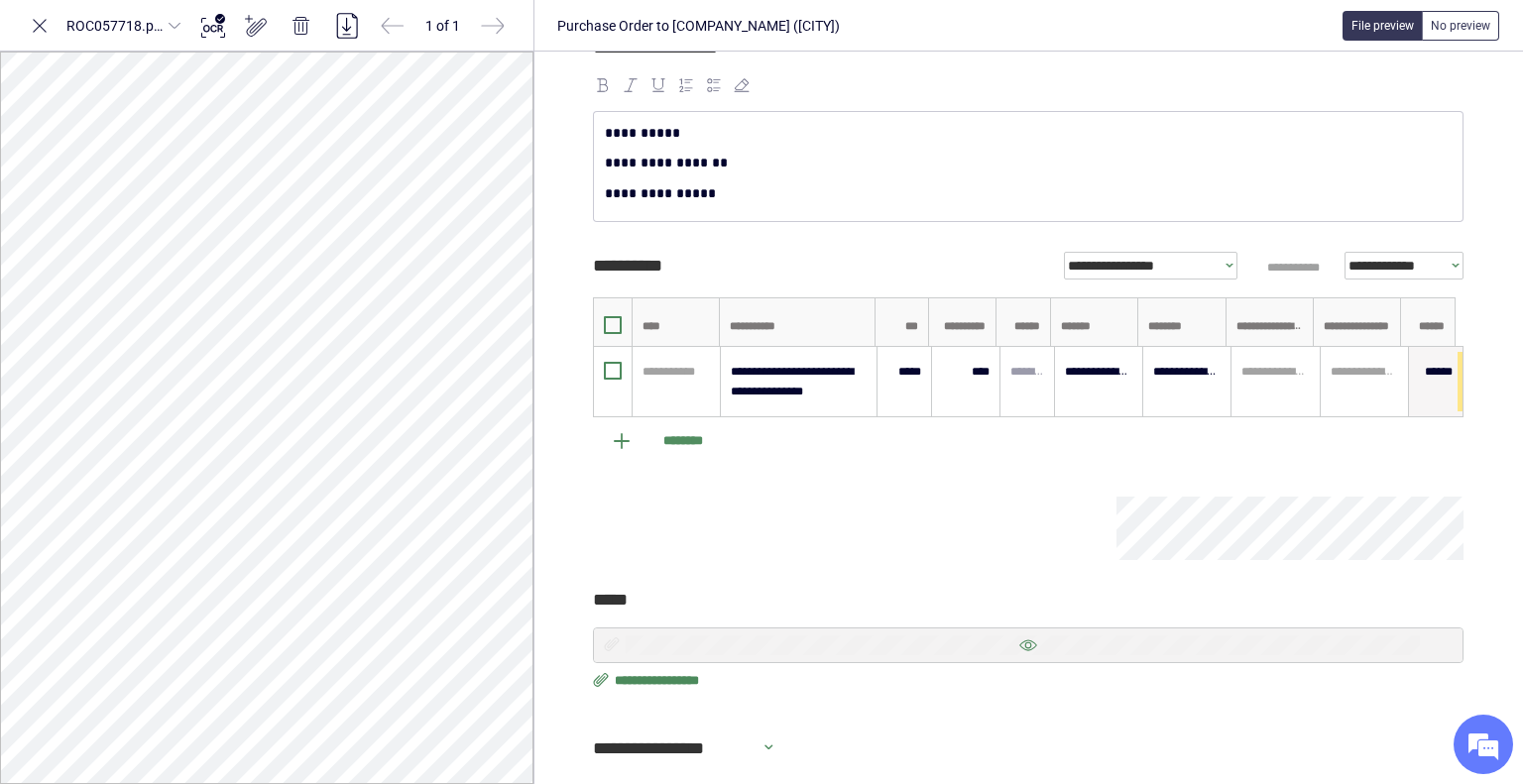scroll, scrollTop: 0, scrollLeft: 0, axis: both 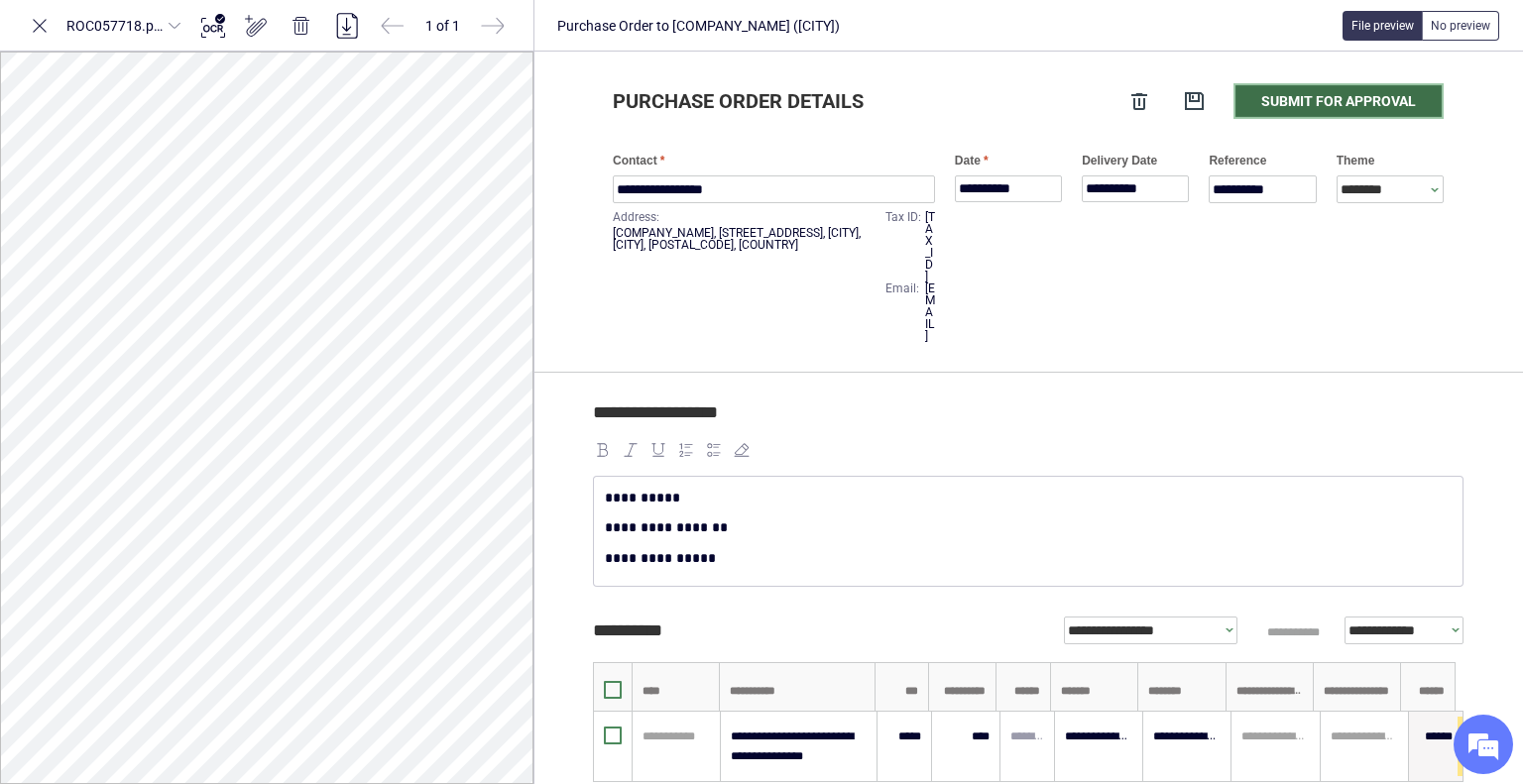 click on "Submit for approval" at bounding box center (1339, 101) 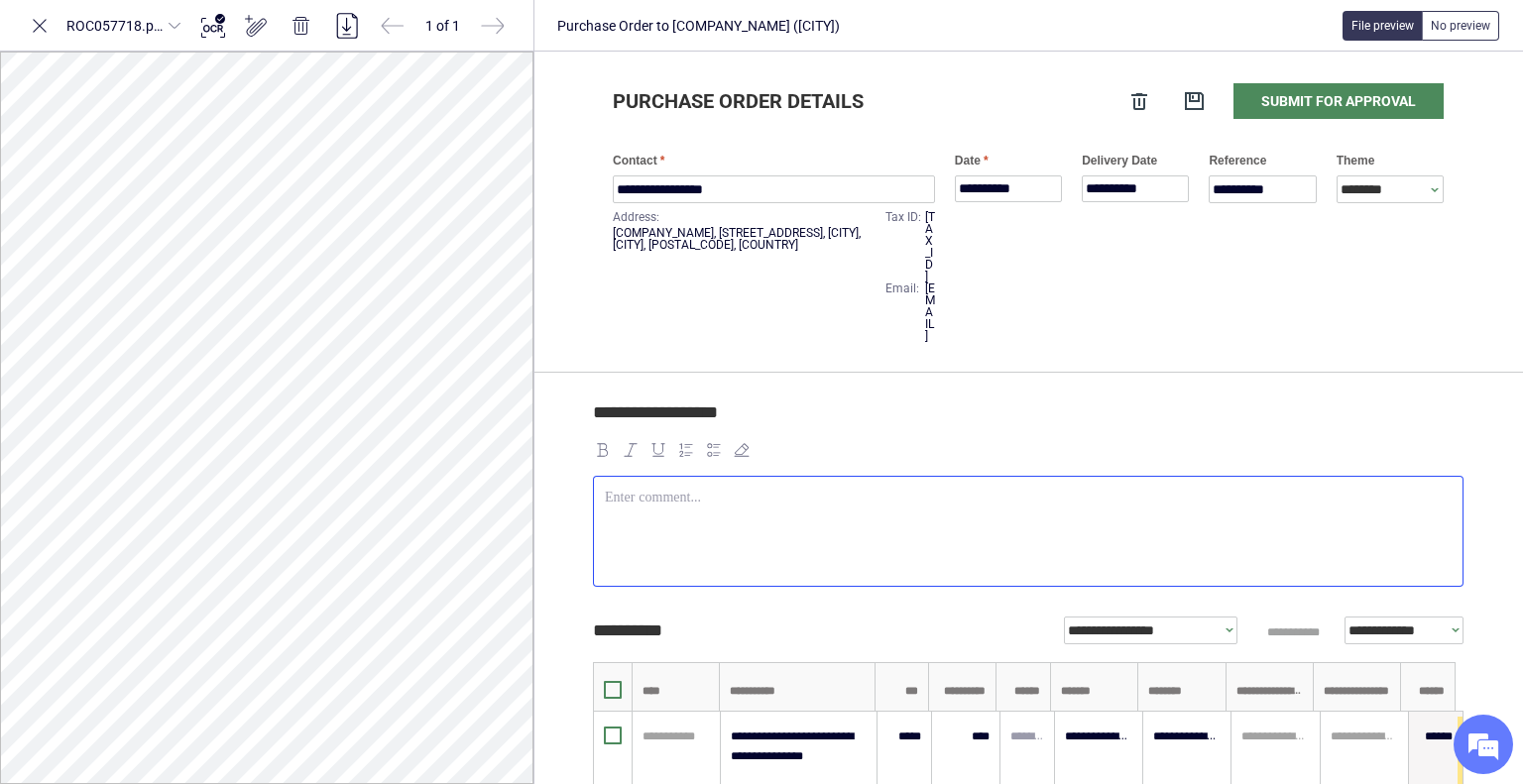 click on "**********" at bounding box center [1135, 246] 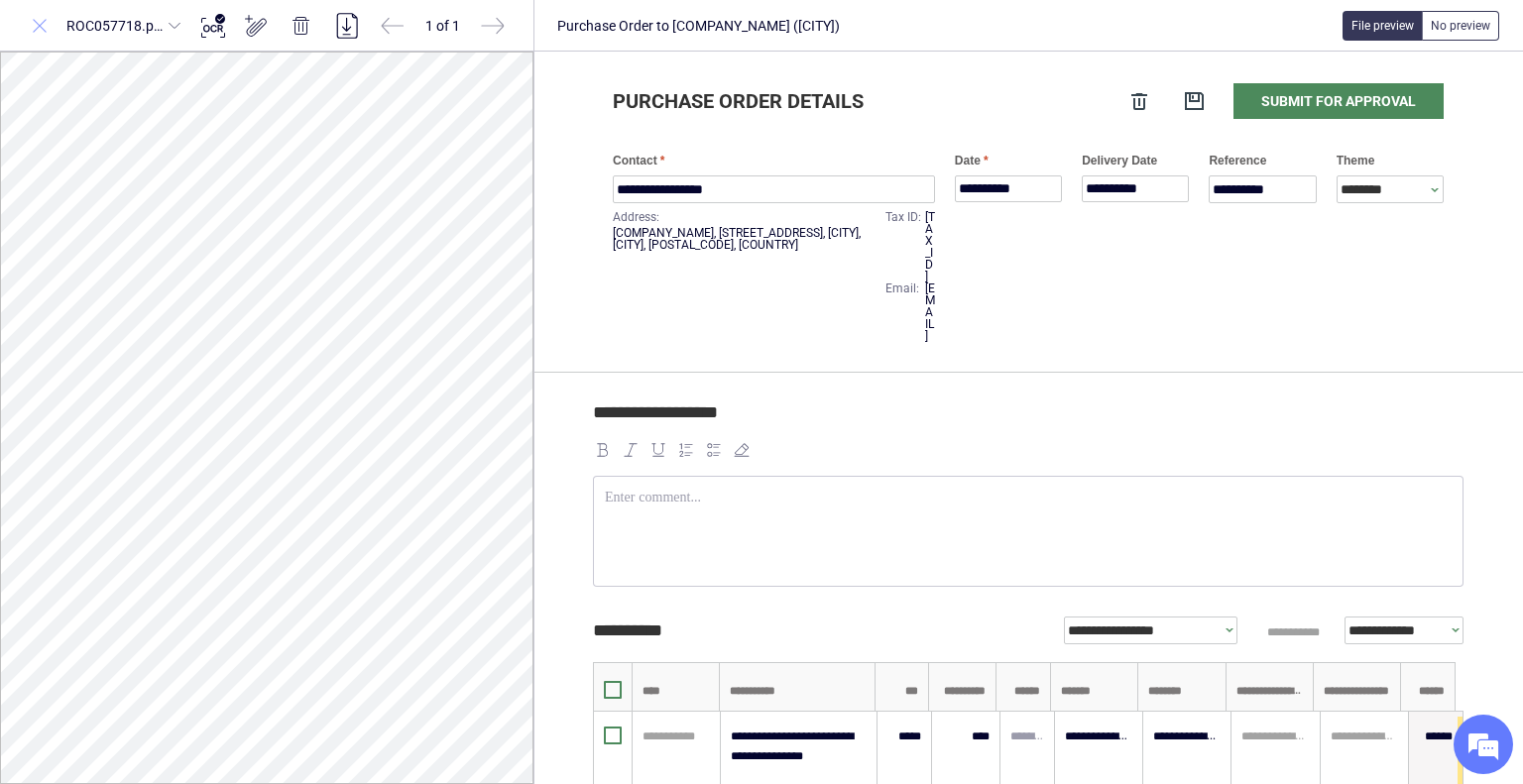click at bounding box center (40, 26) 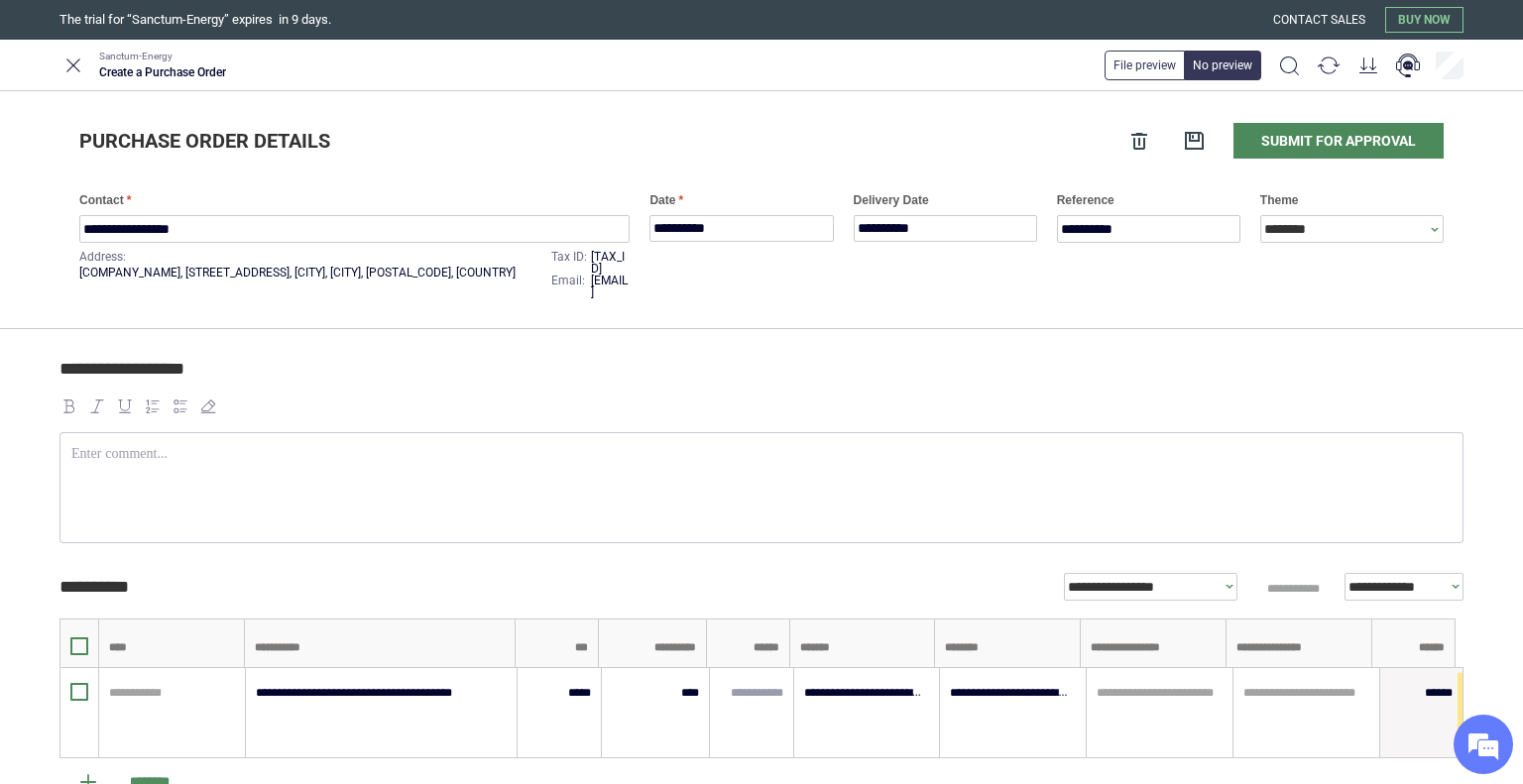 click on "Buy now" at bounding box center (1424, 20) 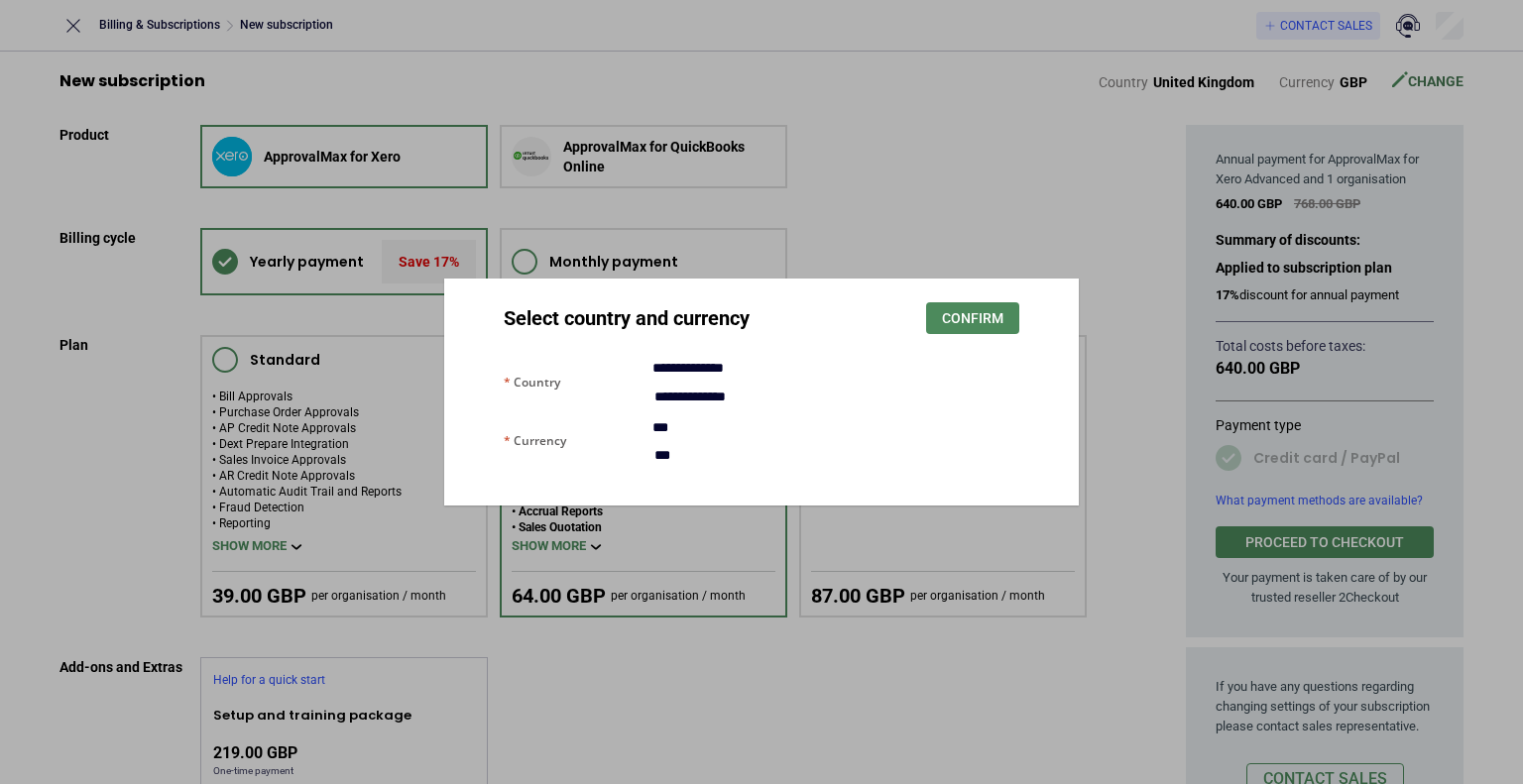 scroll, scrollTop: 0, scrollLeft: 0, axis: both 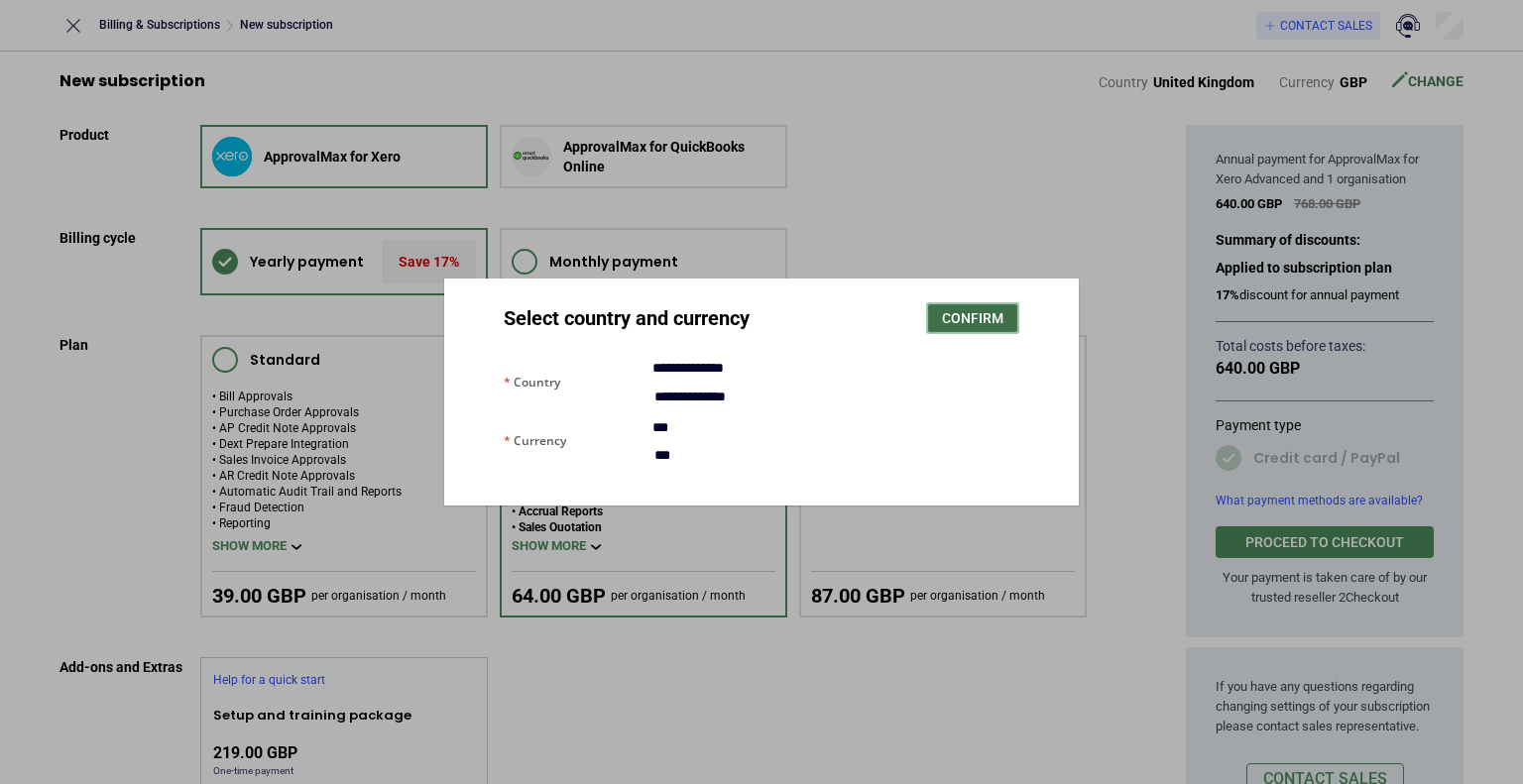 click on "Confirm" at bounding box center (973, 318) 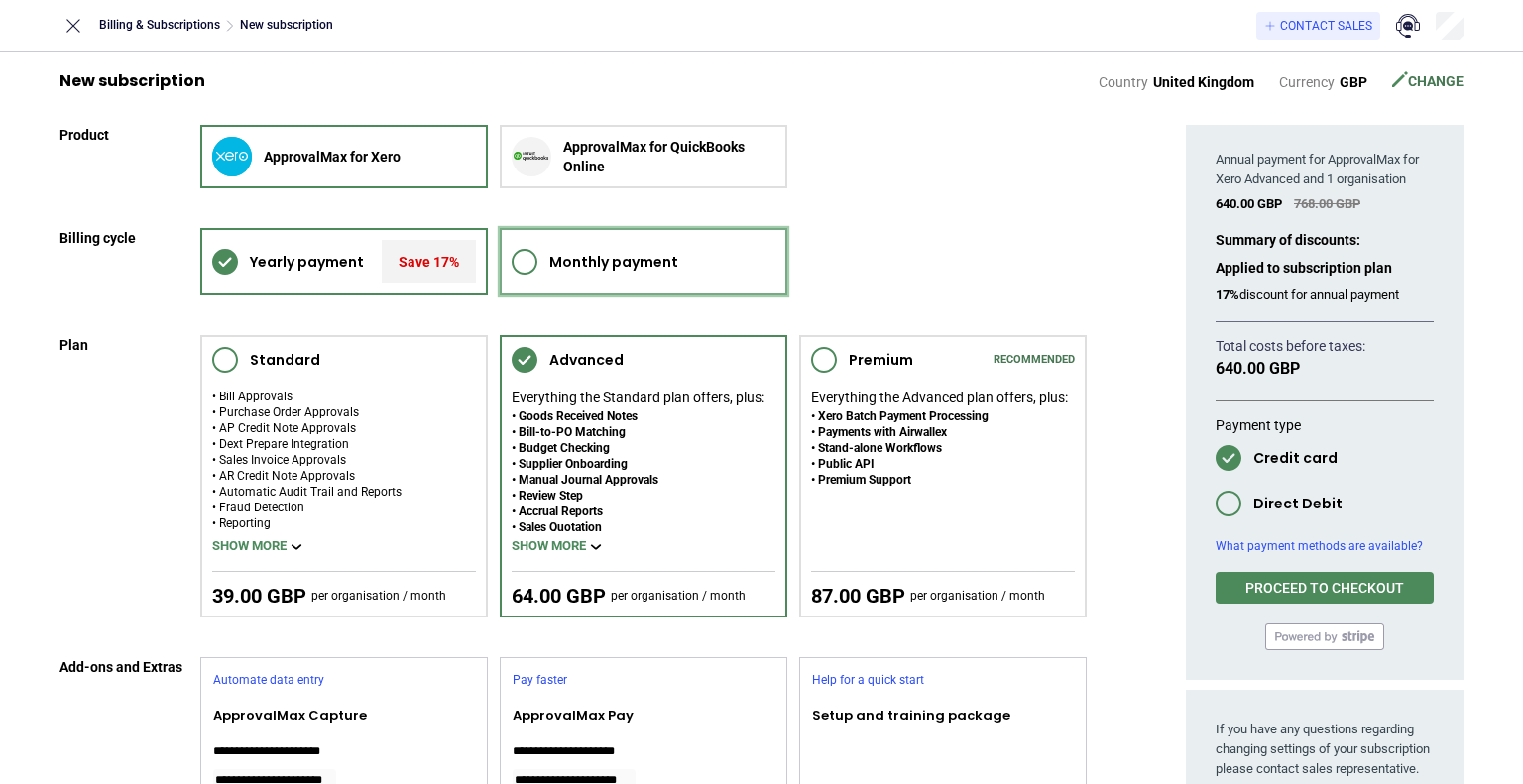click on "Monthly payment" at bounding box center [614, 262] 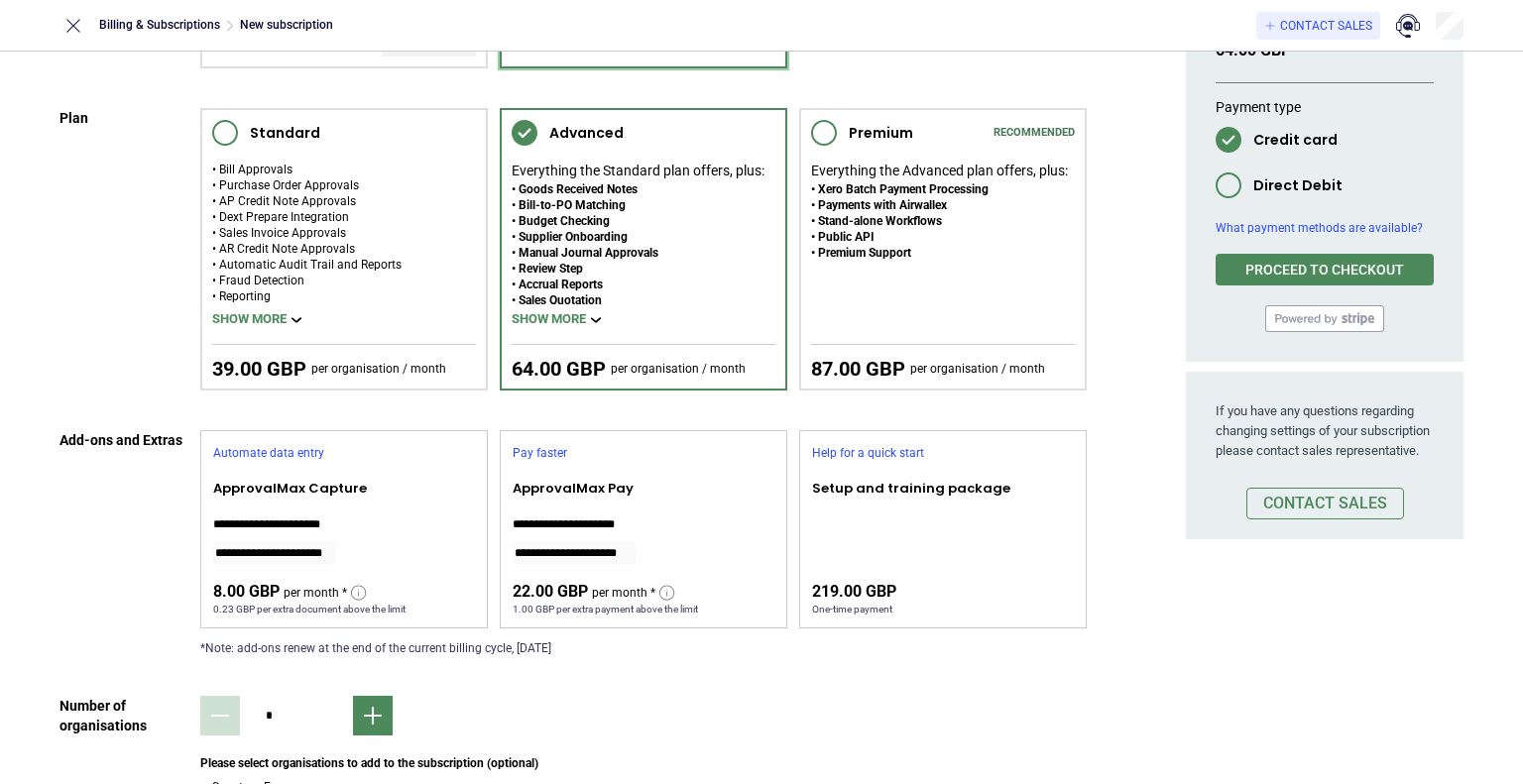 scroll, scrollTop: 297, scrollLeft: 0, axis: vertical 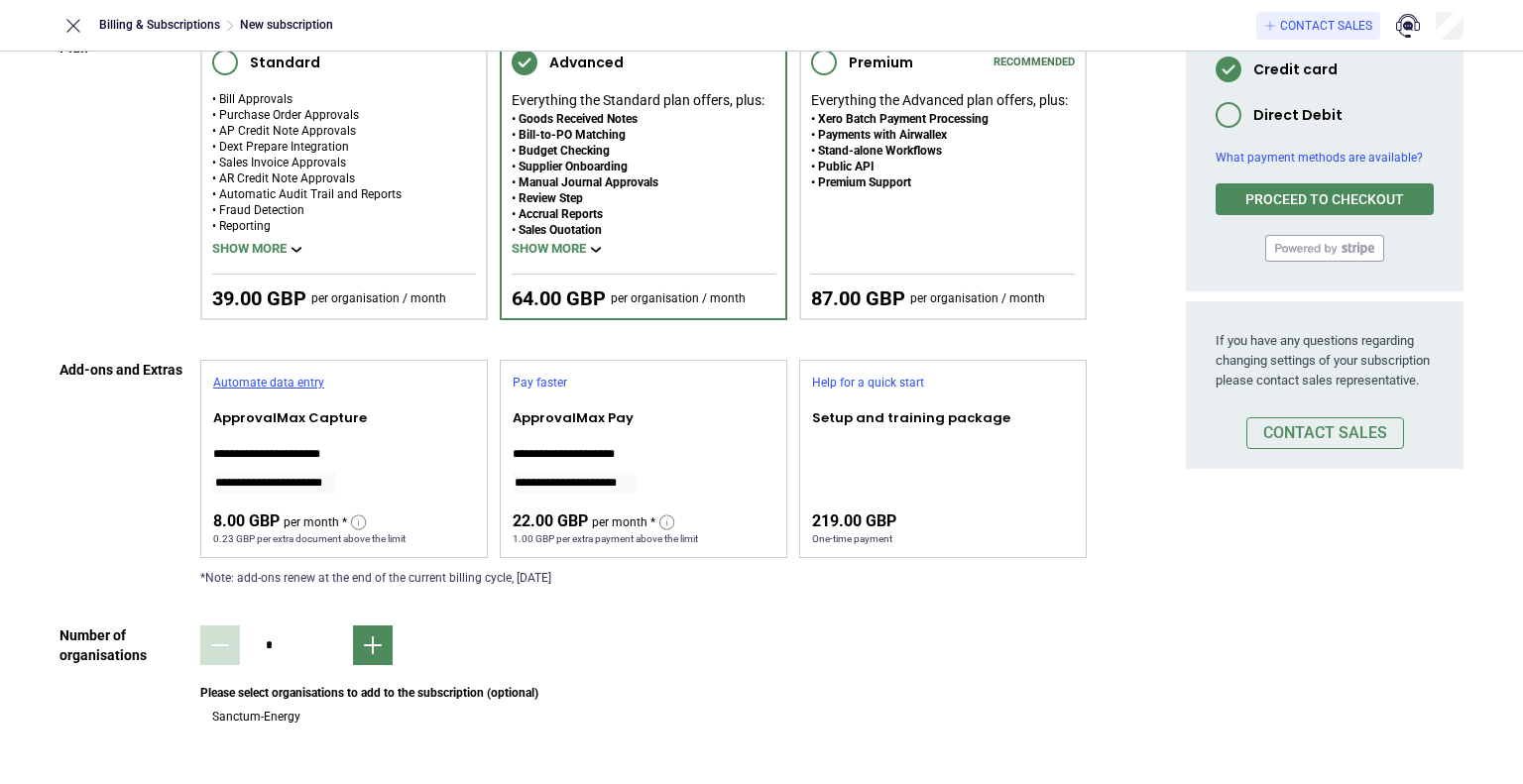 click on "Automate data entry" at bounding box center [344, 383] 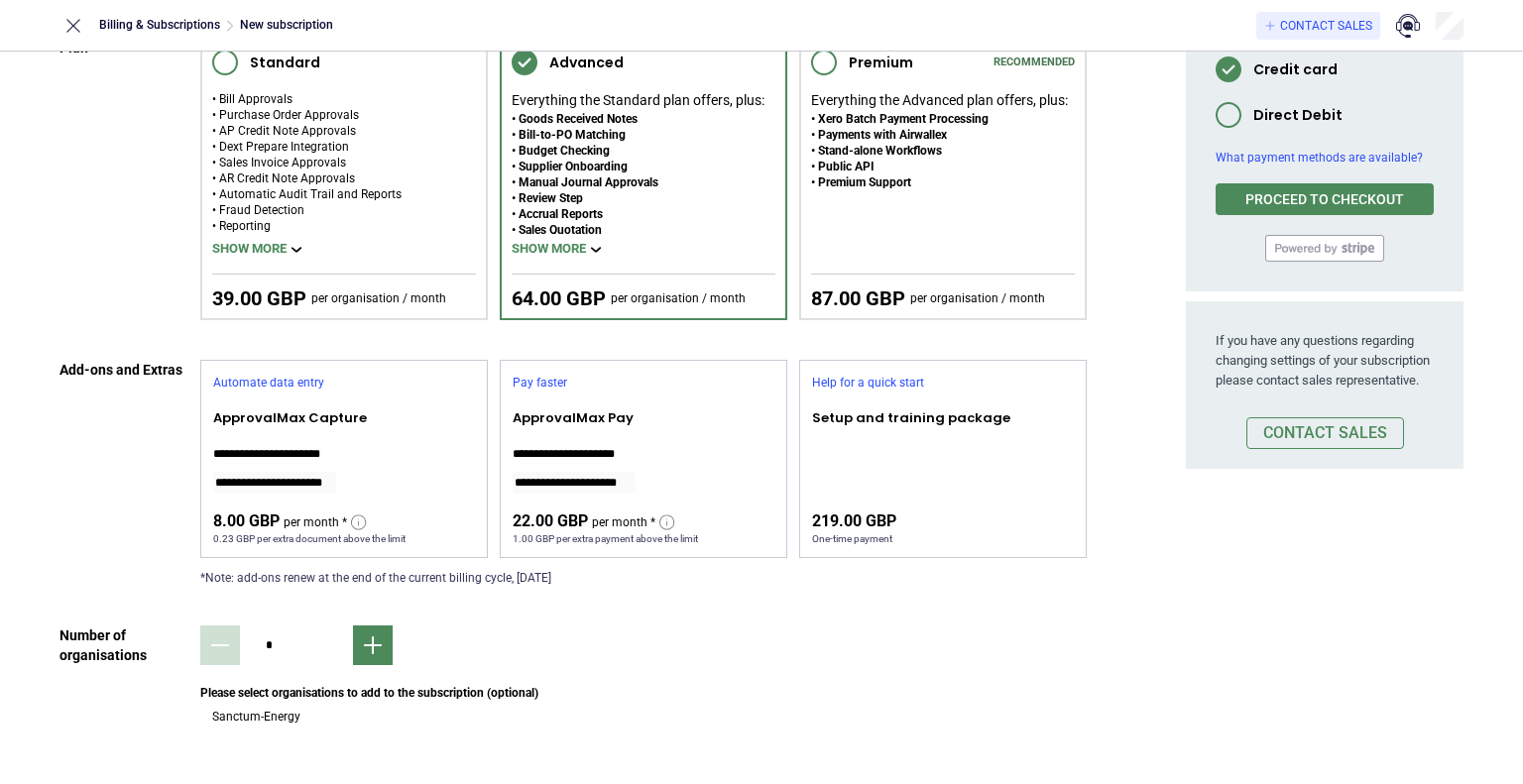 click at bounding box center [344, 408] 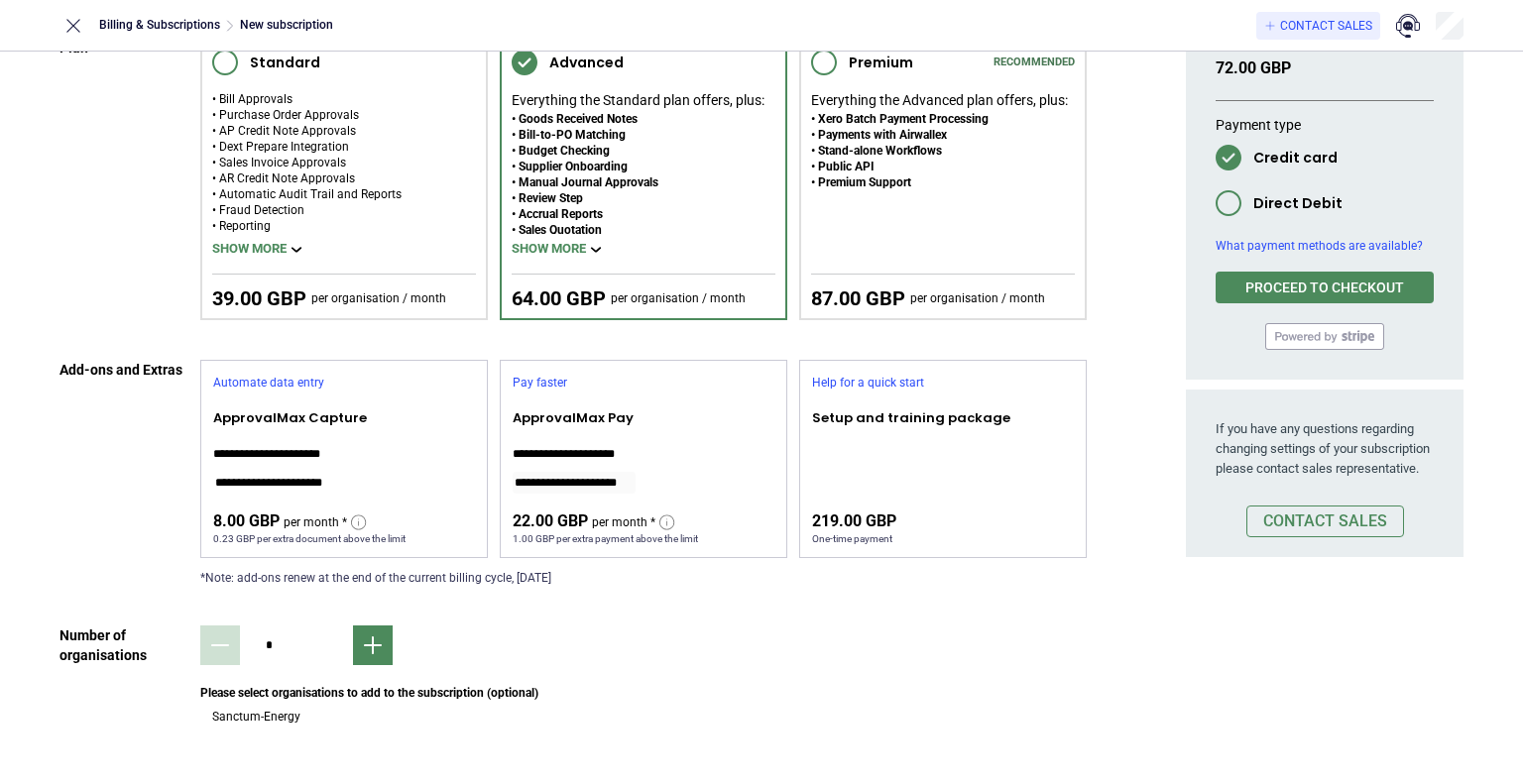 click on "**********" at bounding box center [275, 483] 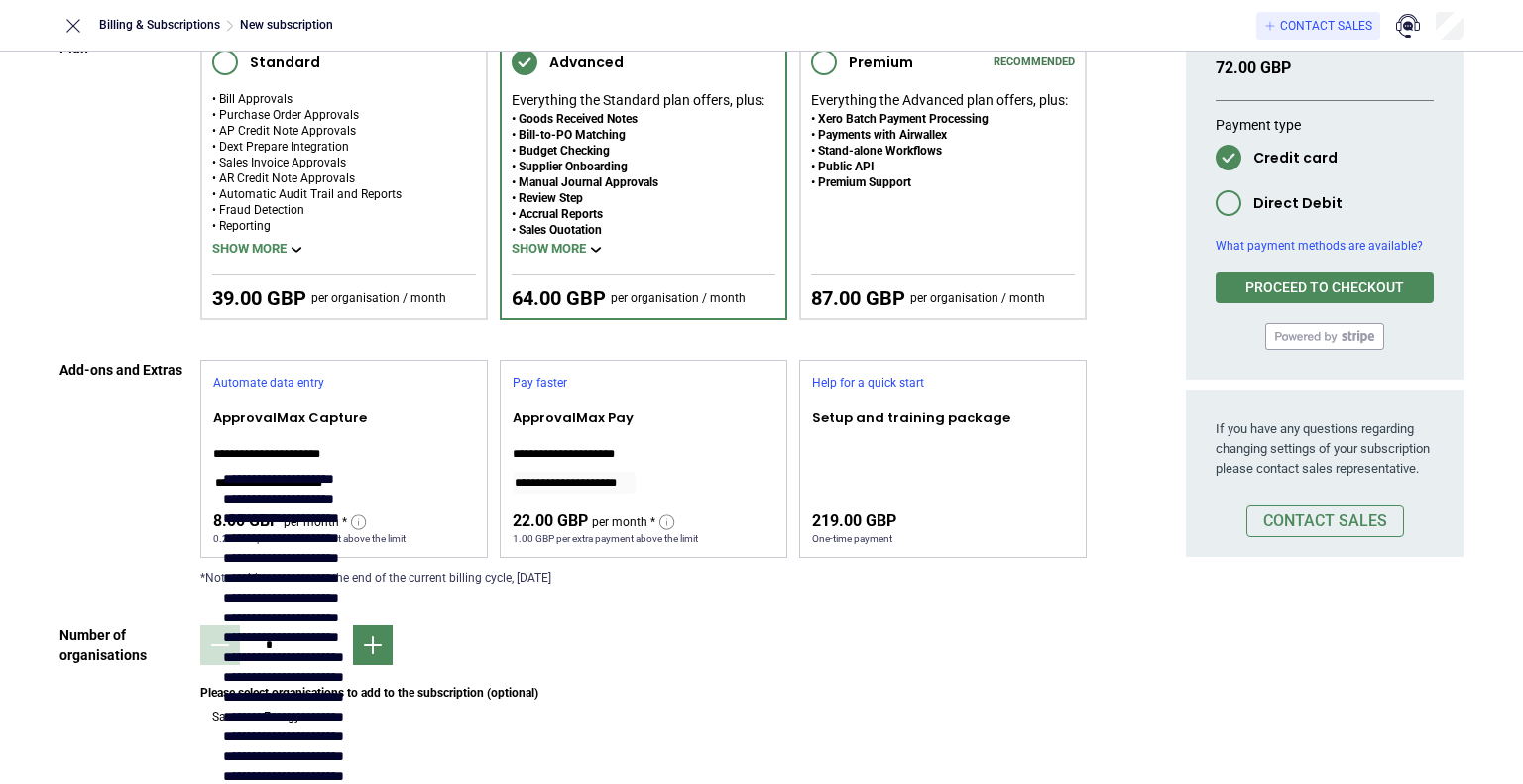 click on "**********" at bounding box center [281, 578] 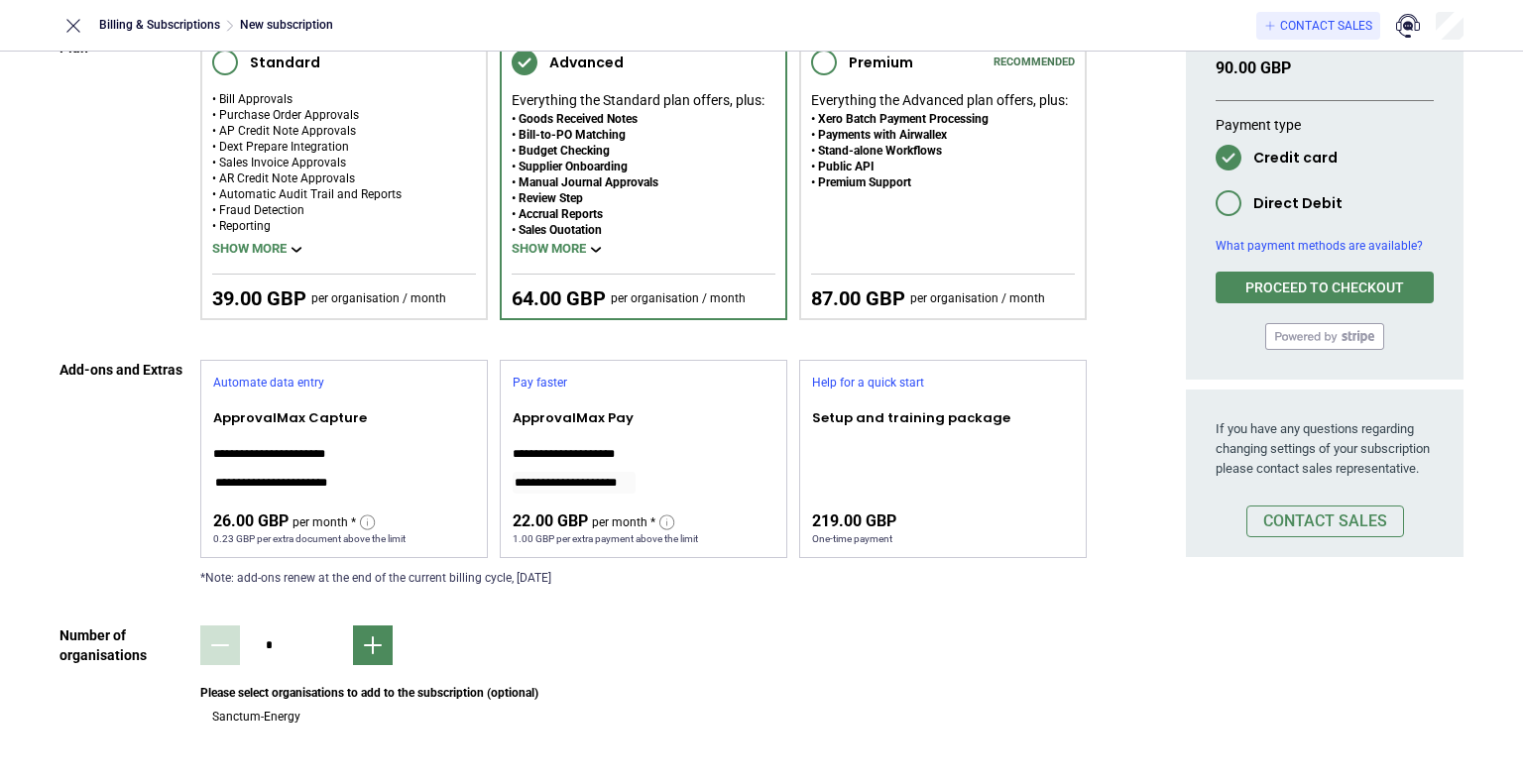 click on "**********" at bounding box center (344, 469) 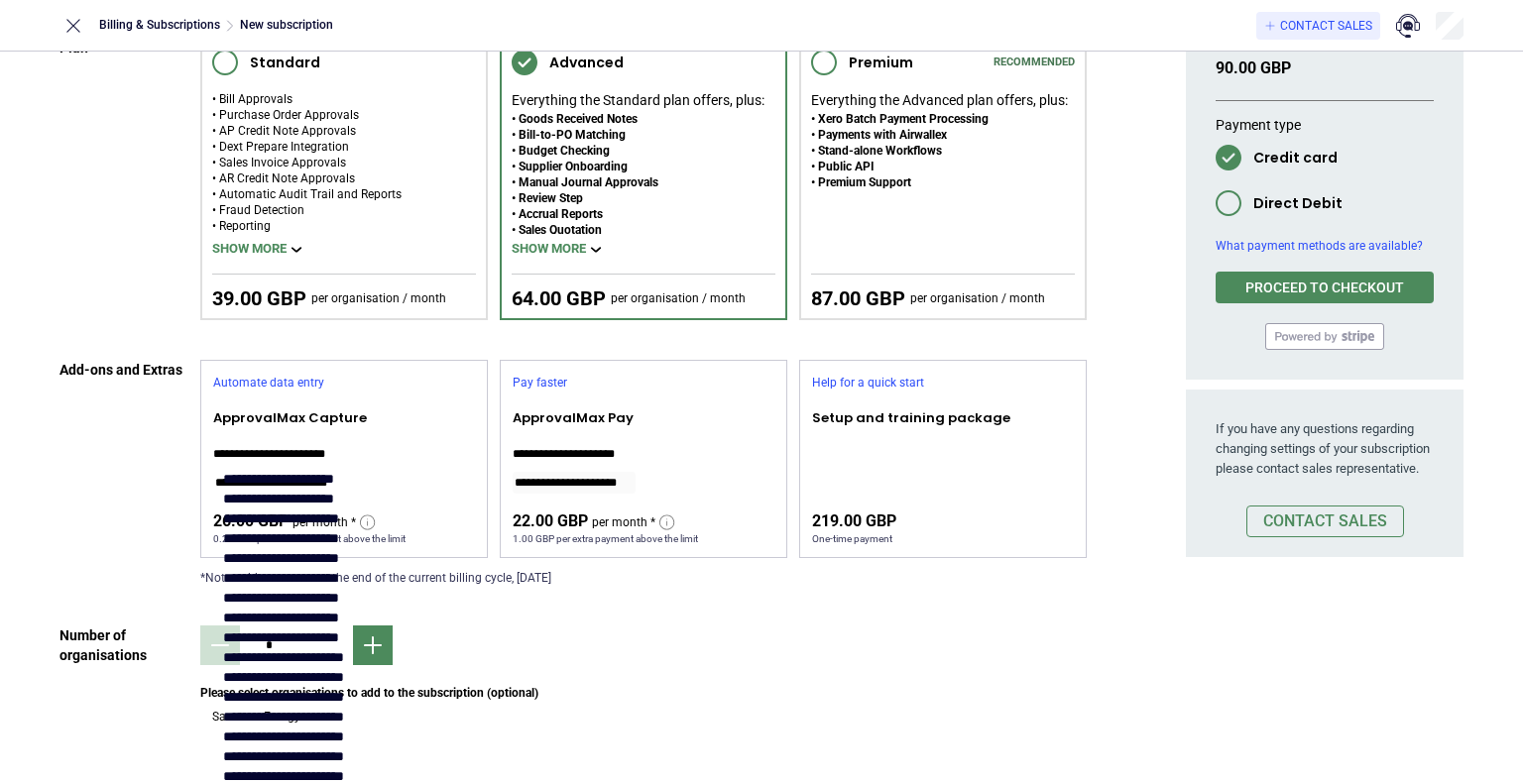 click on "**********" at bounding box center (344, 479) 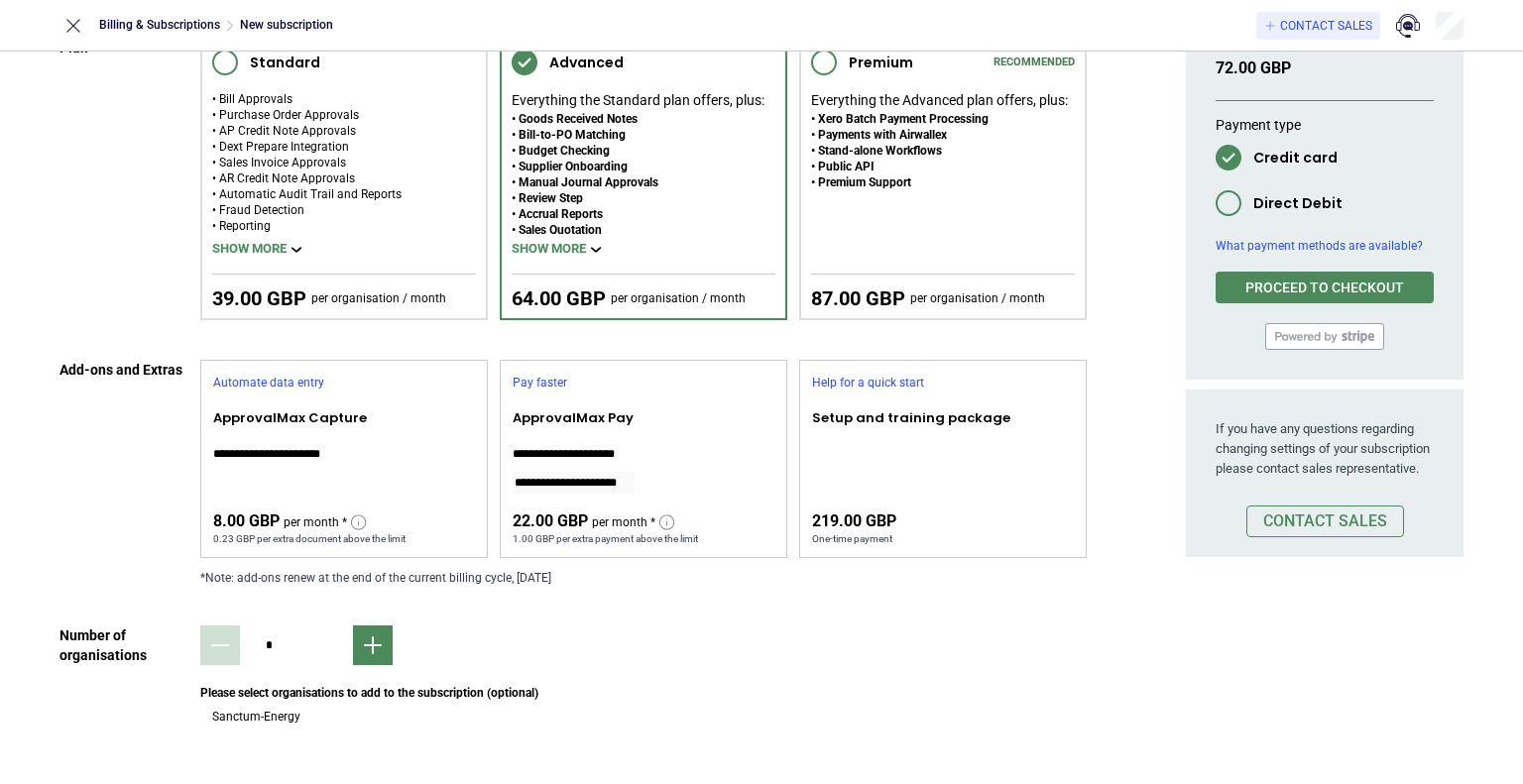 scroll, scrollTop: 305, scrollLeft: 0, axis: vertical 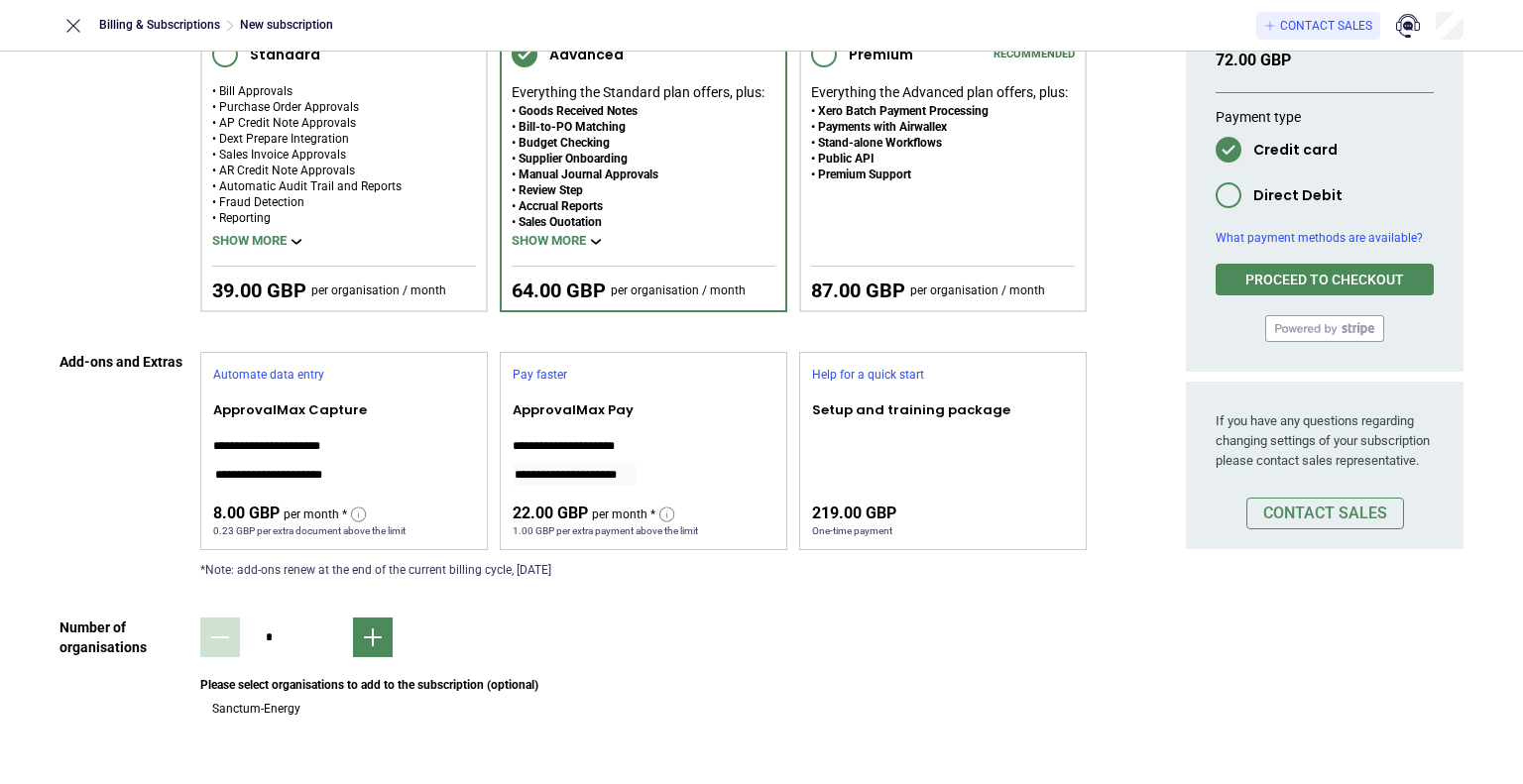 click at bounding box center (200, 699) 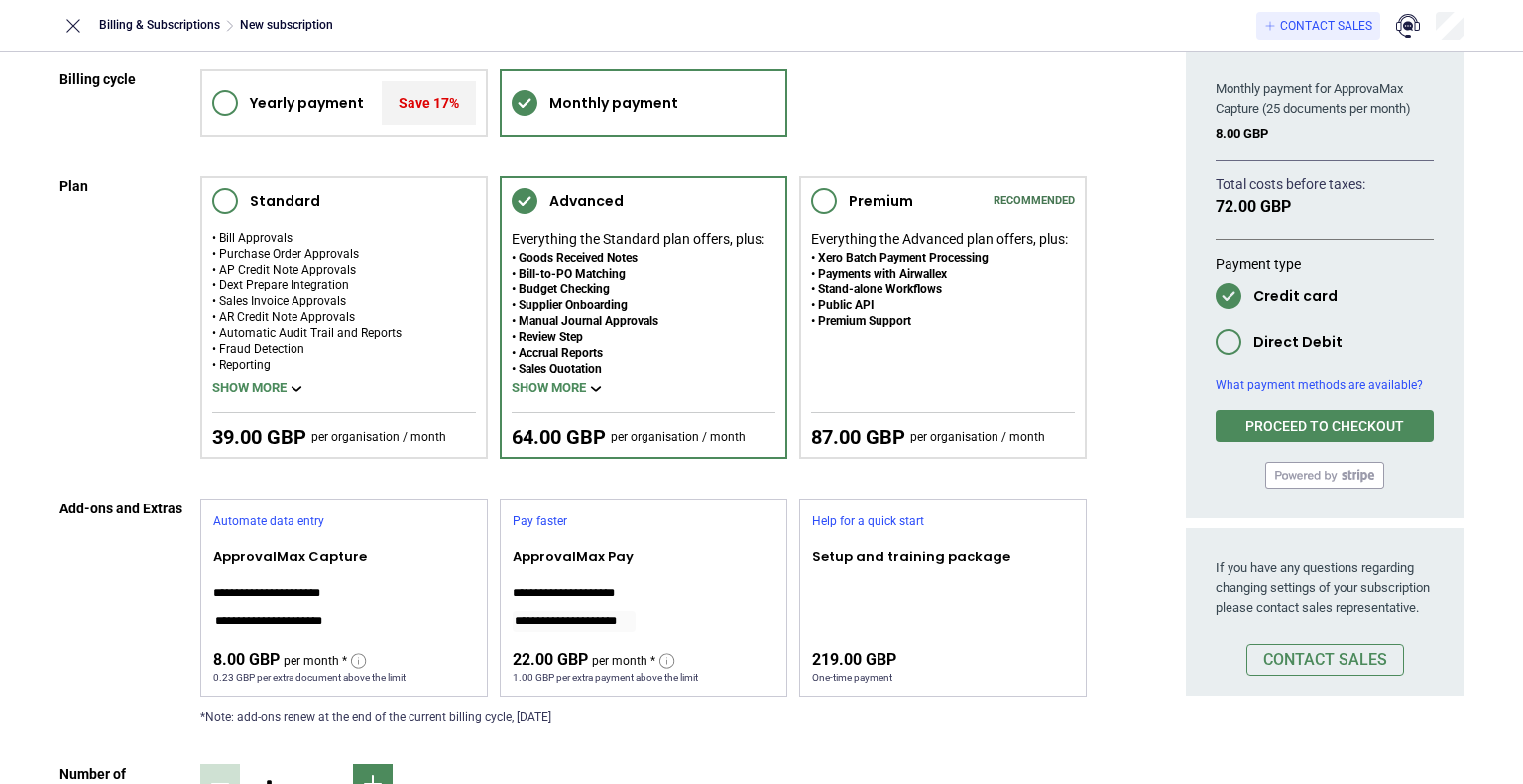 scroll, scrollTop: 198, scrollLeft: 0, axis: vertical 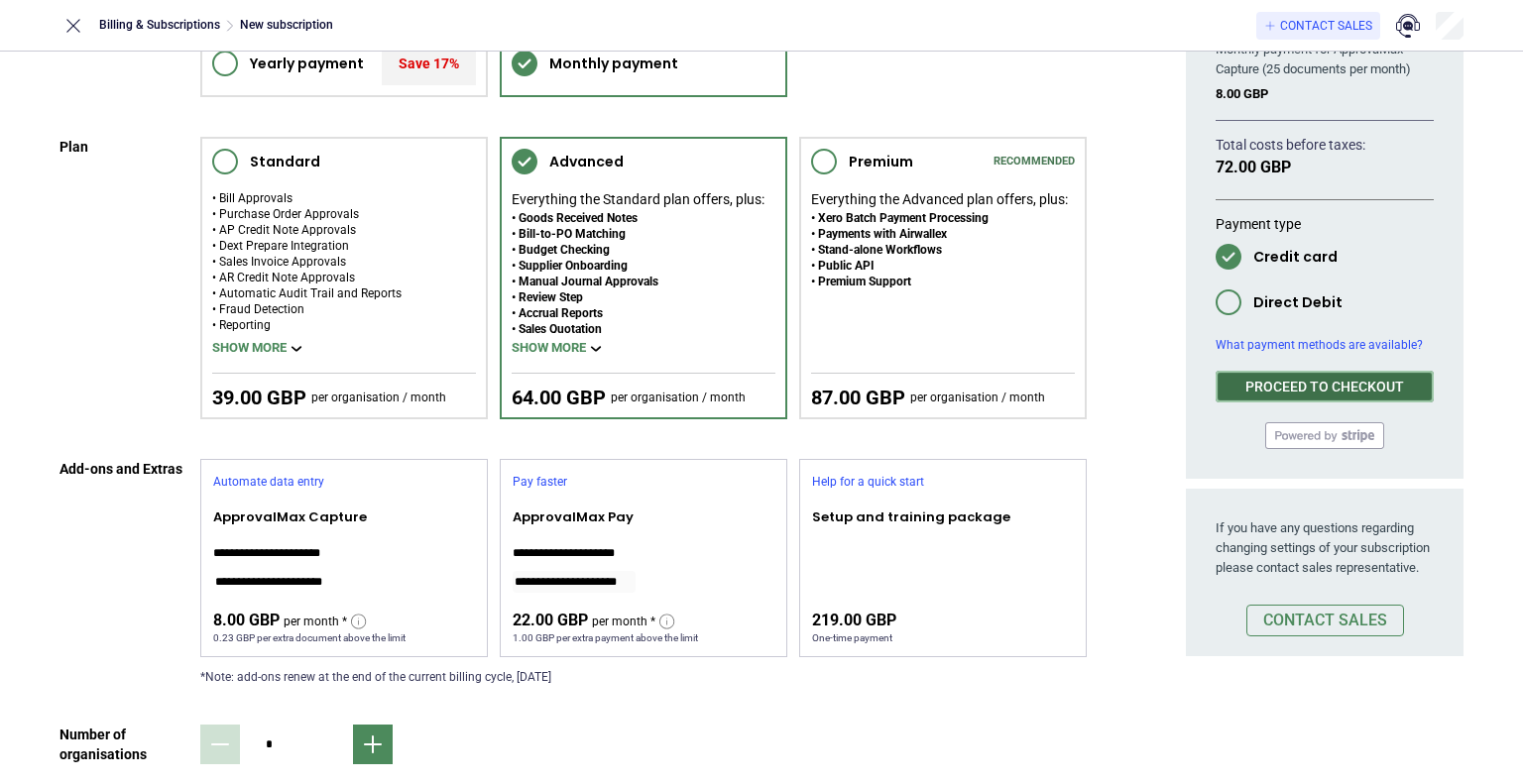 click on "PROCEED TO CHECKOUT" at bounding box center [1325, 387] 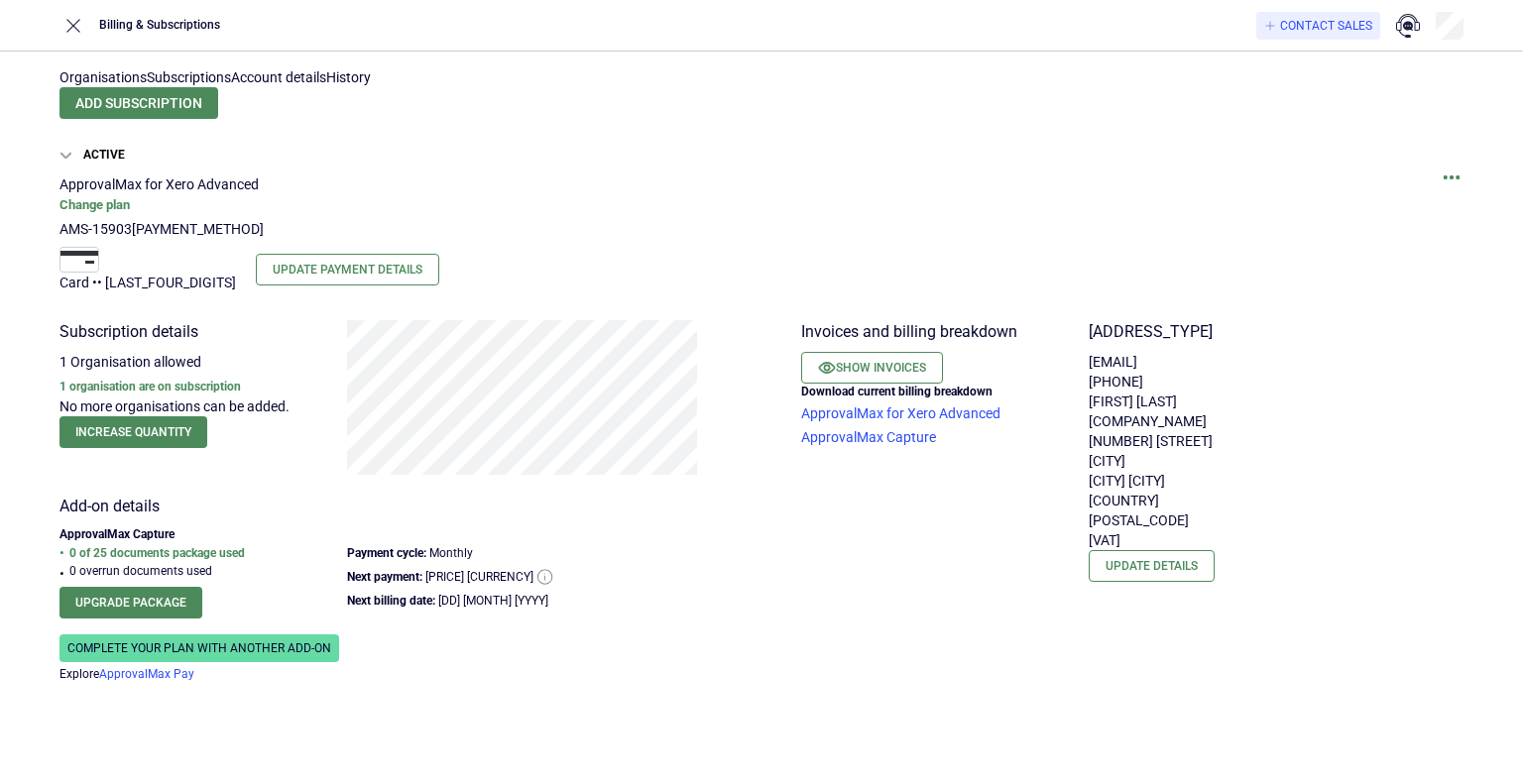 scroll, scrollTop: 0, scrollLeft: 0, axis: both 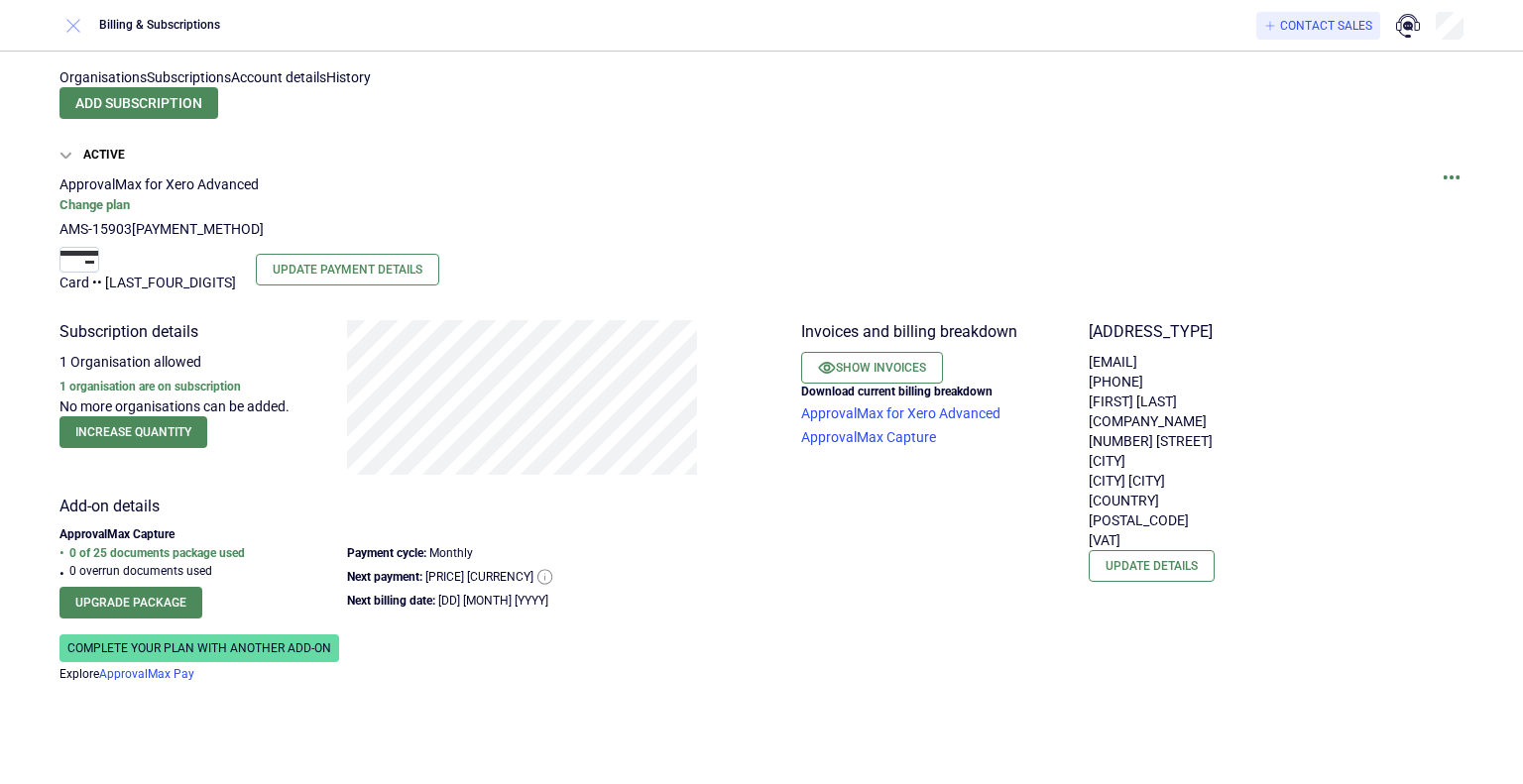 click at bounding box center (73, 26) 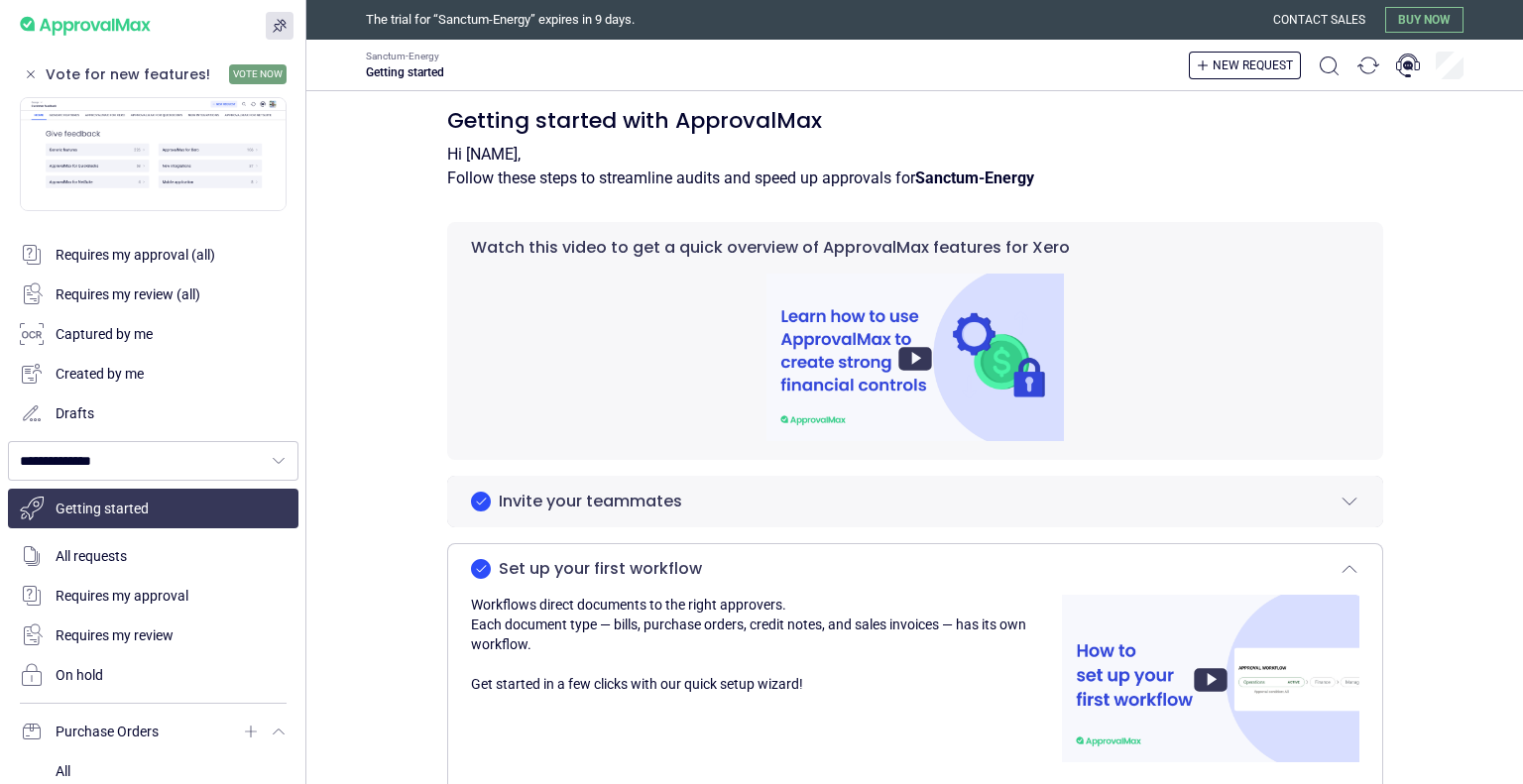scroll, scrollTop: 0, scrollLeft: 0, axis: both 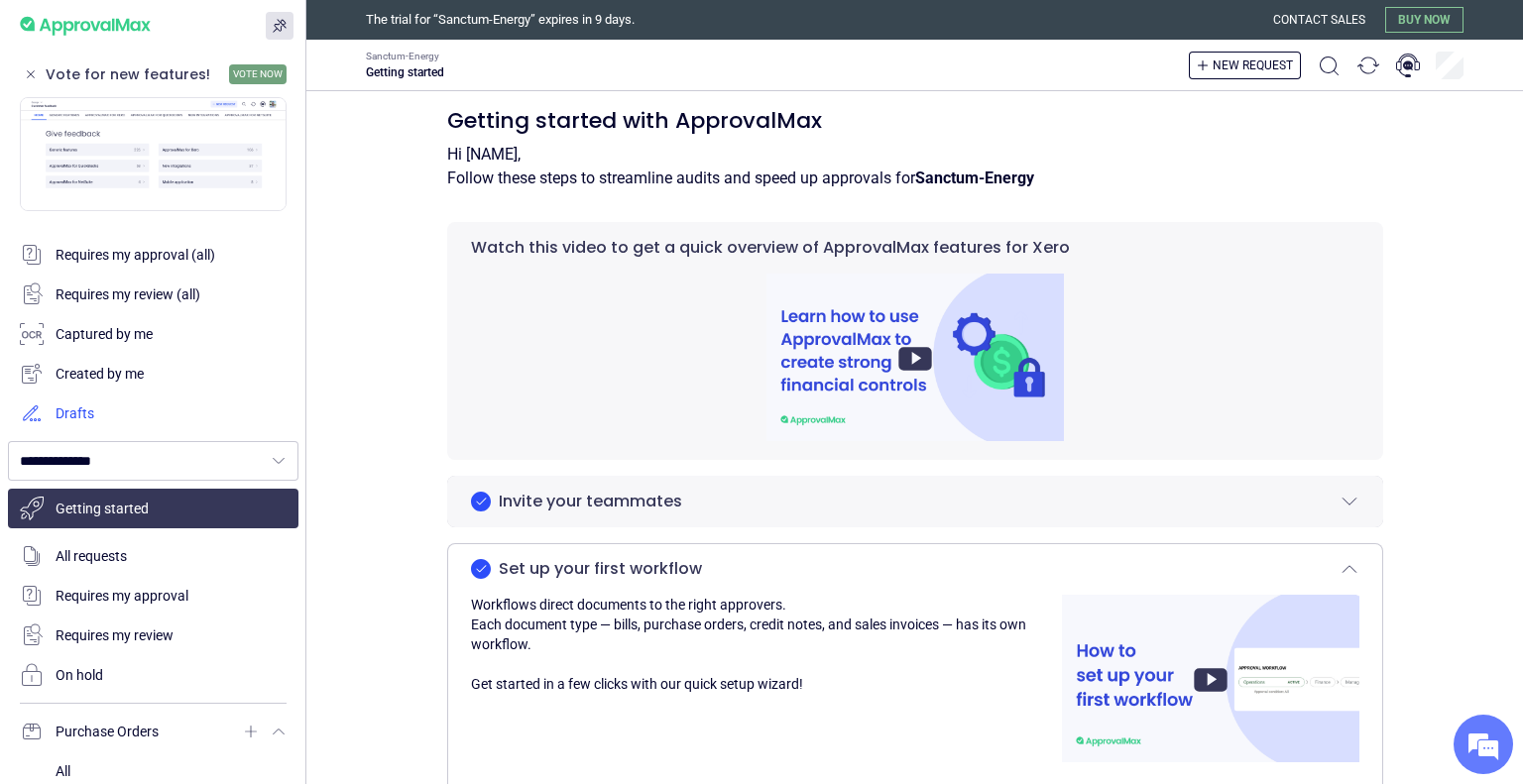 click at bounding box center (153, 413) 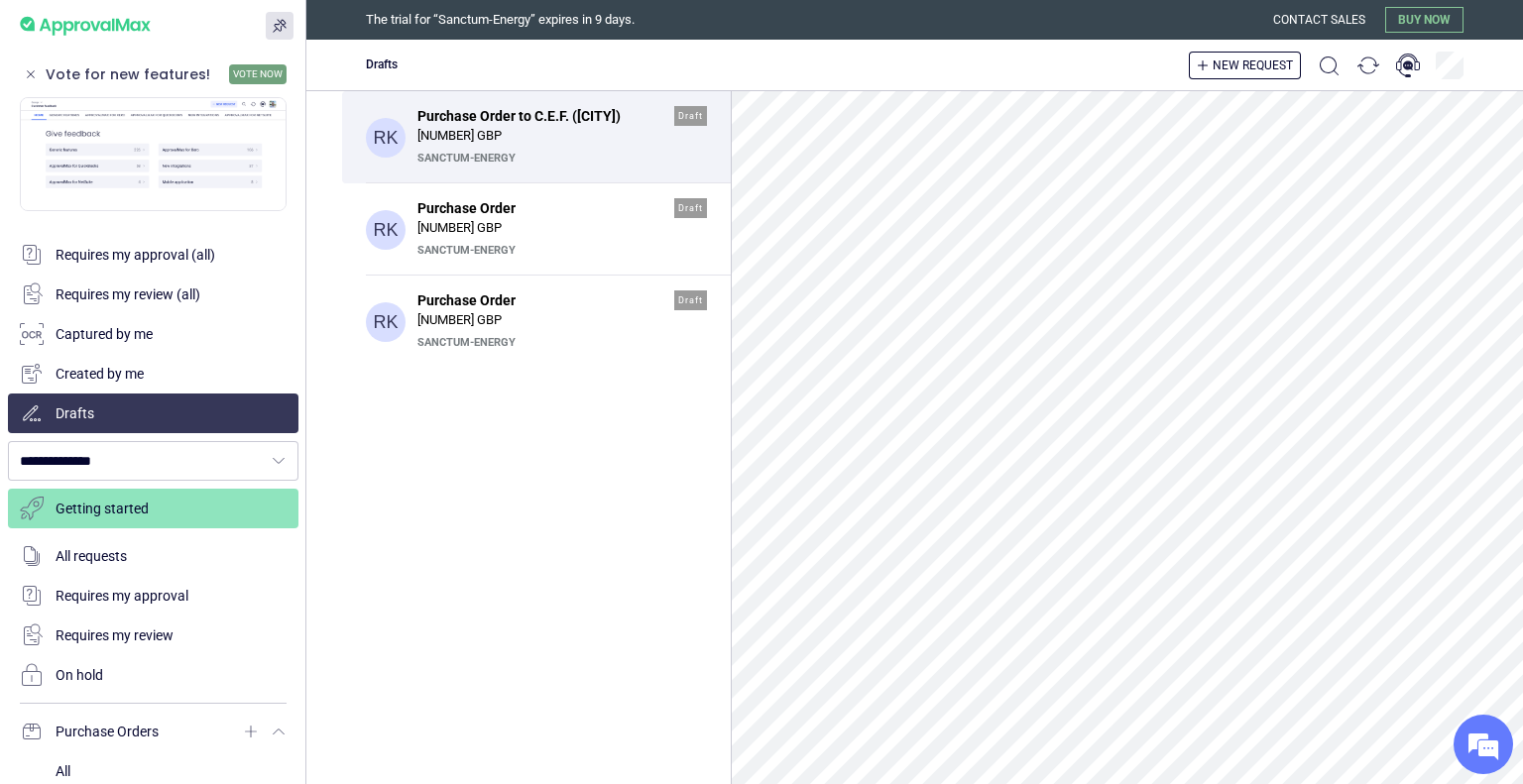 click on "278.78 GBP" at bounding box center (562, 136) 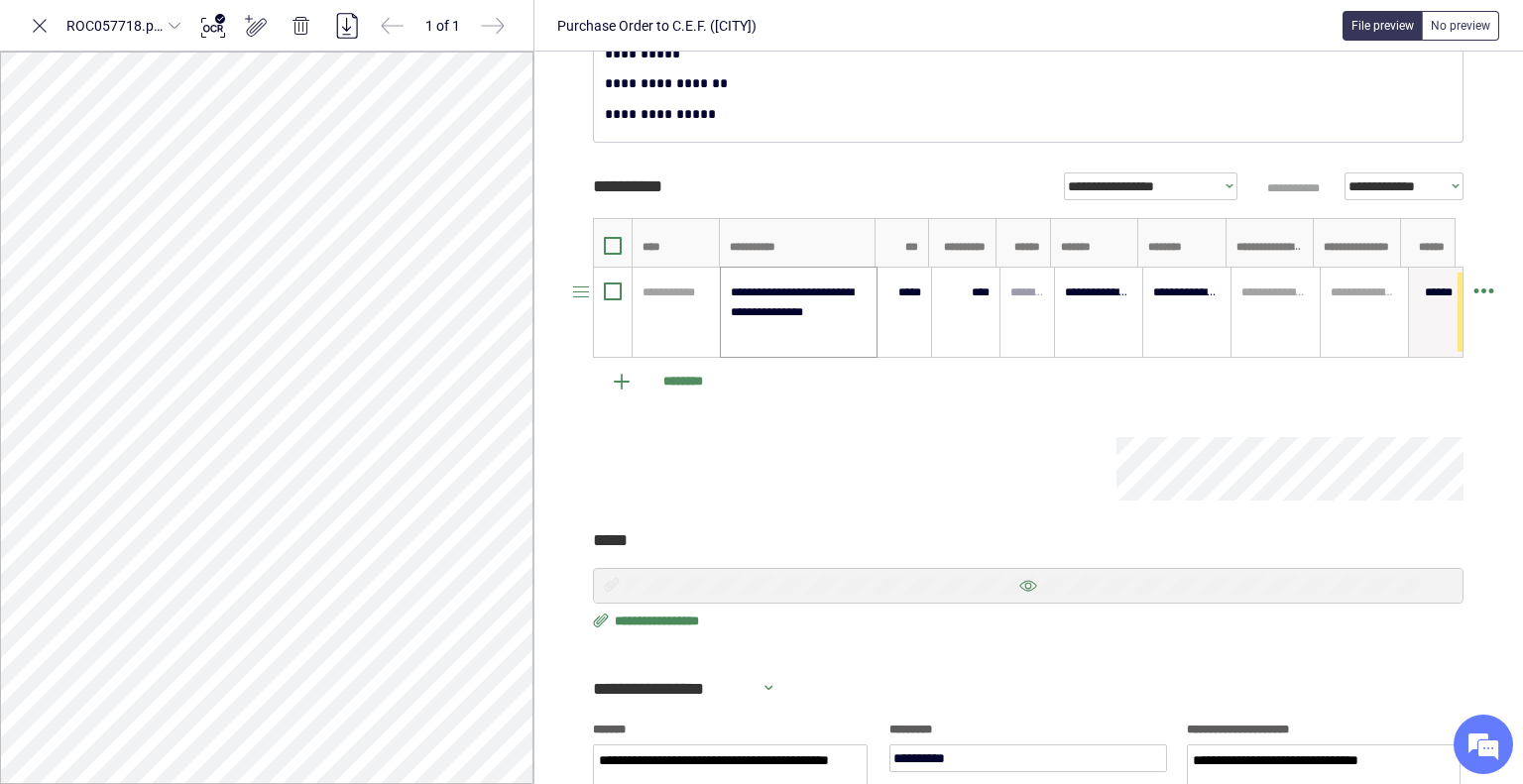 scroll, scrollTop: 0, scrollLeft: 0, axis: both 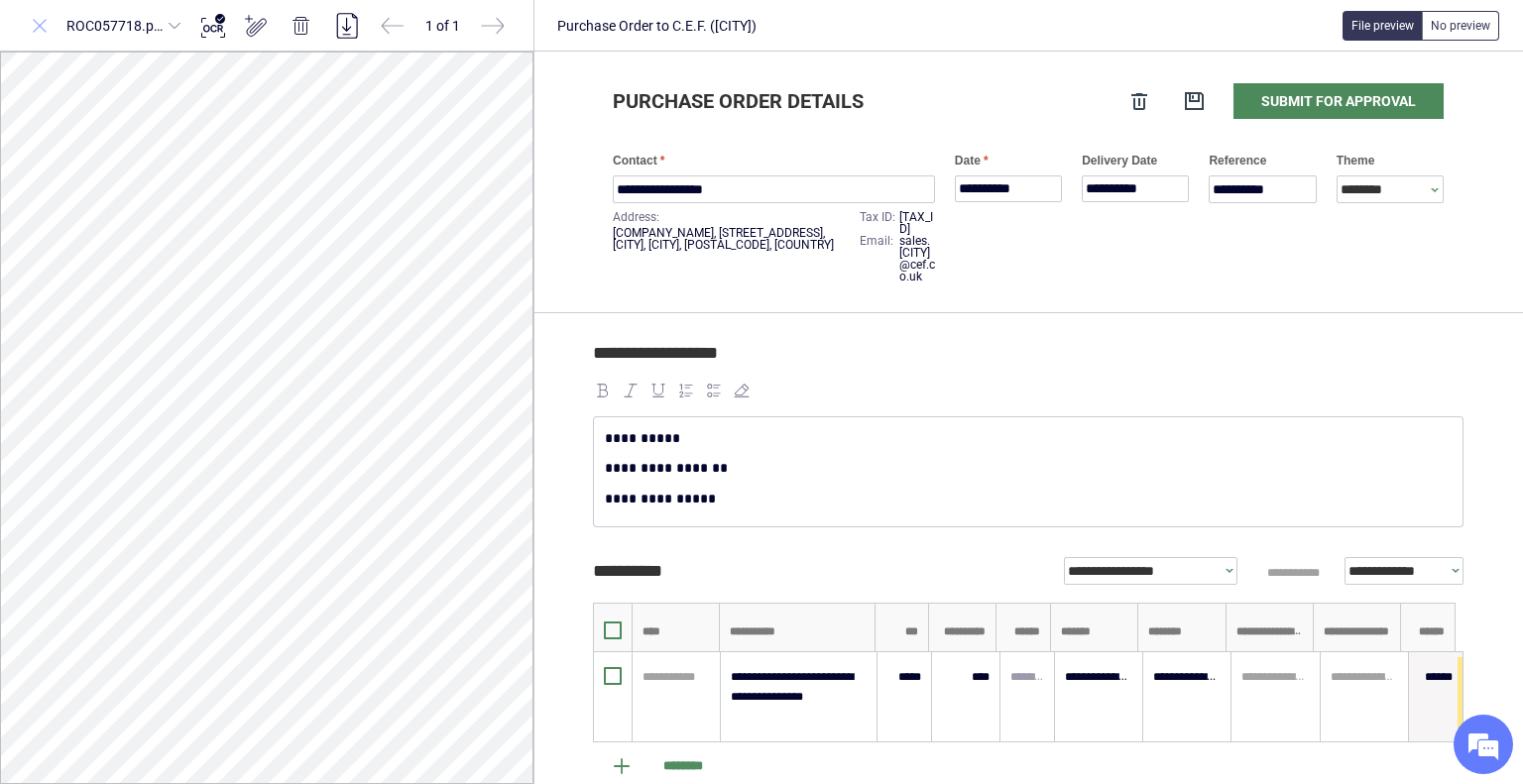 click at bounding box center (40, 26) 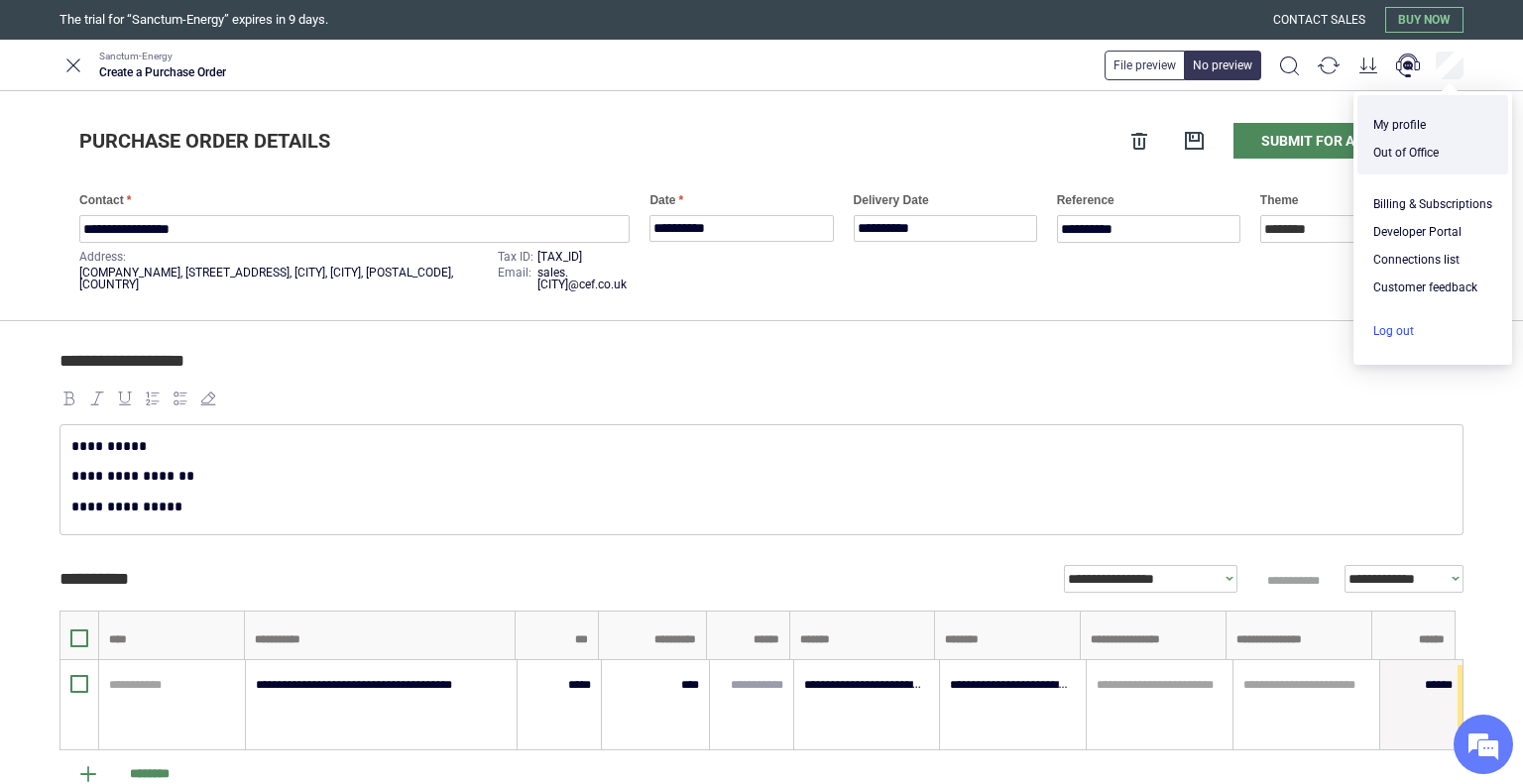 click at bounding box center [1433, 331] 